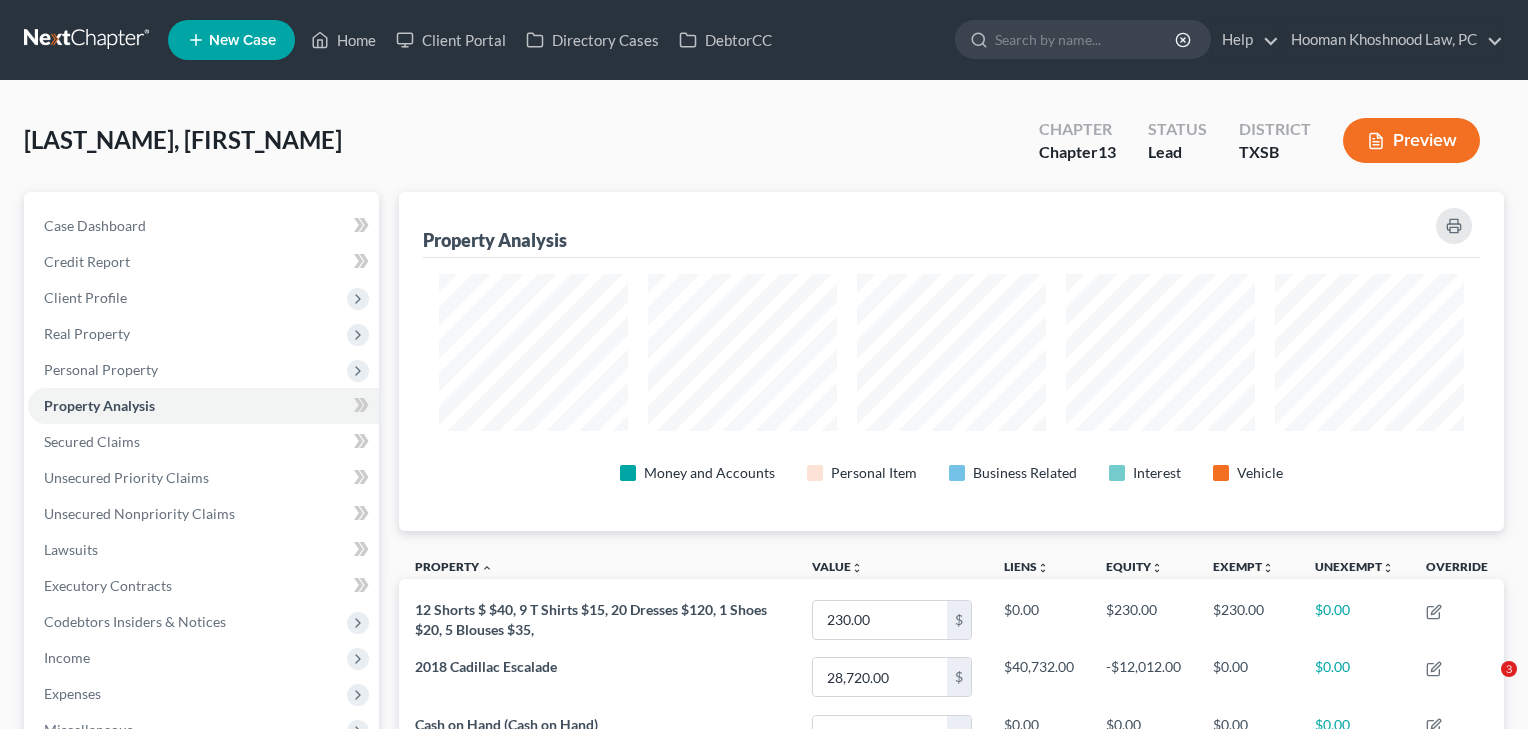 scroll, scrollTop: 0, scrollLeft: 0, axis: both 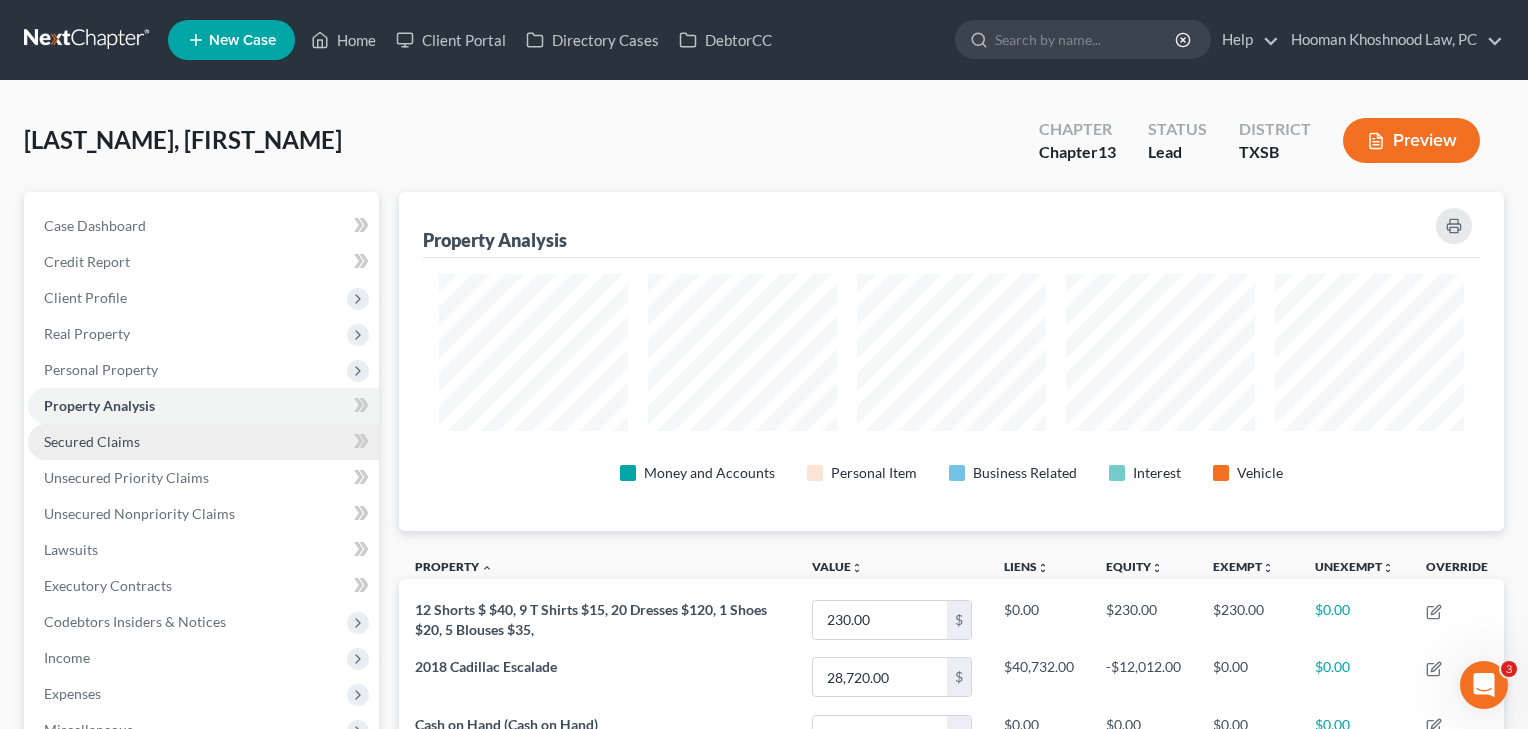 click on "Secured Claims" at bounding box center (92, 441) 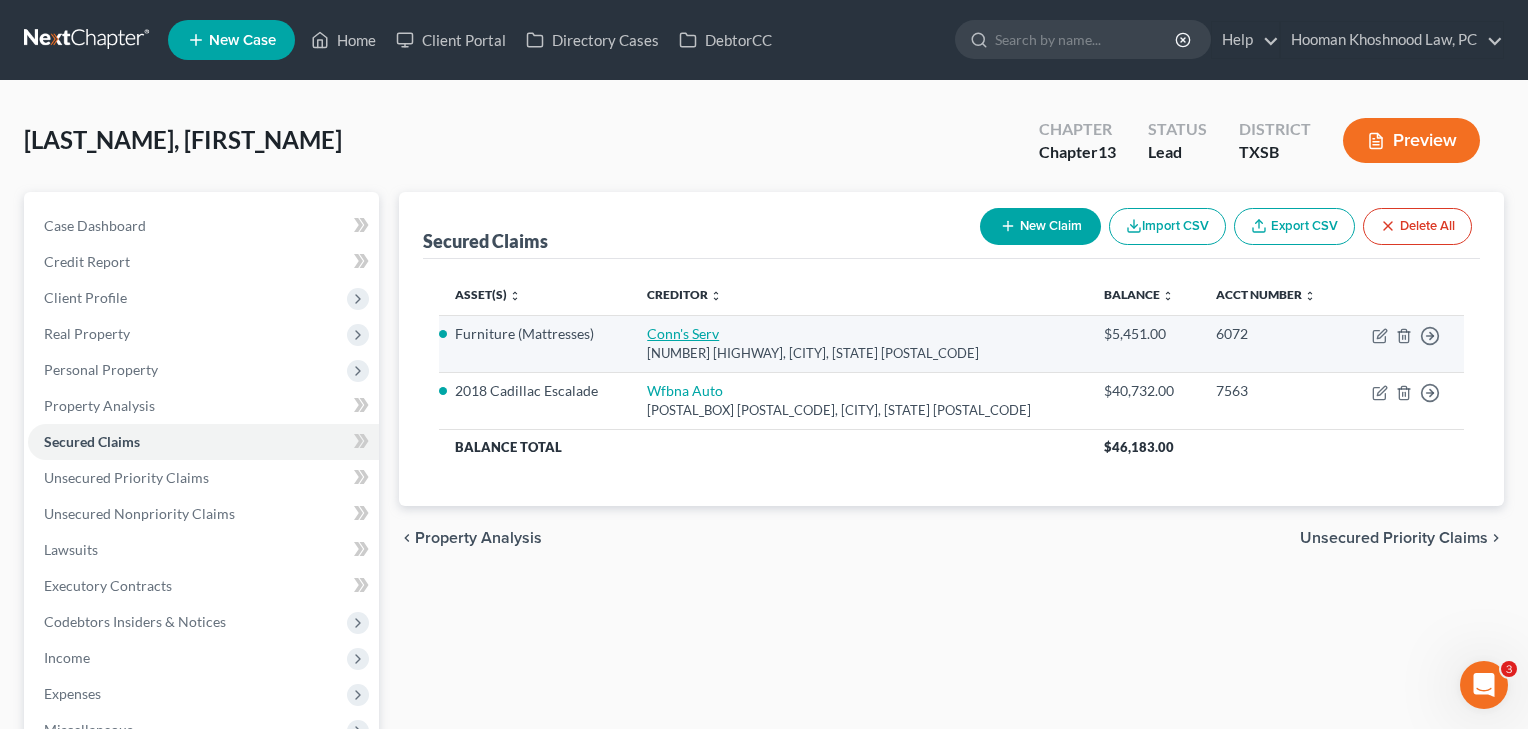 click on "Conn's Serv" at bounding box center [683, 333] 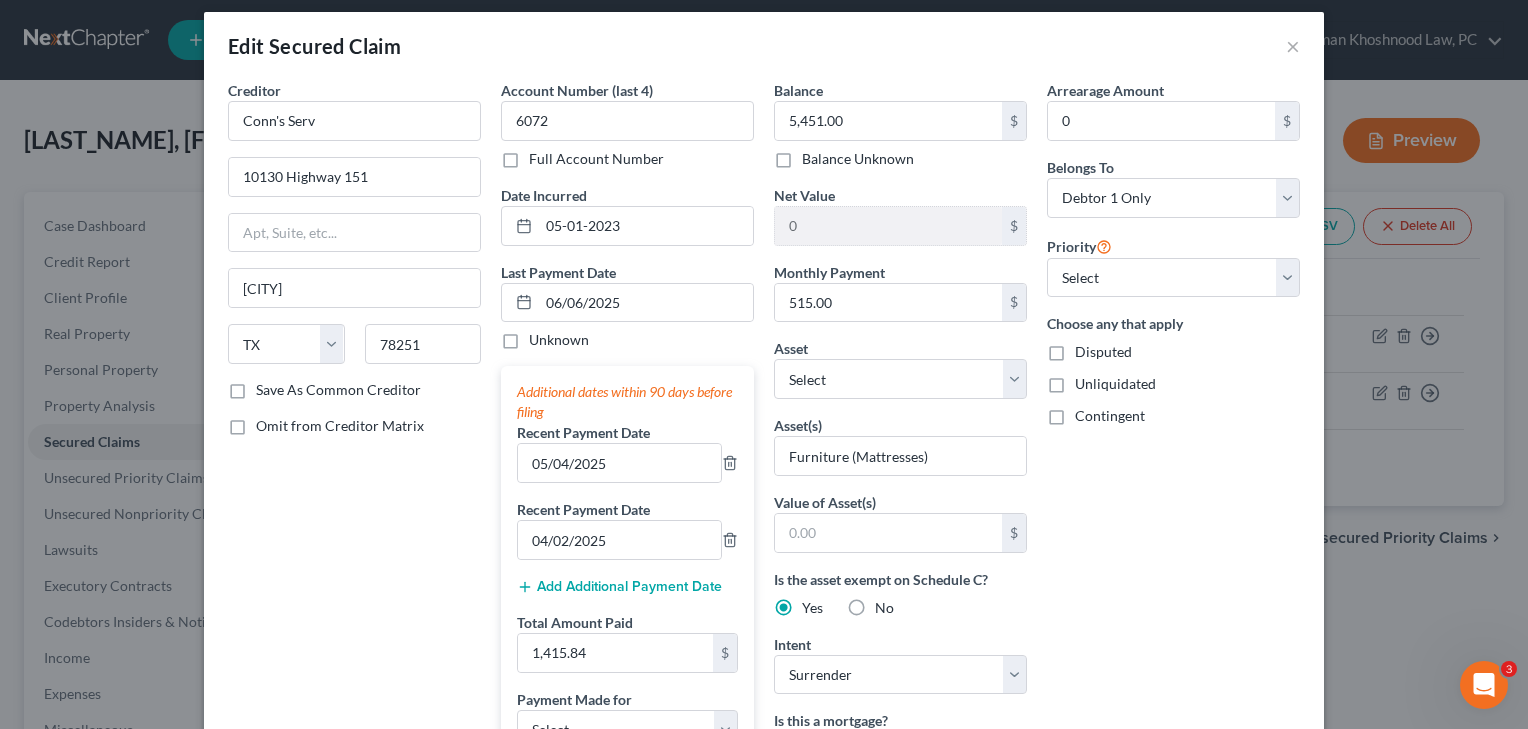 scroll, scrollTop: 29, scrollLeft: 0, axis: vertical 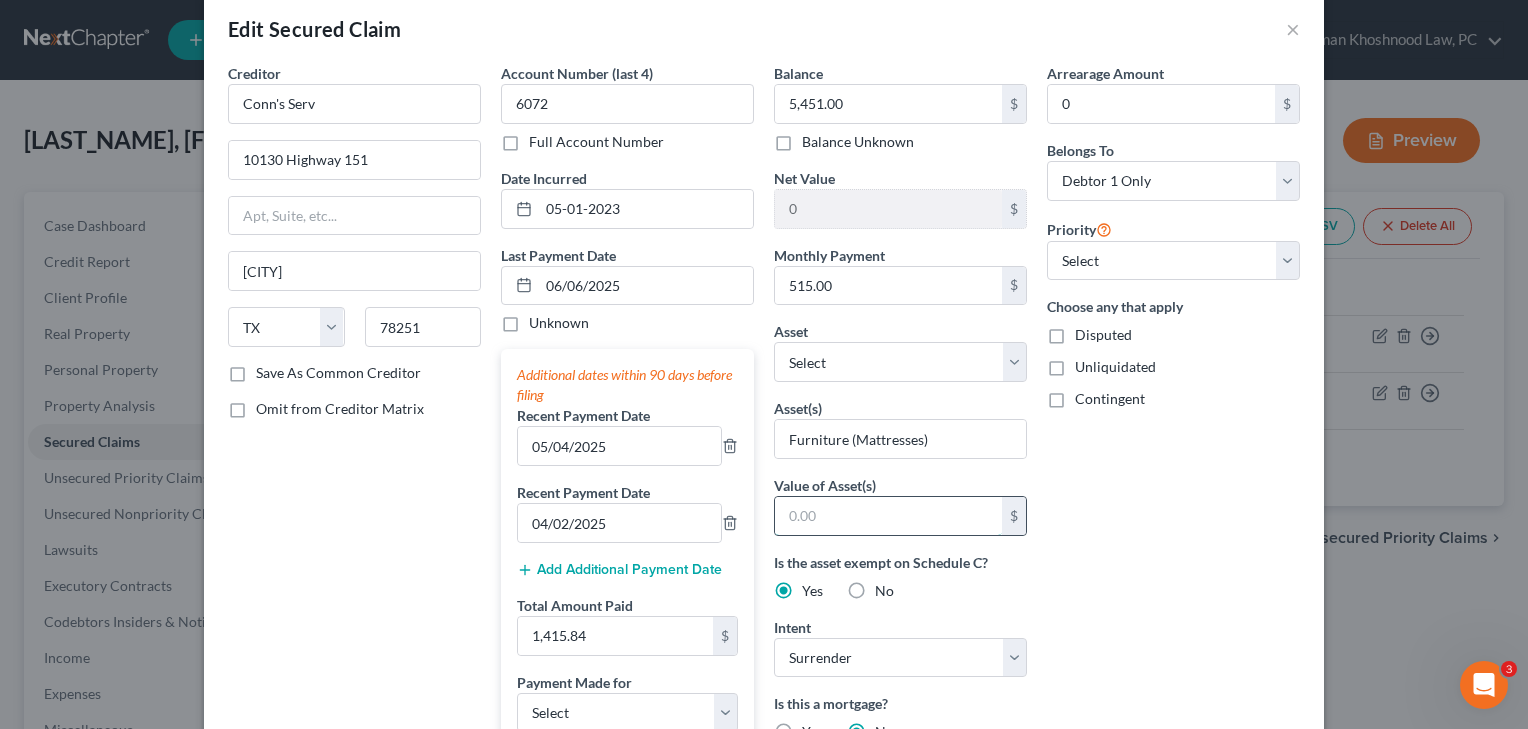 click at bounding box center (888, 516) 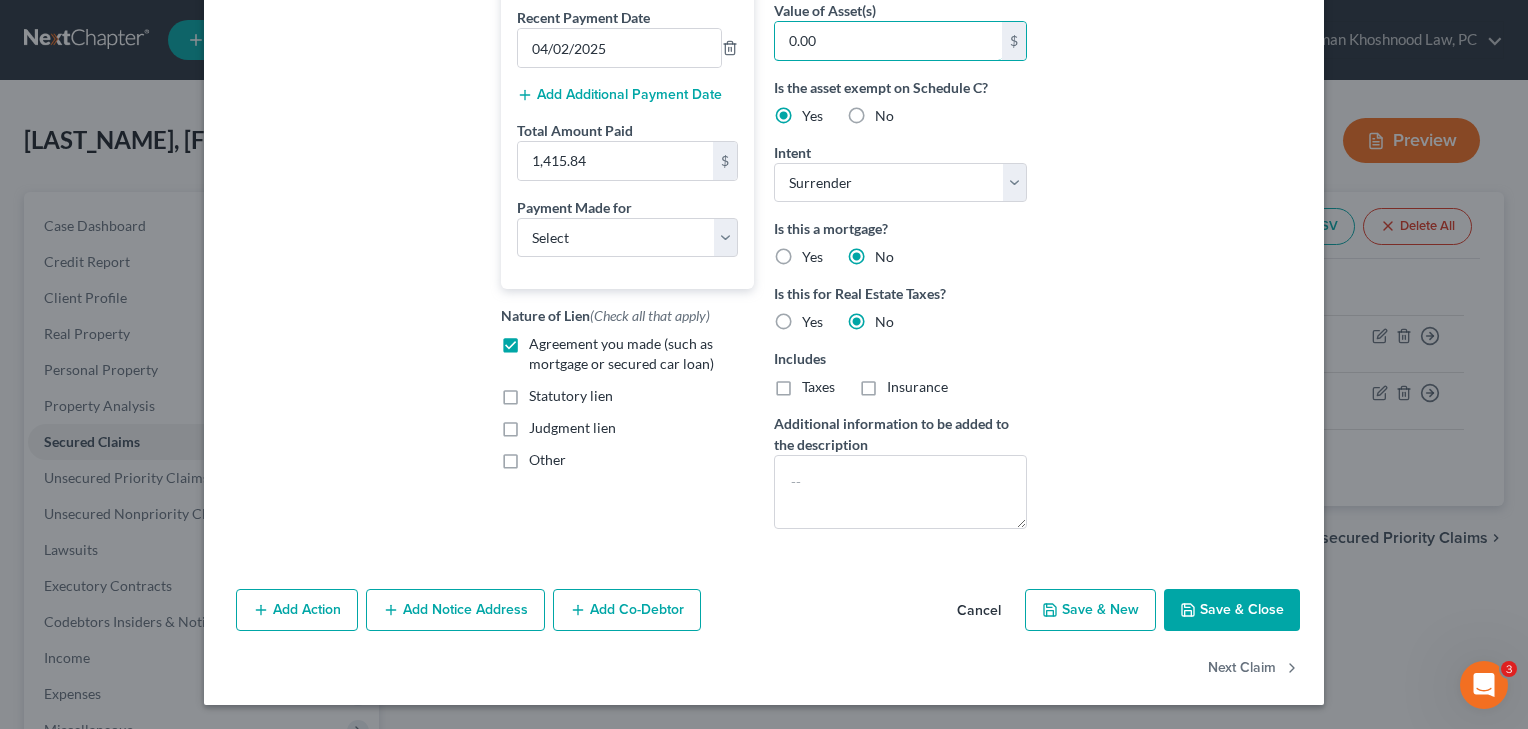 scroll, scrollTop: 504, scrollLeft: 0, axis: vertical 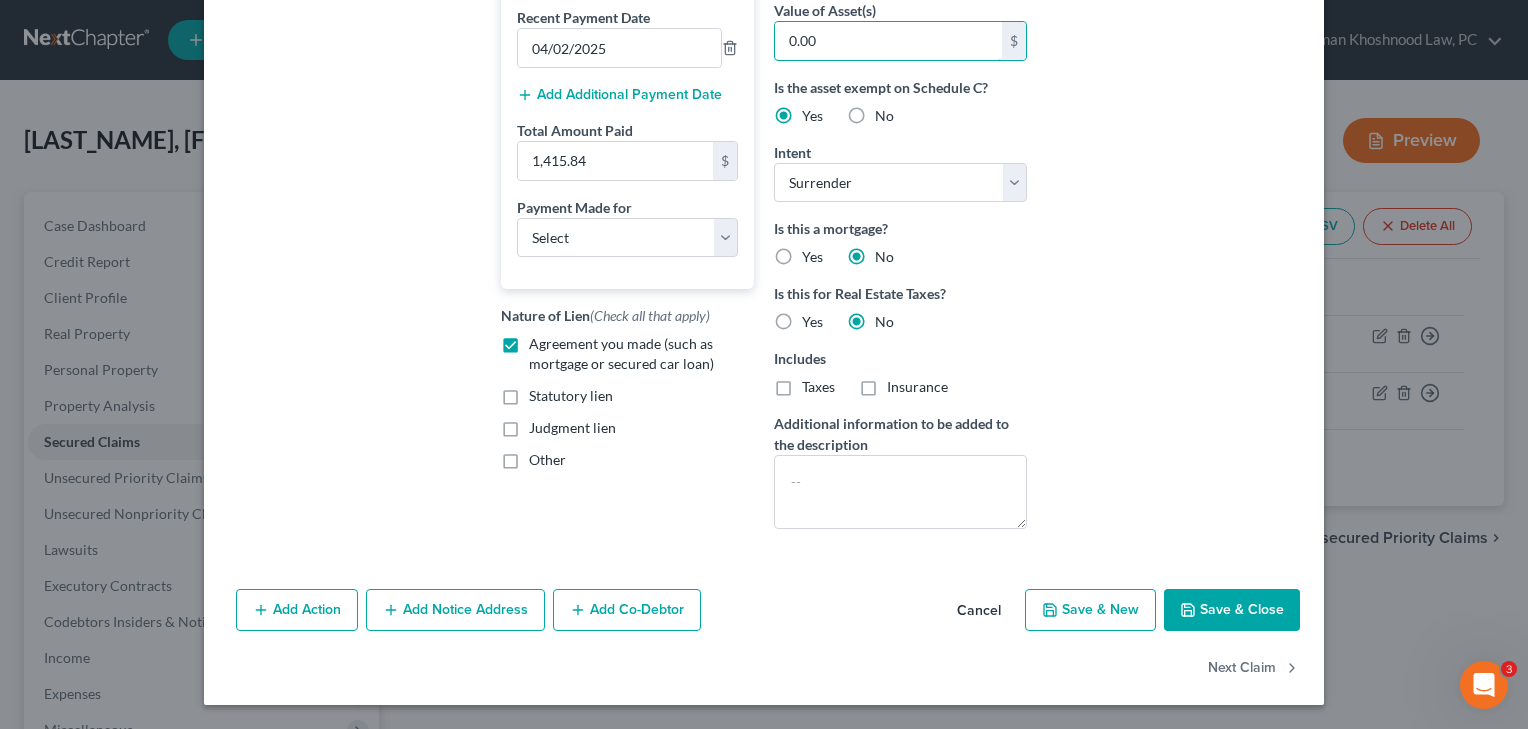 type on "0.00" 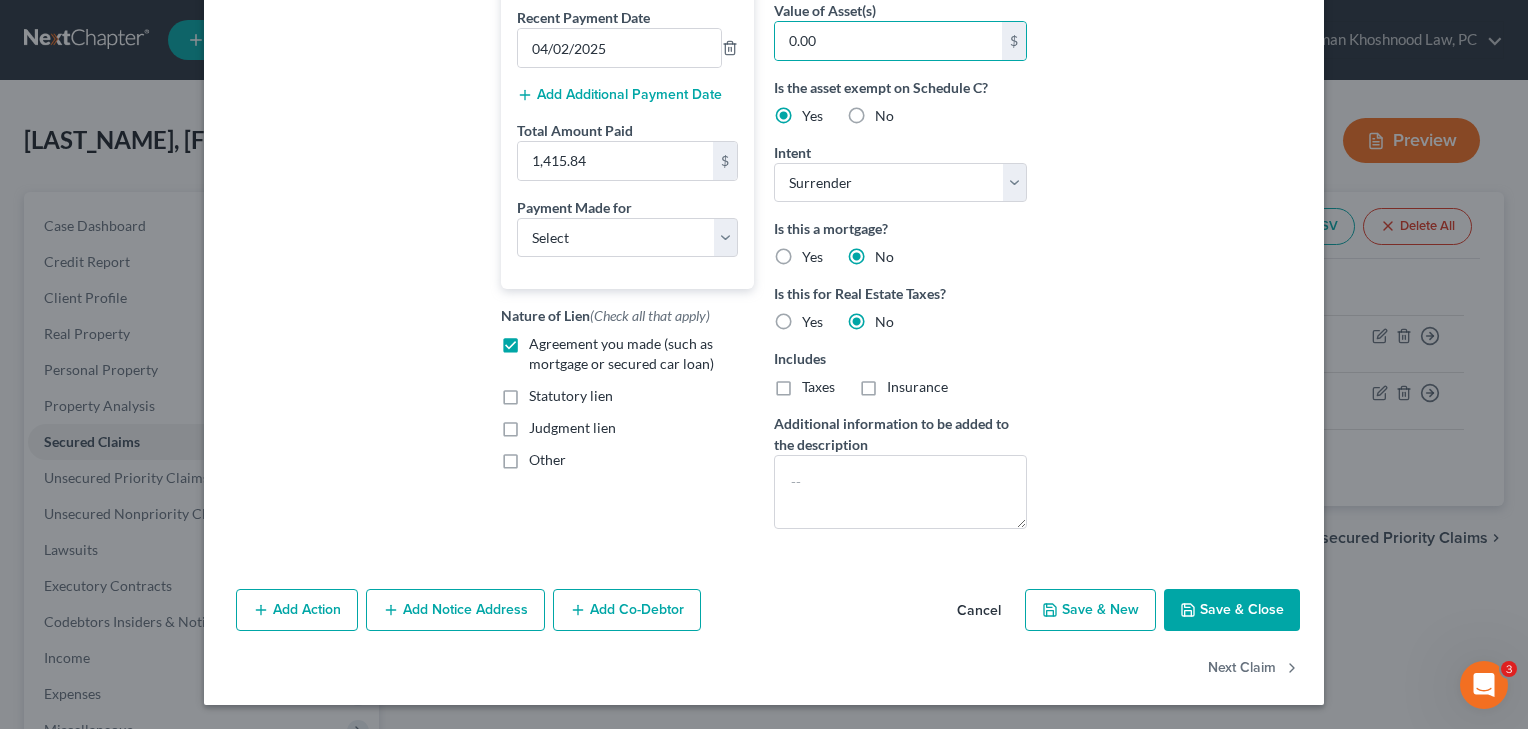 click on "Save & Close" at bounding box center (1232, 610) 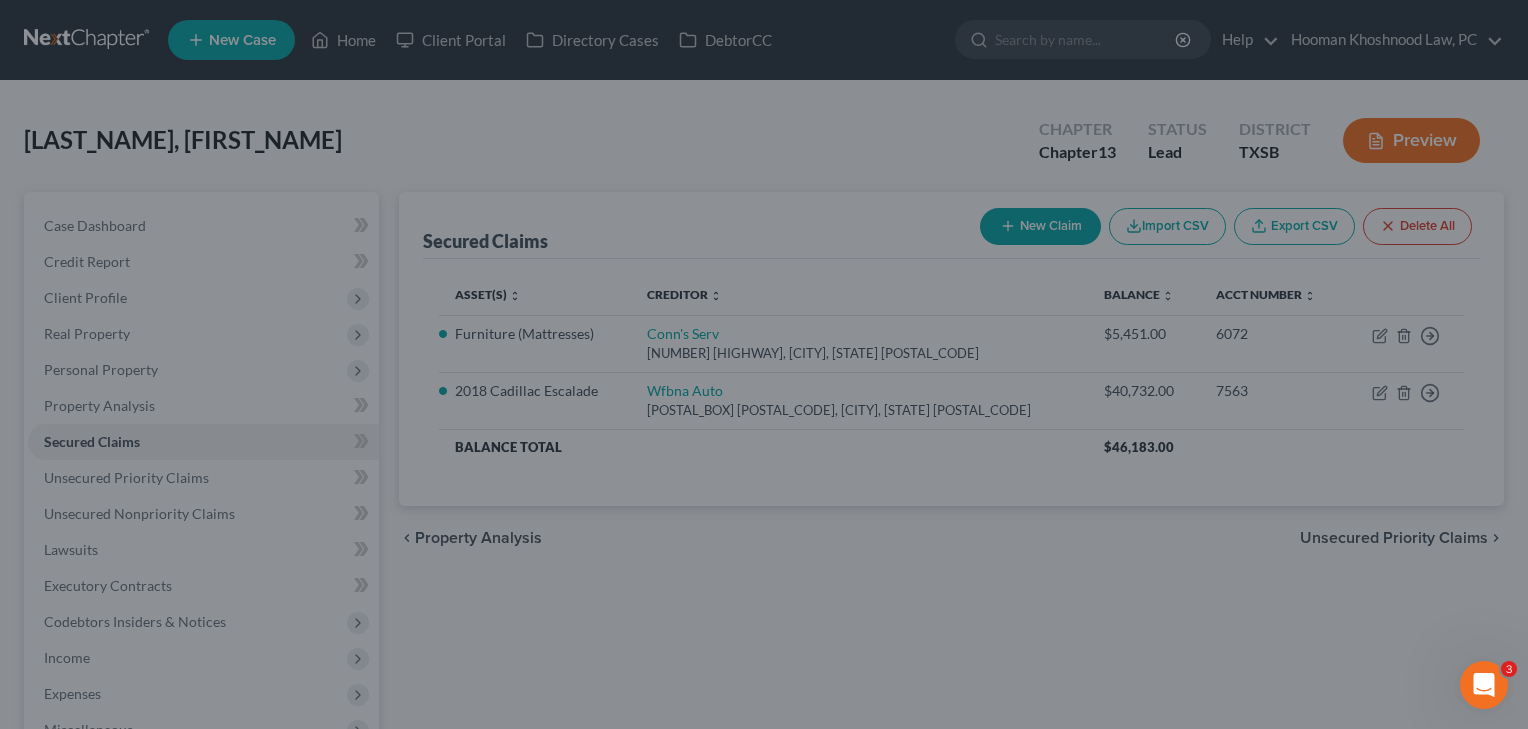 scroll, scrollTop: 445, scrollLeft: 0, axis: vertical 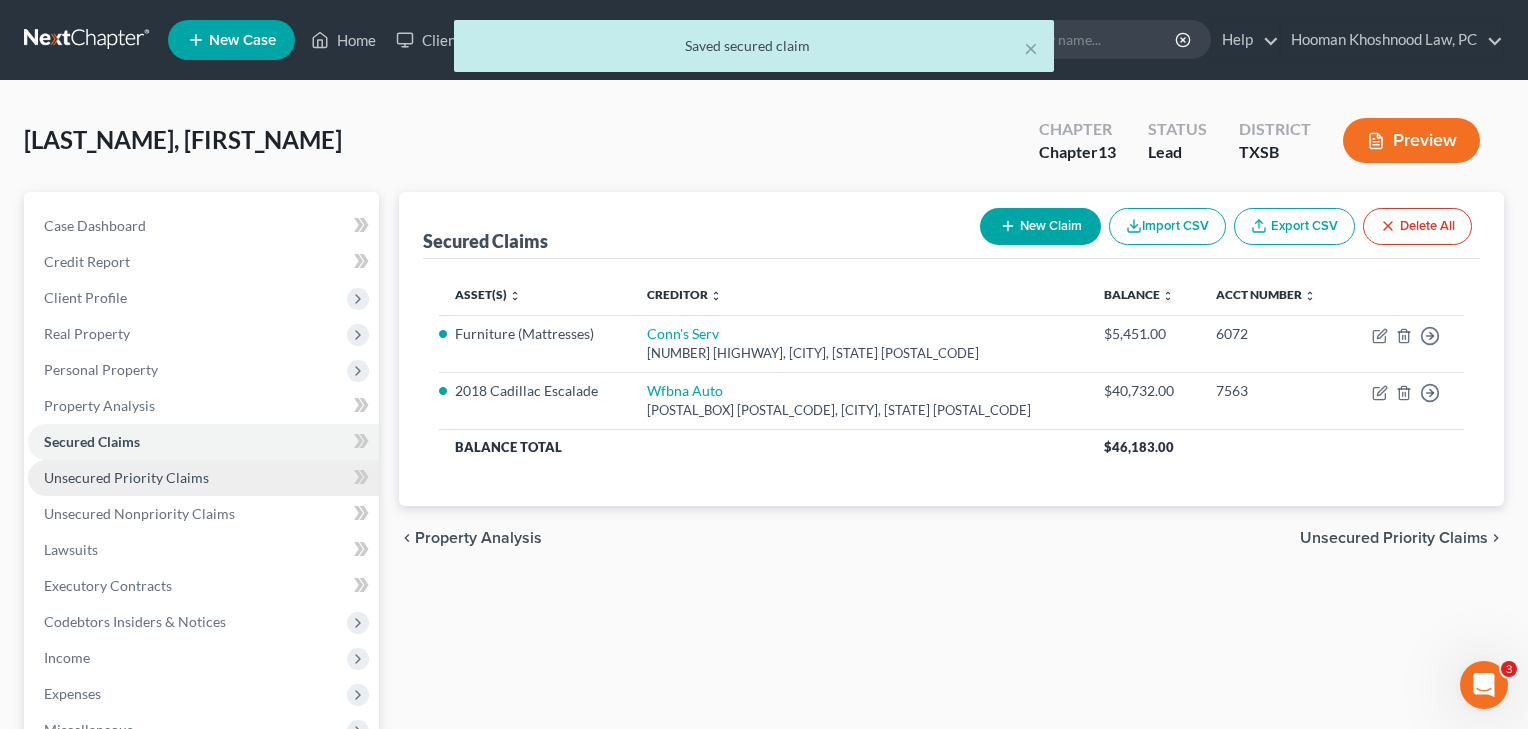 click on "Unsecured Priority Claims" at bounding box center [126, 477] 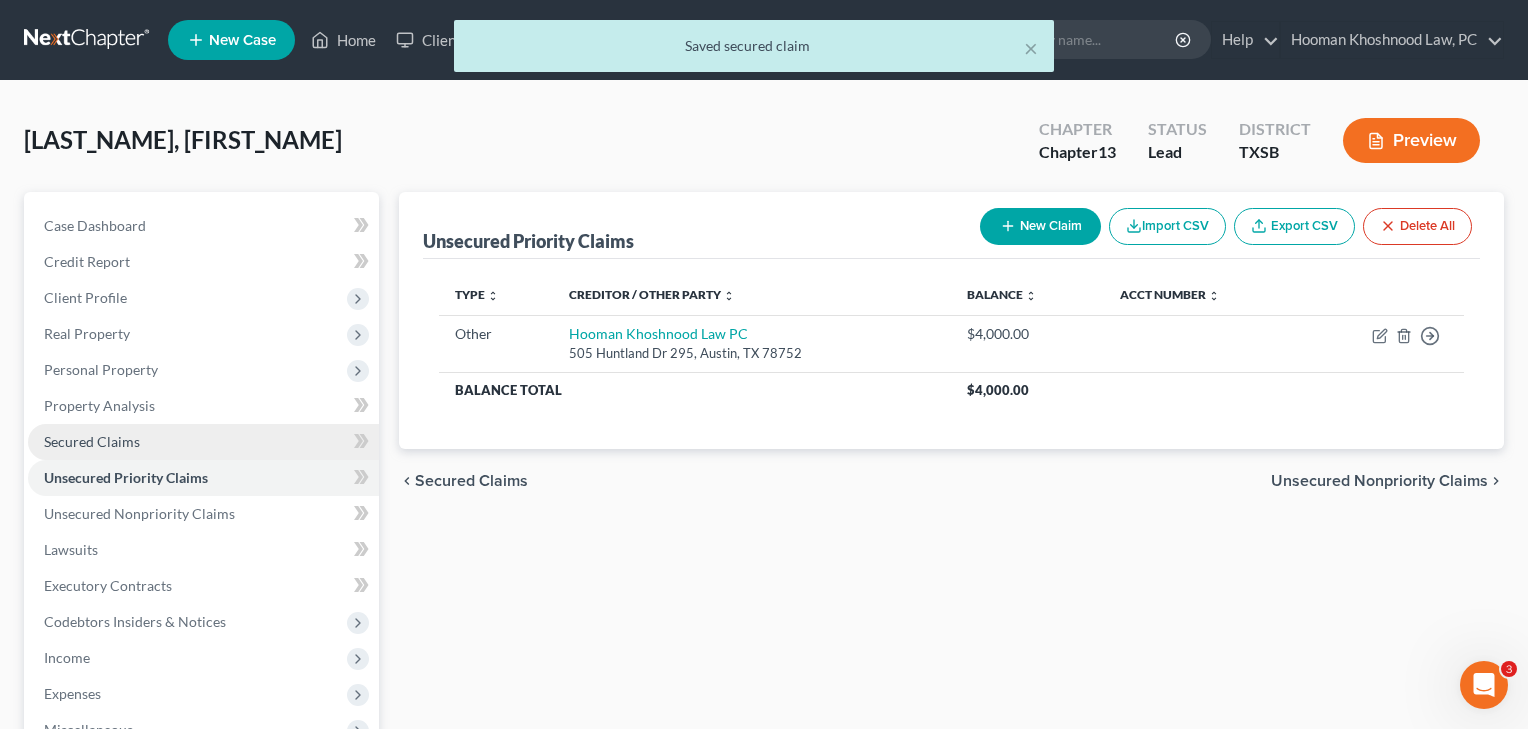 click on "Secured Claims" at bounding box center (203, 442) 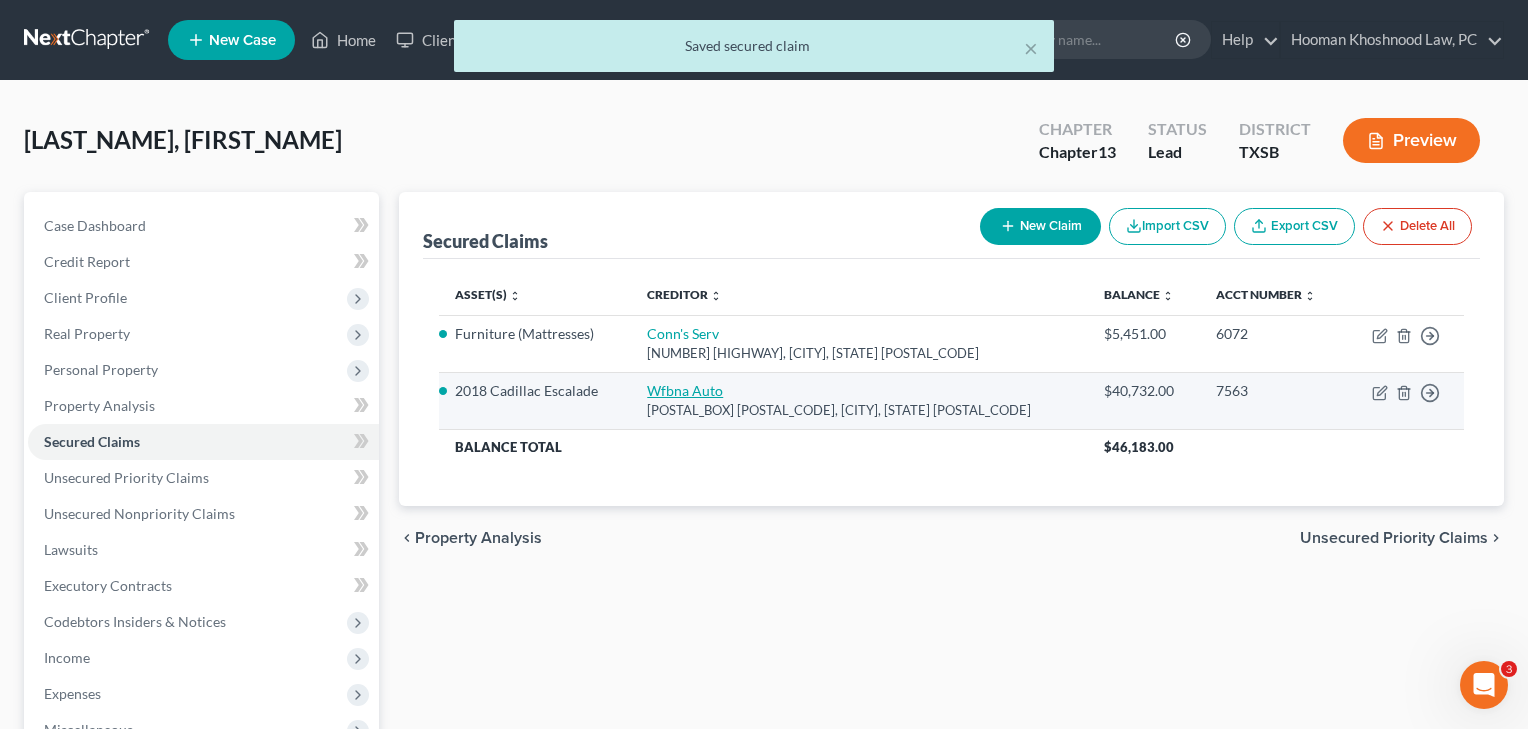 click on "Wfbna Auto" at bounding box center [685, 390] 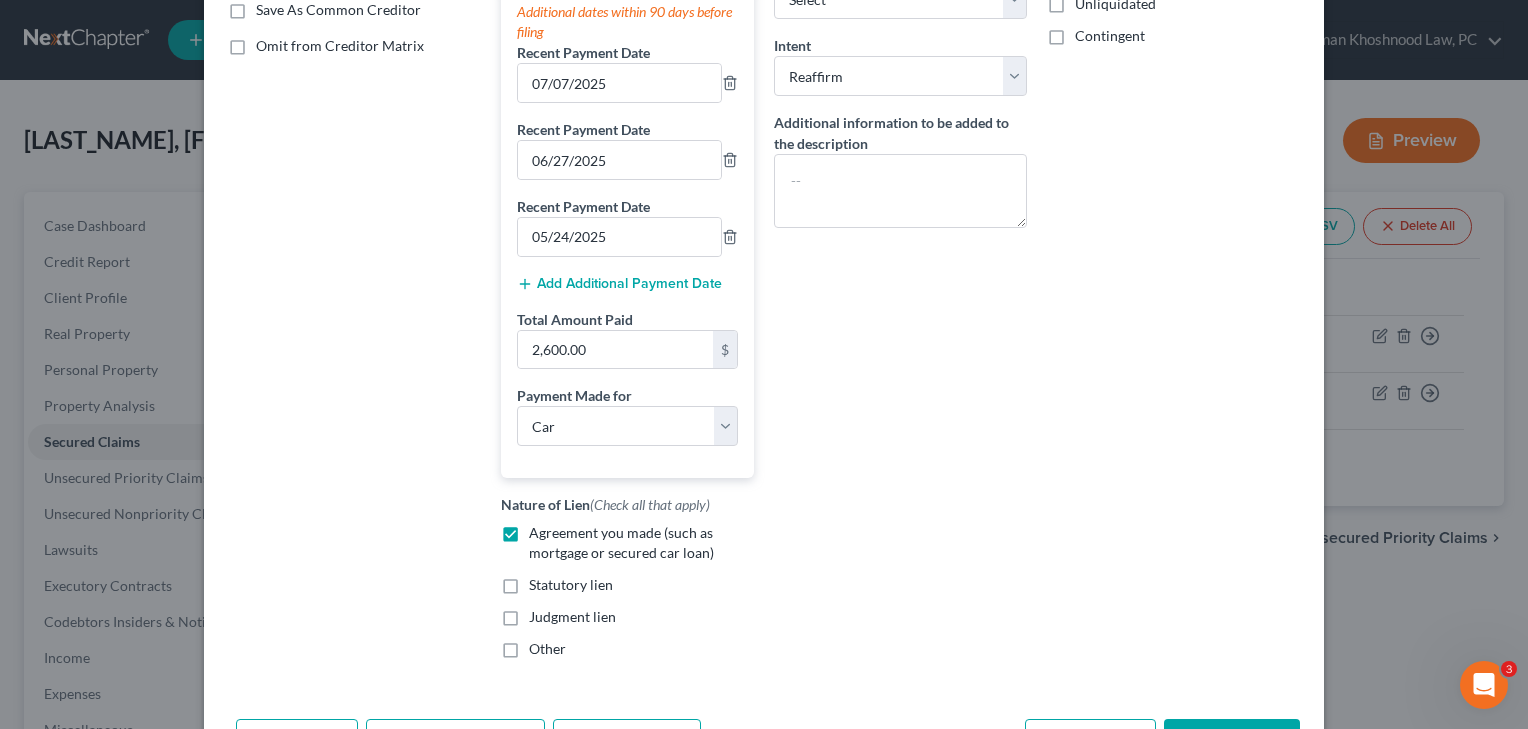 scroll, scrollTop: 450, scrollLeft: 0, axis: vertical 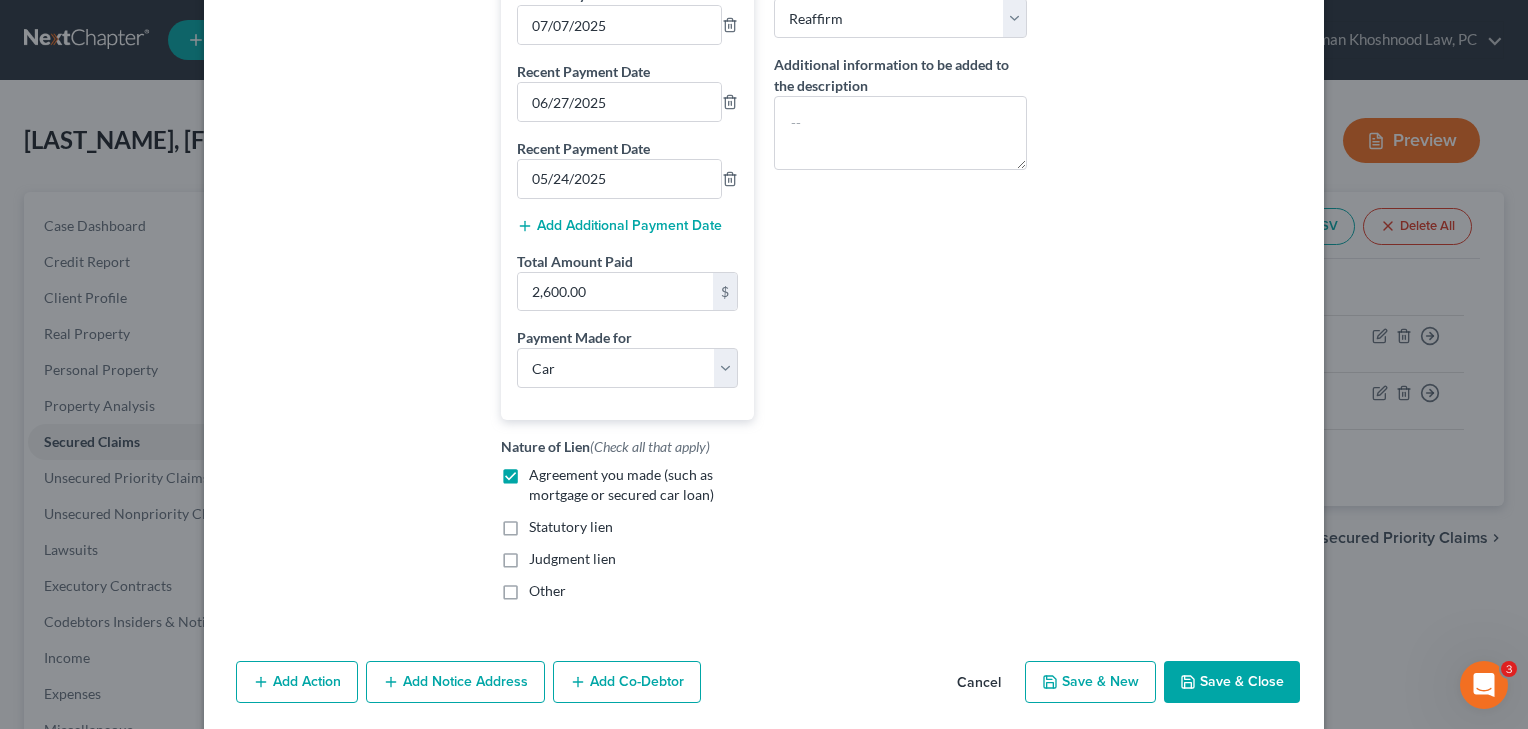 click on "Save & Close" at bounding box center [1232, 682] 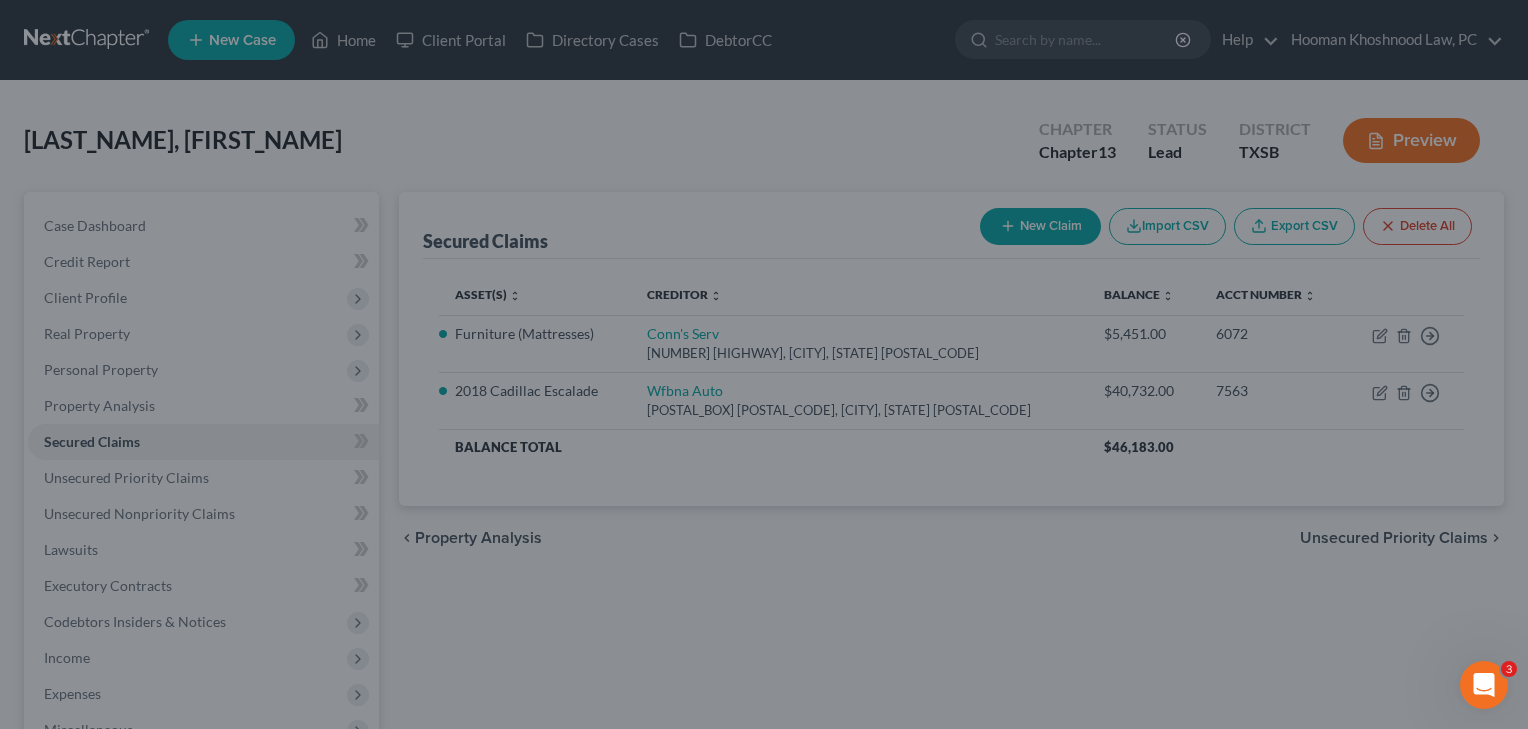 select on "16" 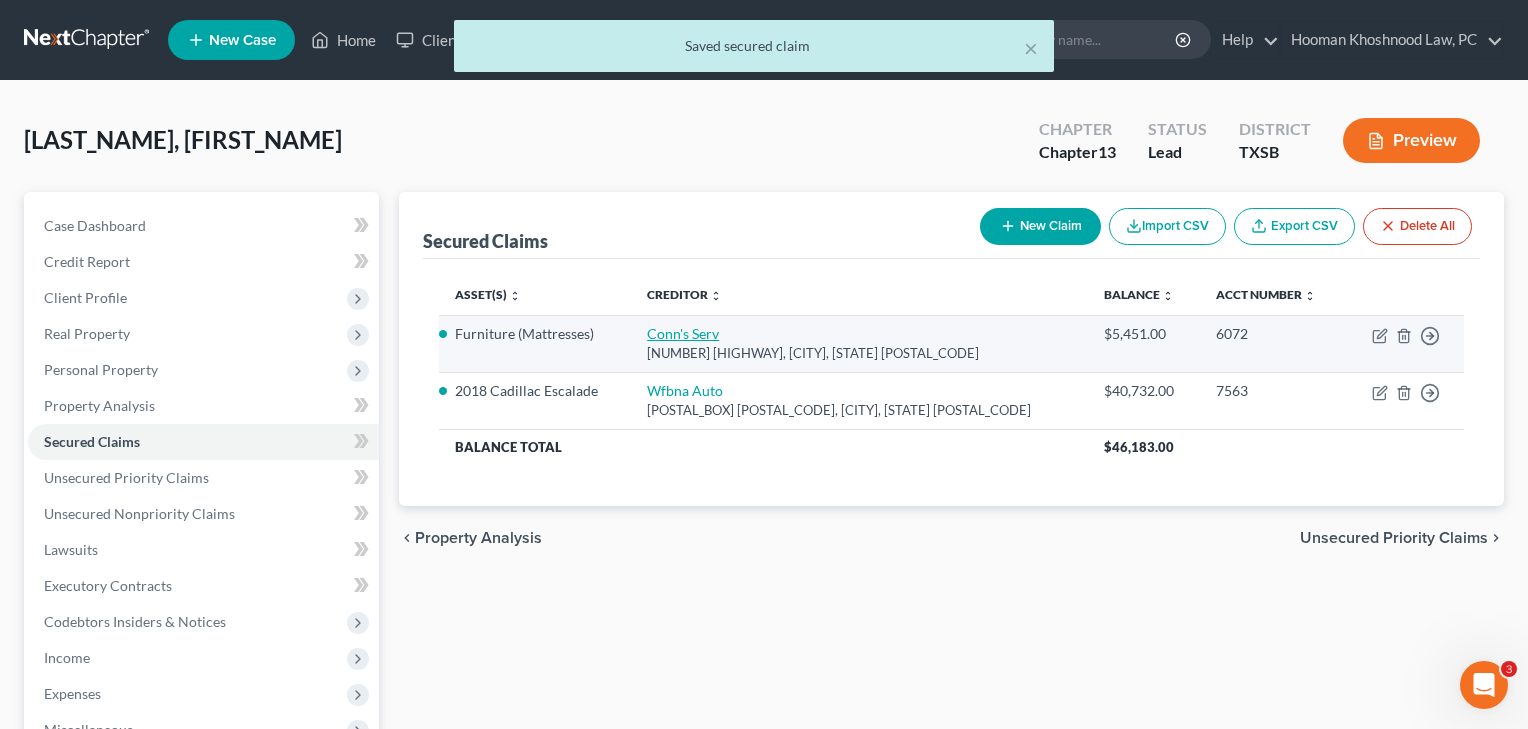click on "Conn's Serv" at bounding box center [683, 333] 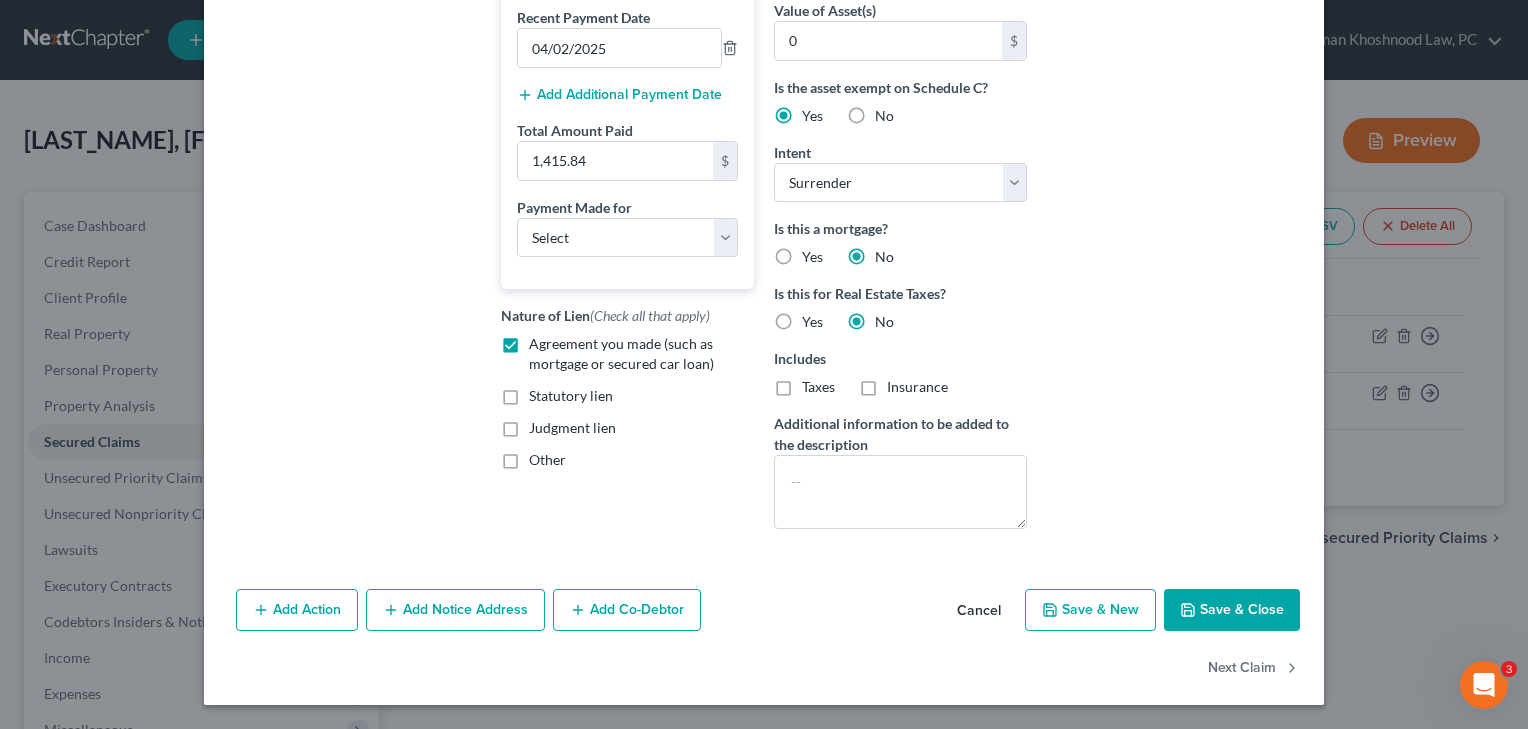 click on "Save & Close" at bounding box center [1232, 610] 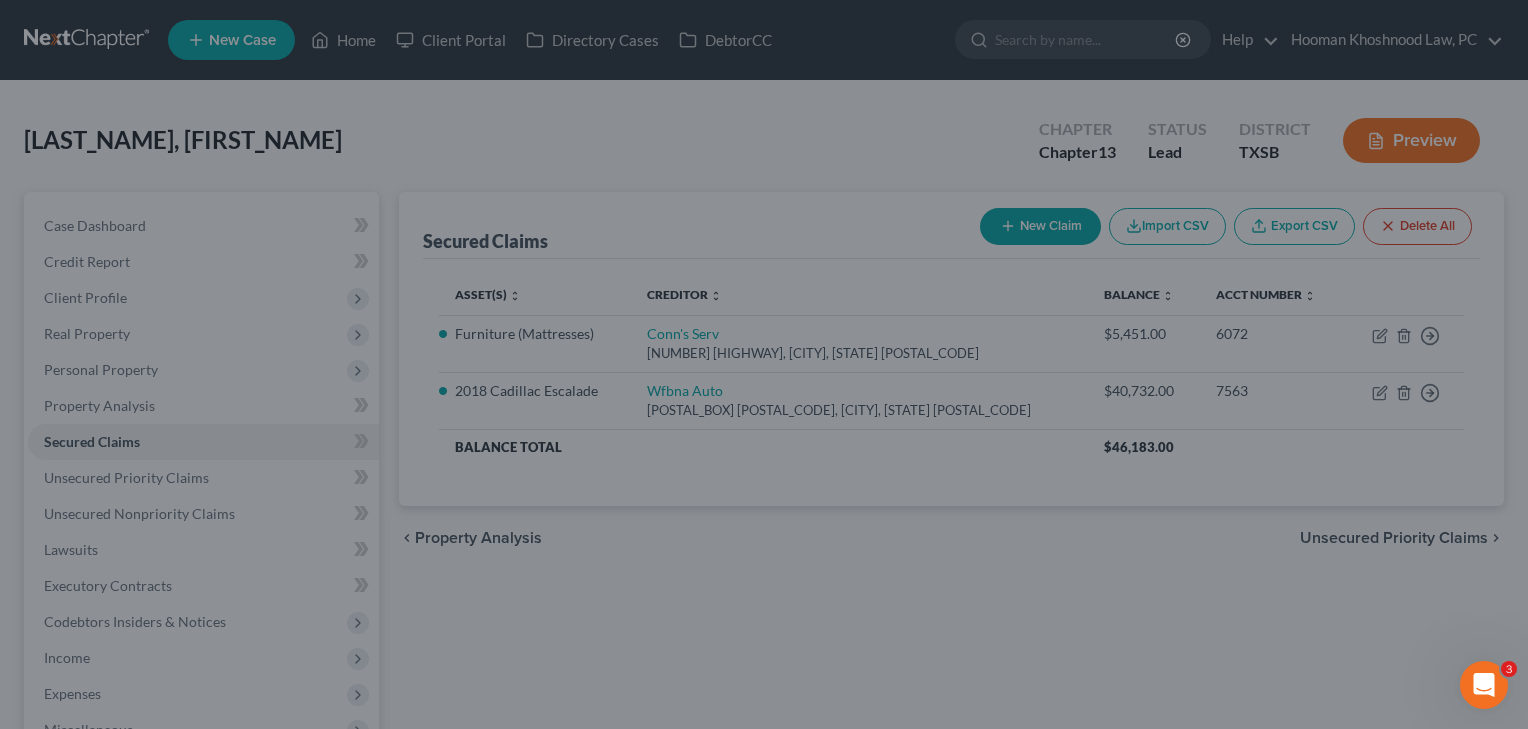 scroll, scrollTop: 445, scrollLeft: 0, axis: vertical 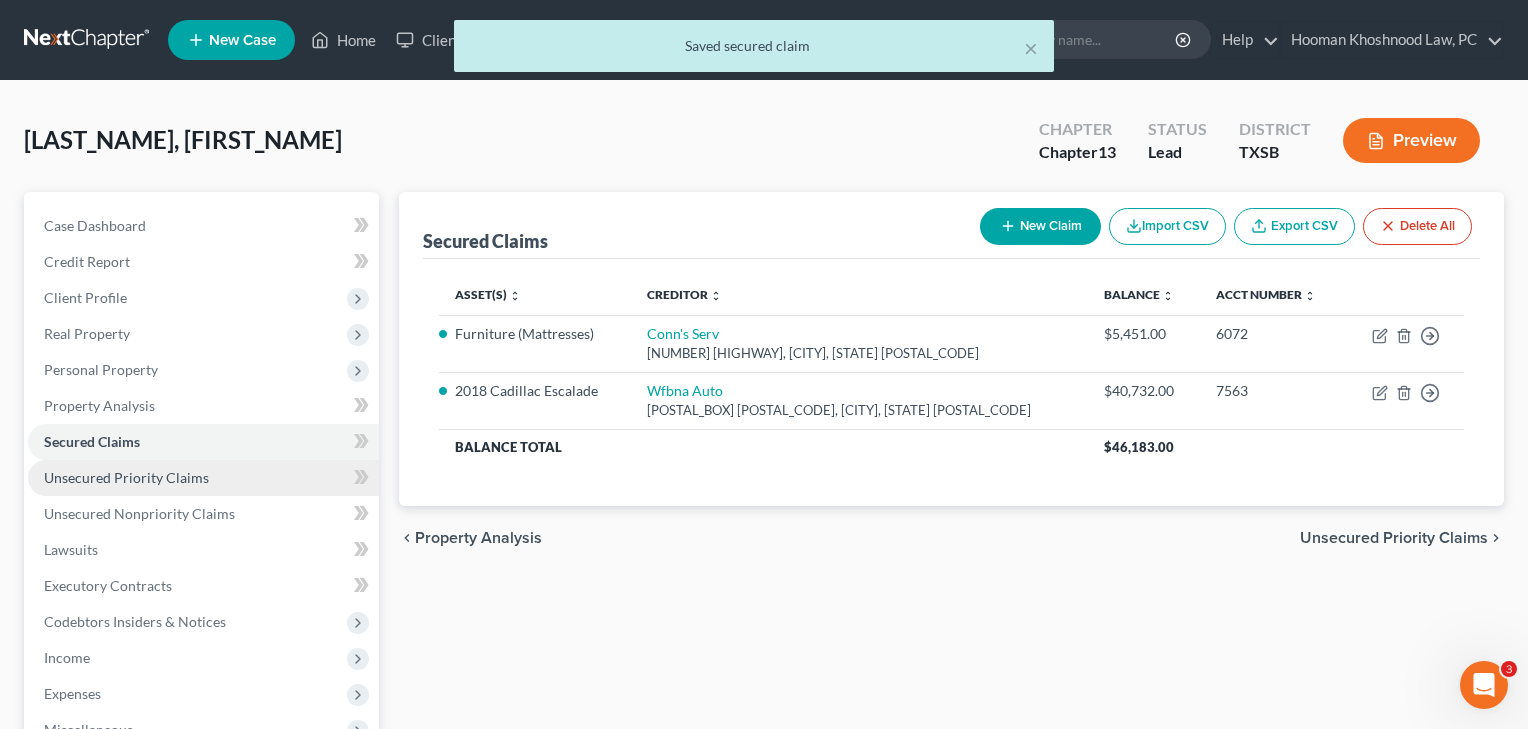 click on "Unsecured Priority Claims" at bounding box center (203, 478) 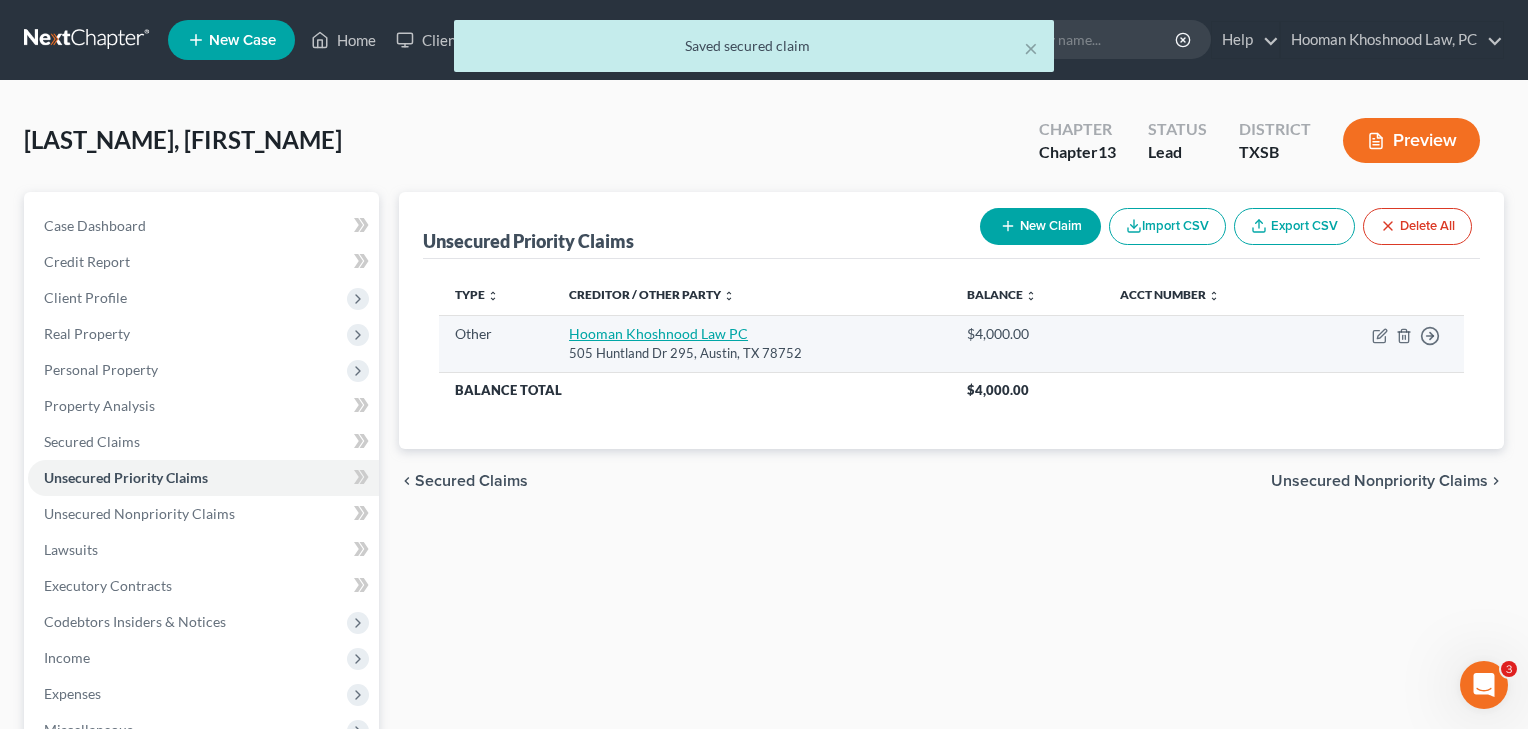 click on "Hooman Khoshnood Law PC" at bounding box center [658, 333] 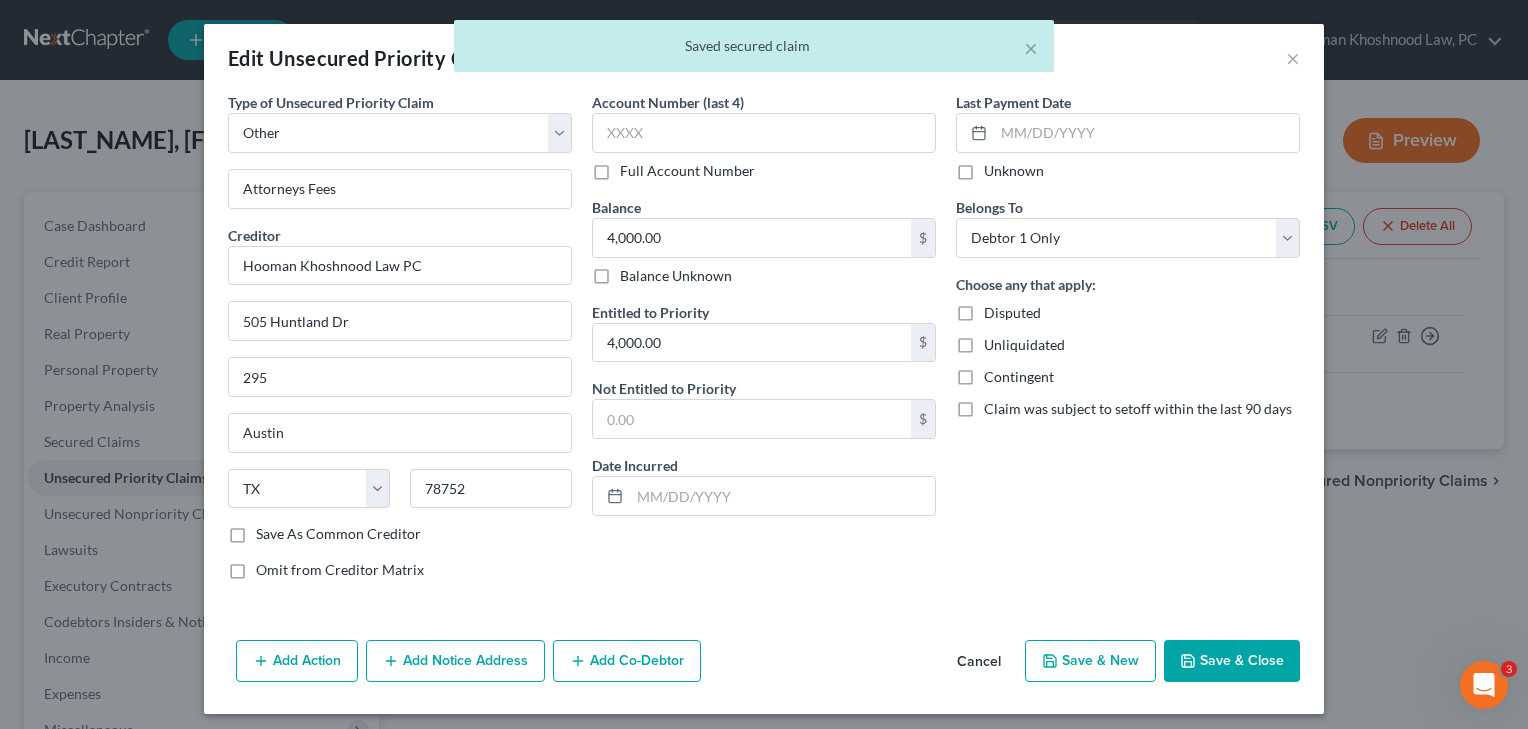 click on "Save & Close" at bounding box center (1232, 661) 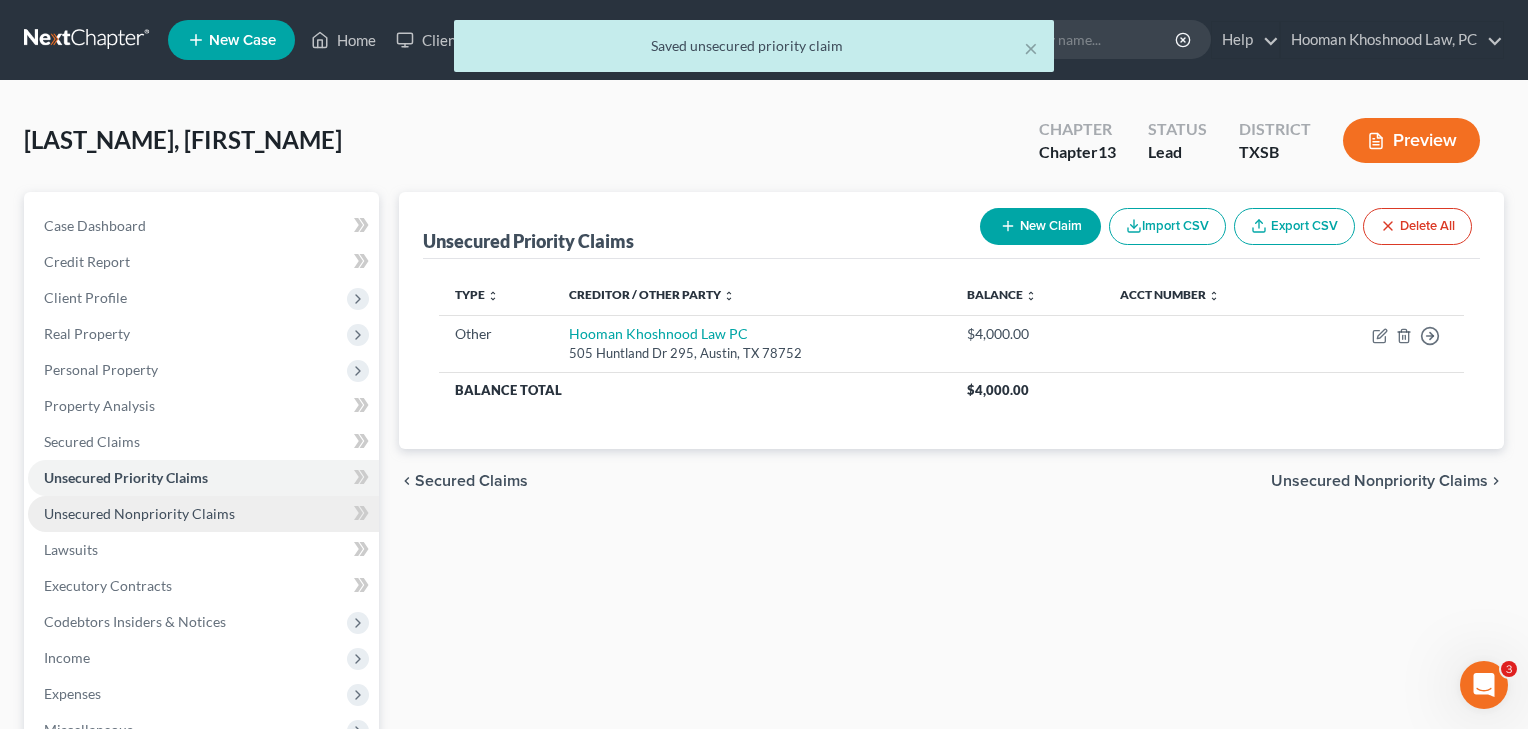click on "Unsecured Nonpriority Claims" at bounding box center (139, 513) 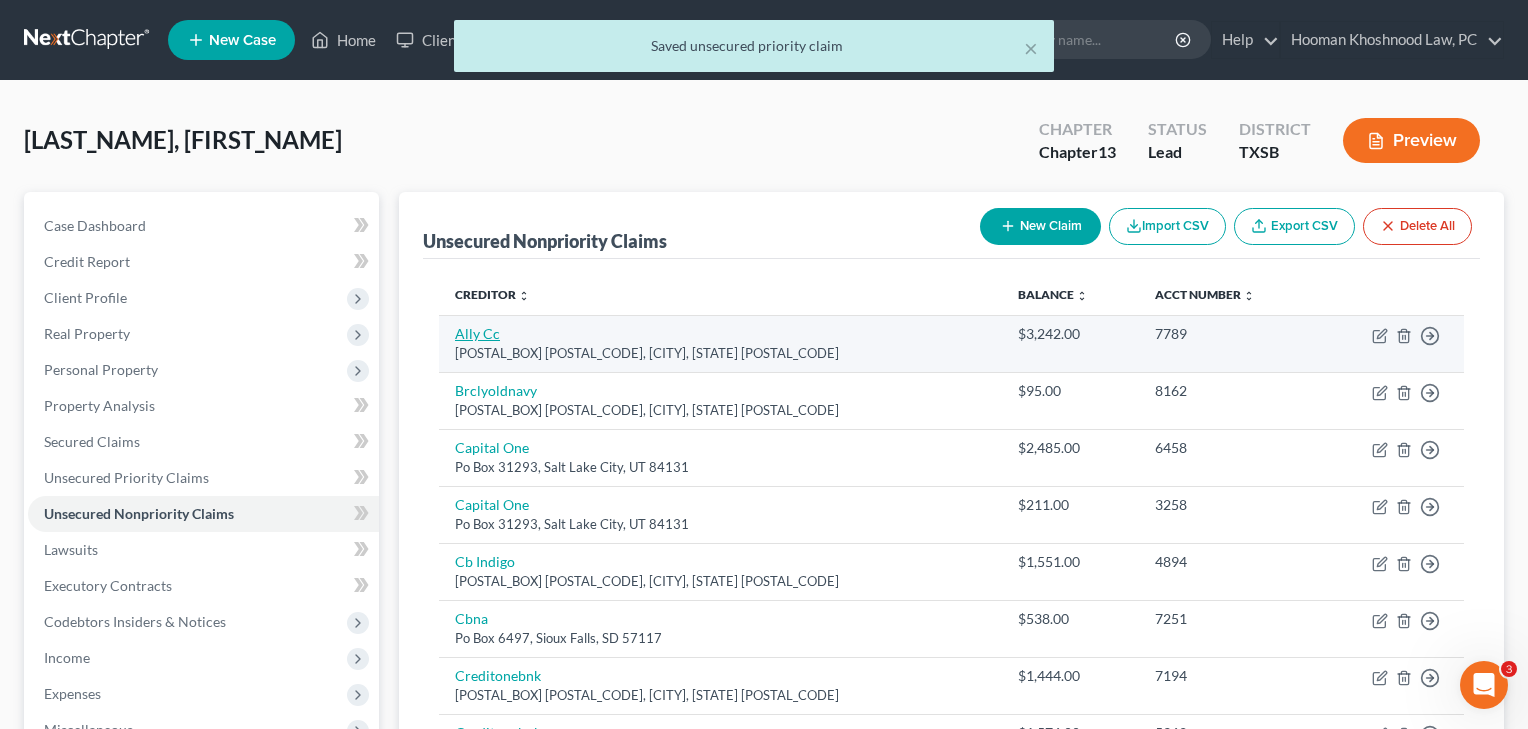 click on "Ally Cc" at bounding box center [477, 333] 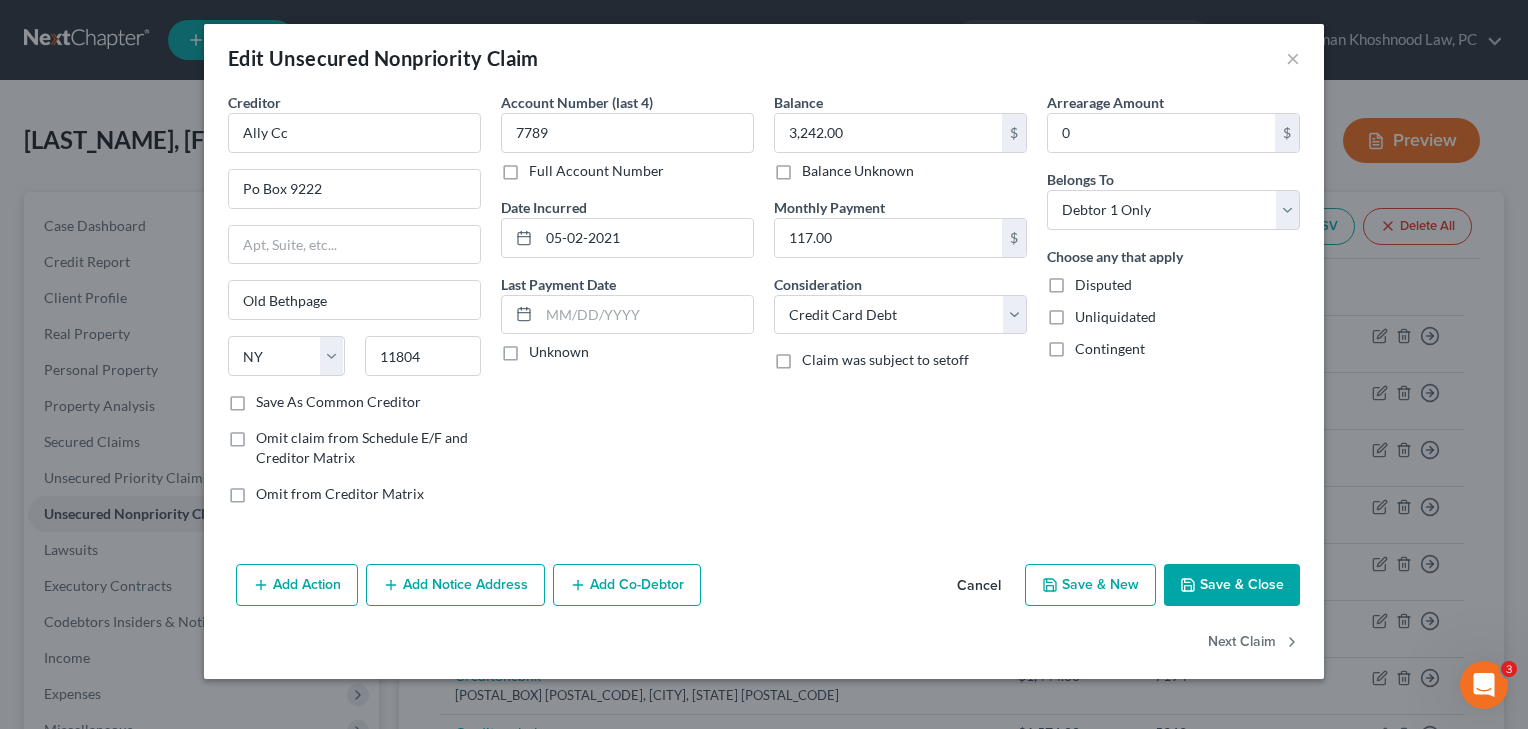 click on "Save & Close" at bounding box center [1232, 585] 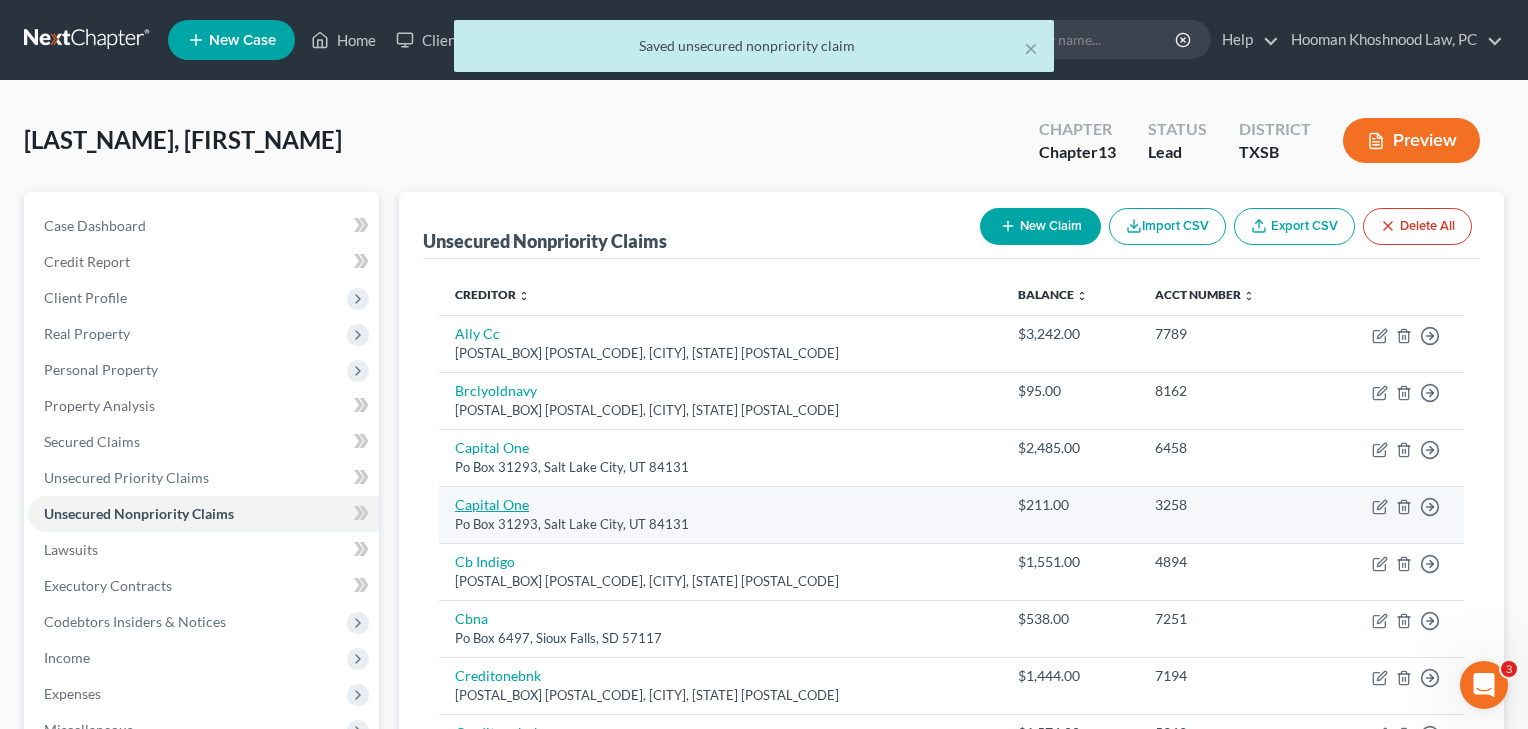 click on "Capital One" at bounding box center [492, 504] 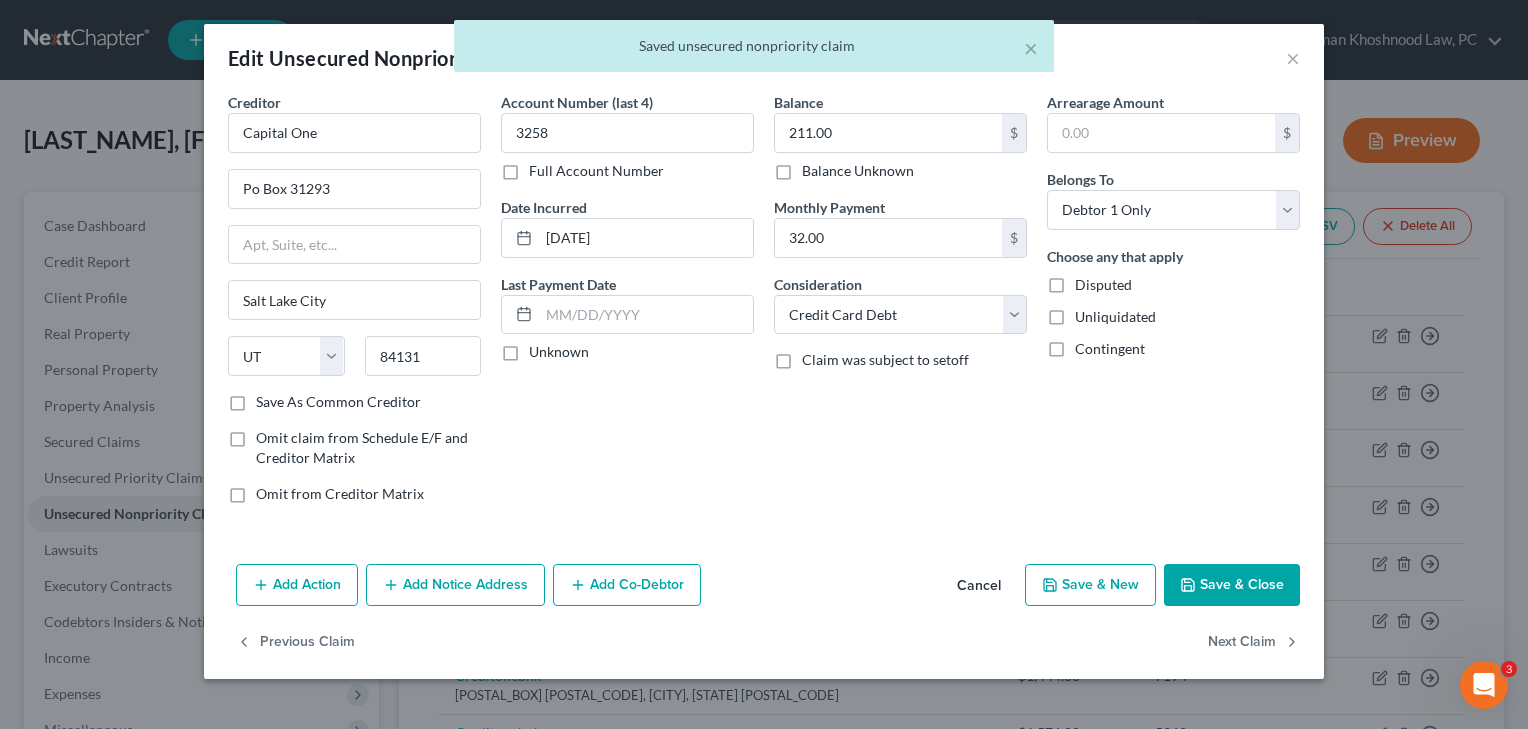 click on "Save & Close" at bounding box center [1232, 585] 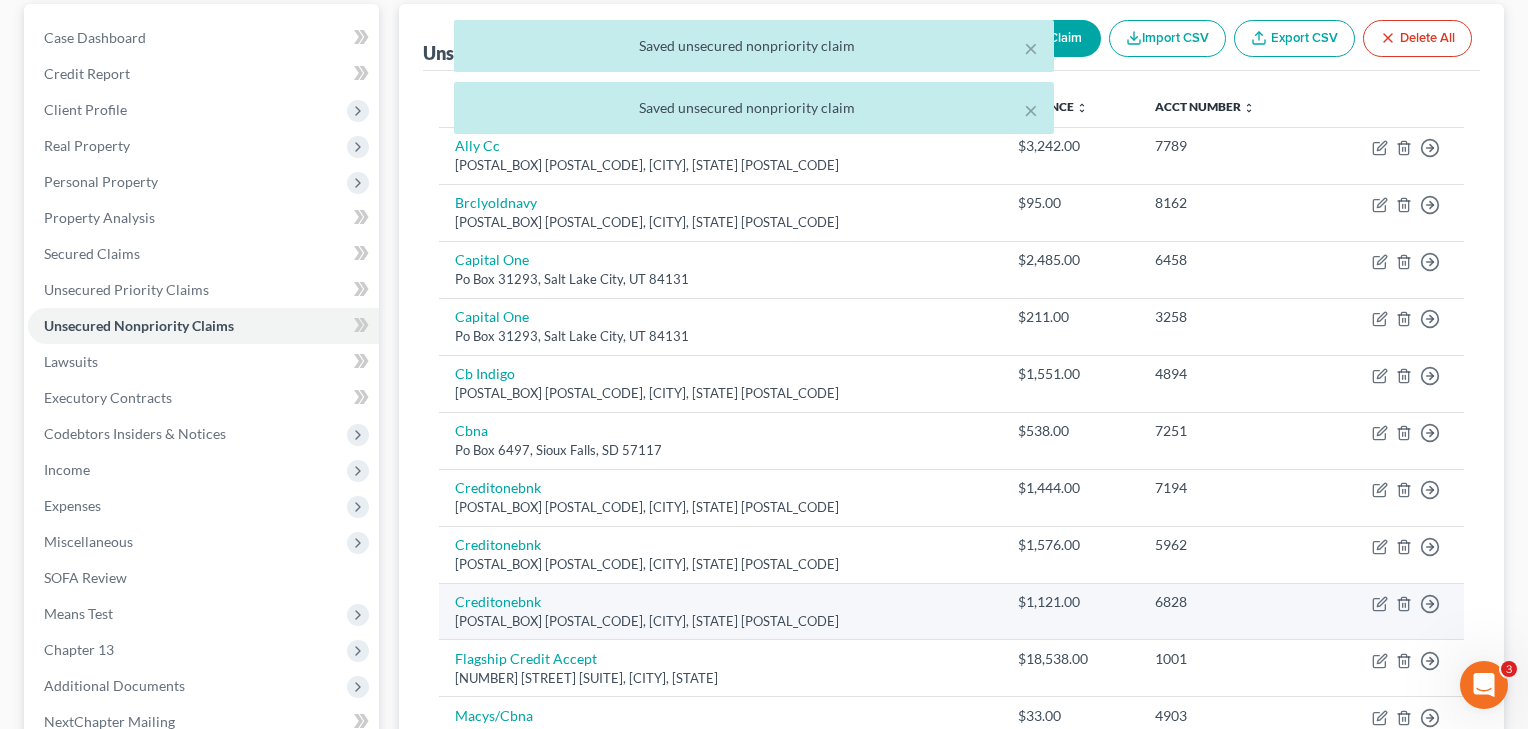 scroll, scrollTop: 217, scrollLeft: 0, axis: vertical 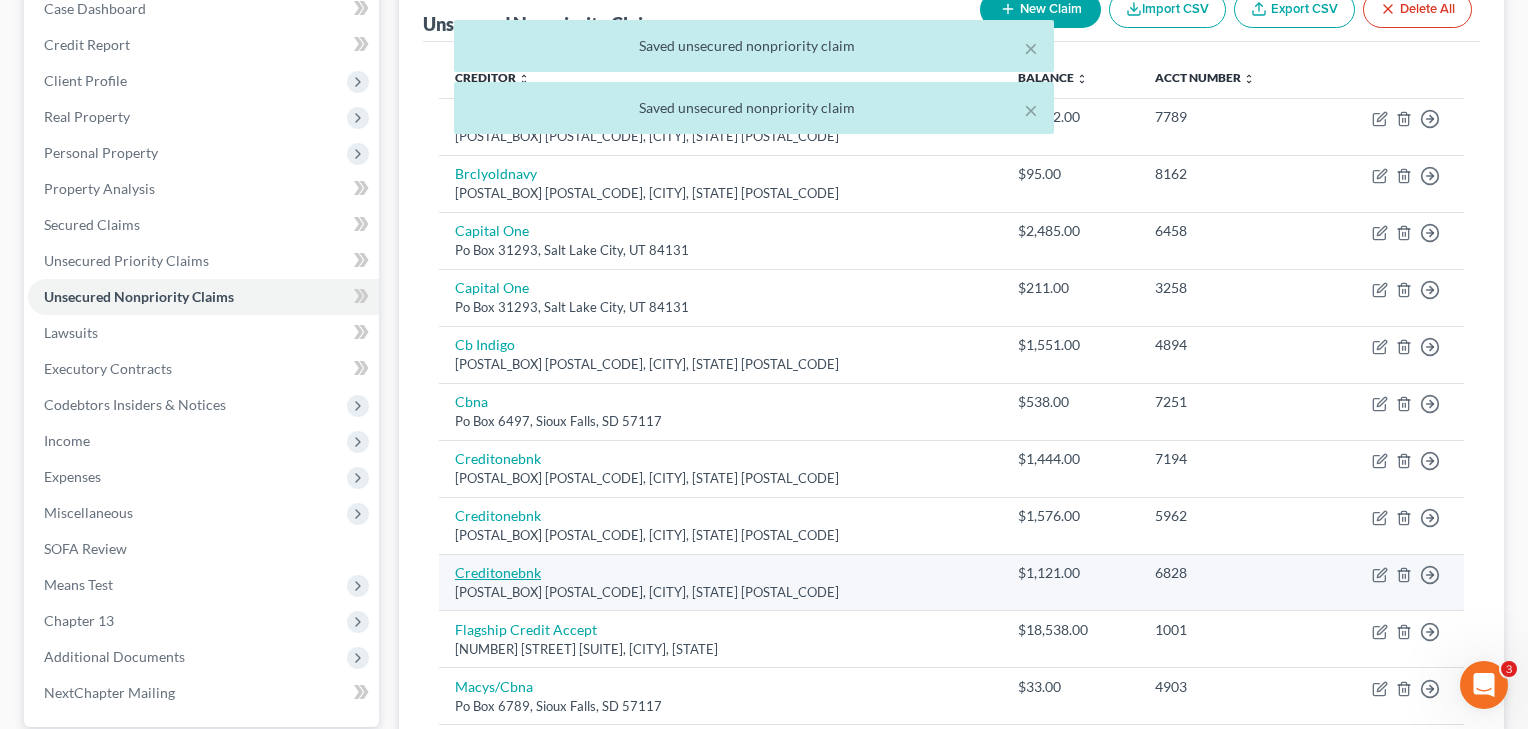click on "Creditonebnk" at bounding box center [498, 572] 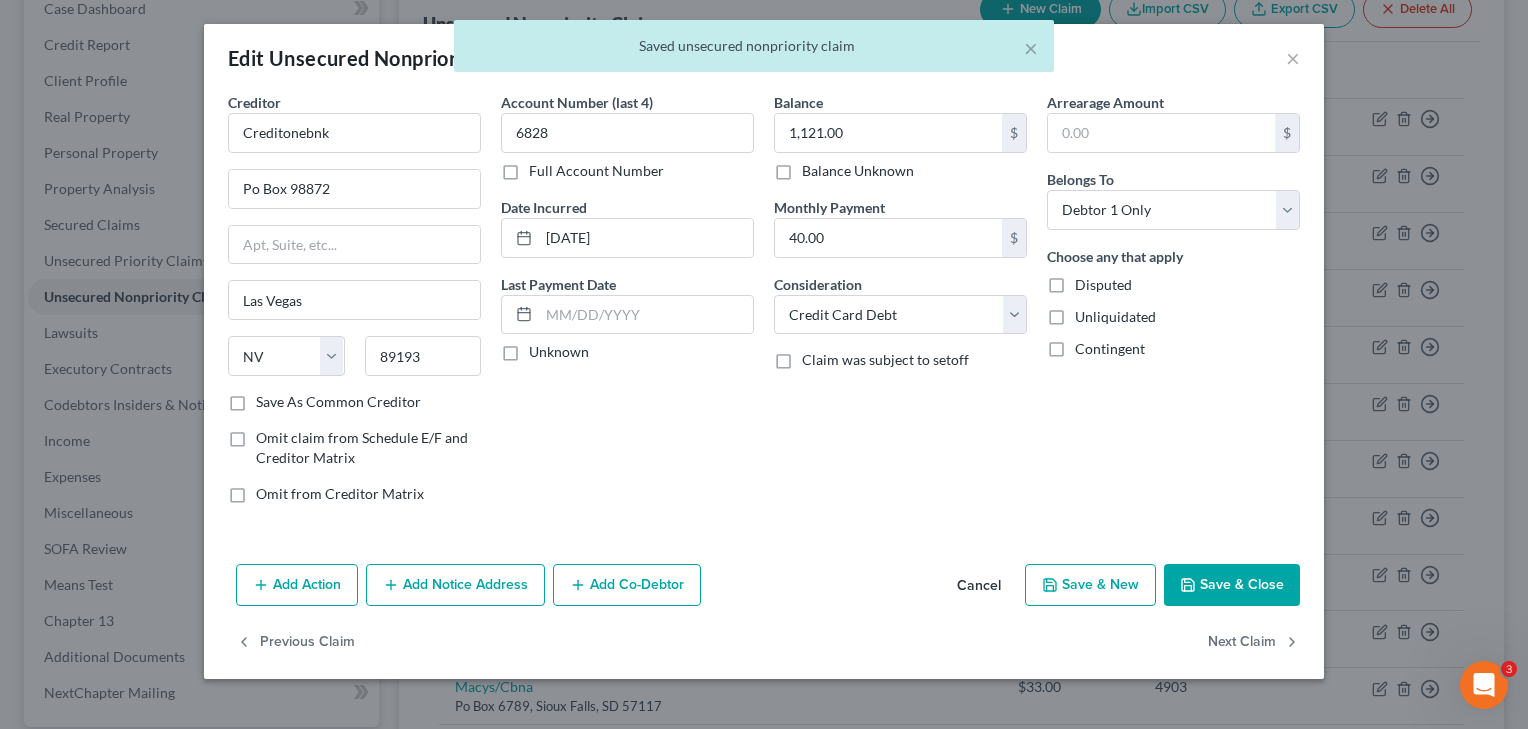 click on "Save & Close" at bounding box center (1232, 585) 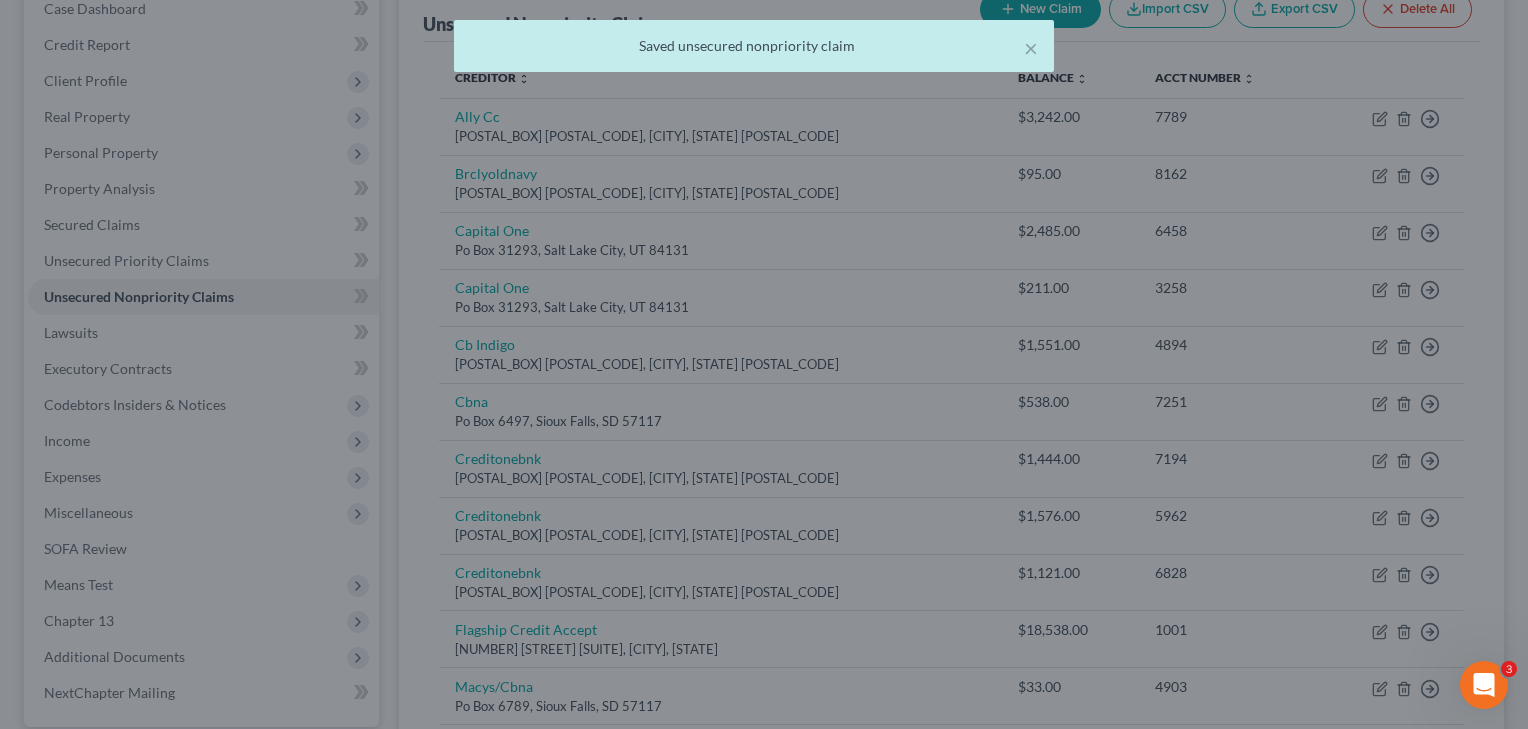 type on "0" 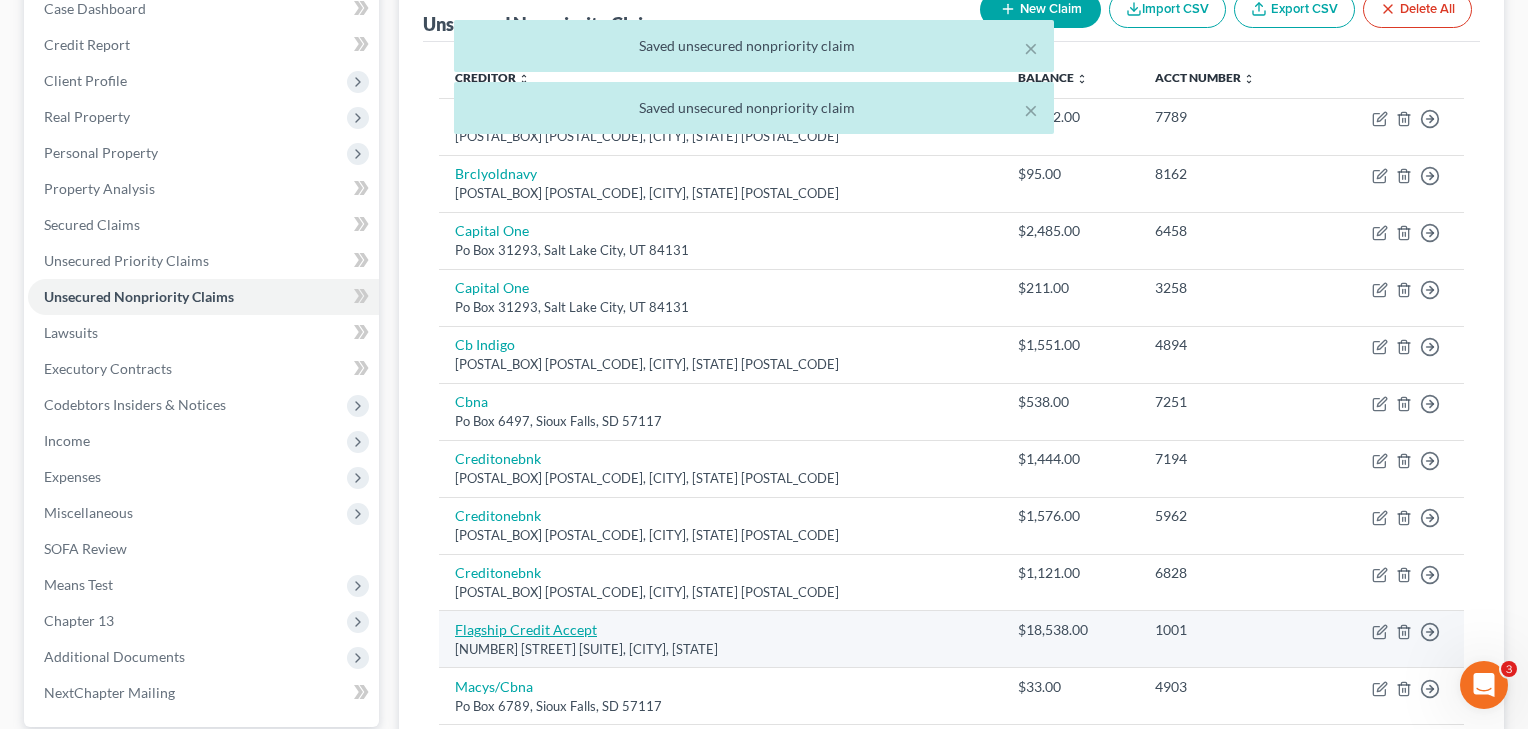 click on "Flagship Credit Accept" at bounding box center (526, 629) 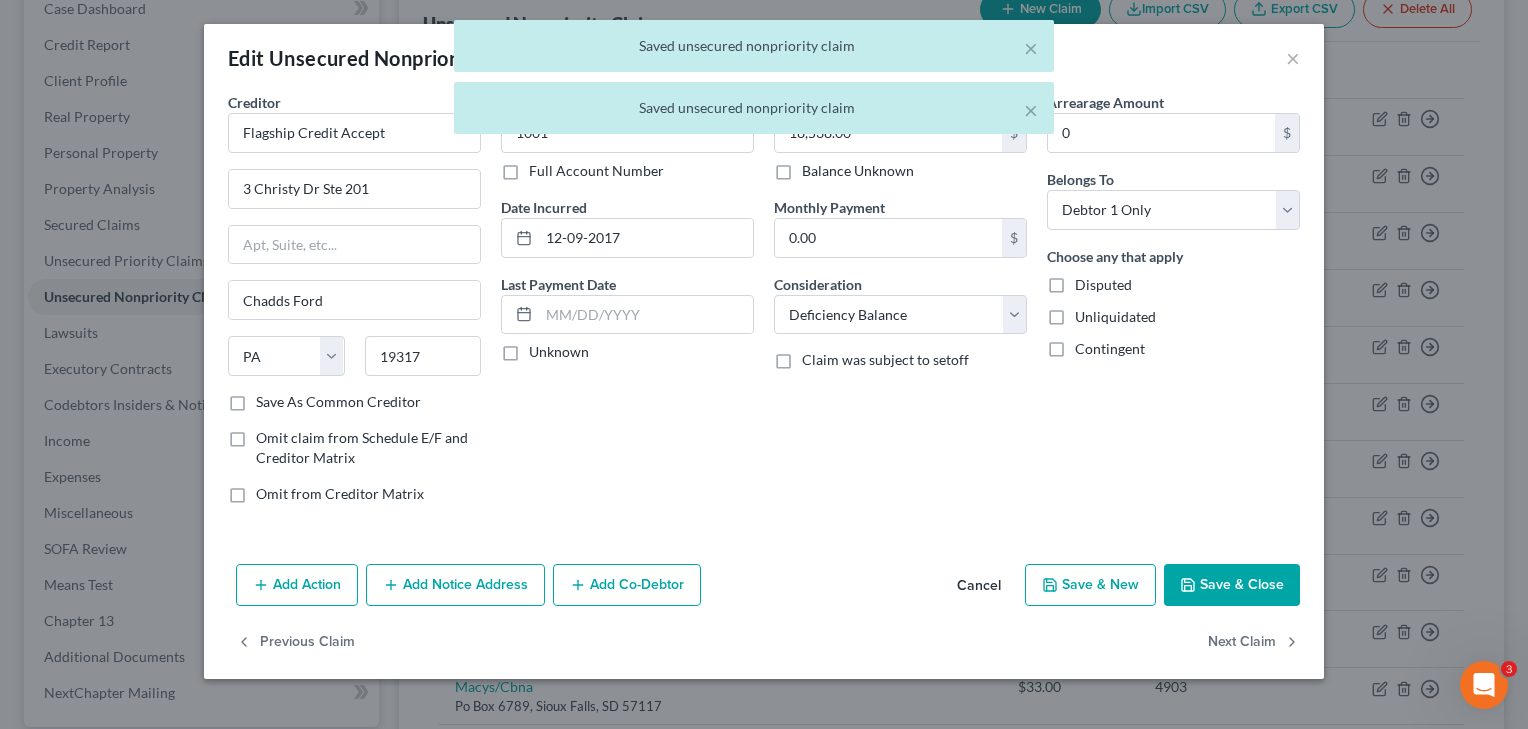 click on "Save & Close" at bounding box center [1232, 585] 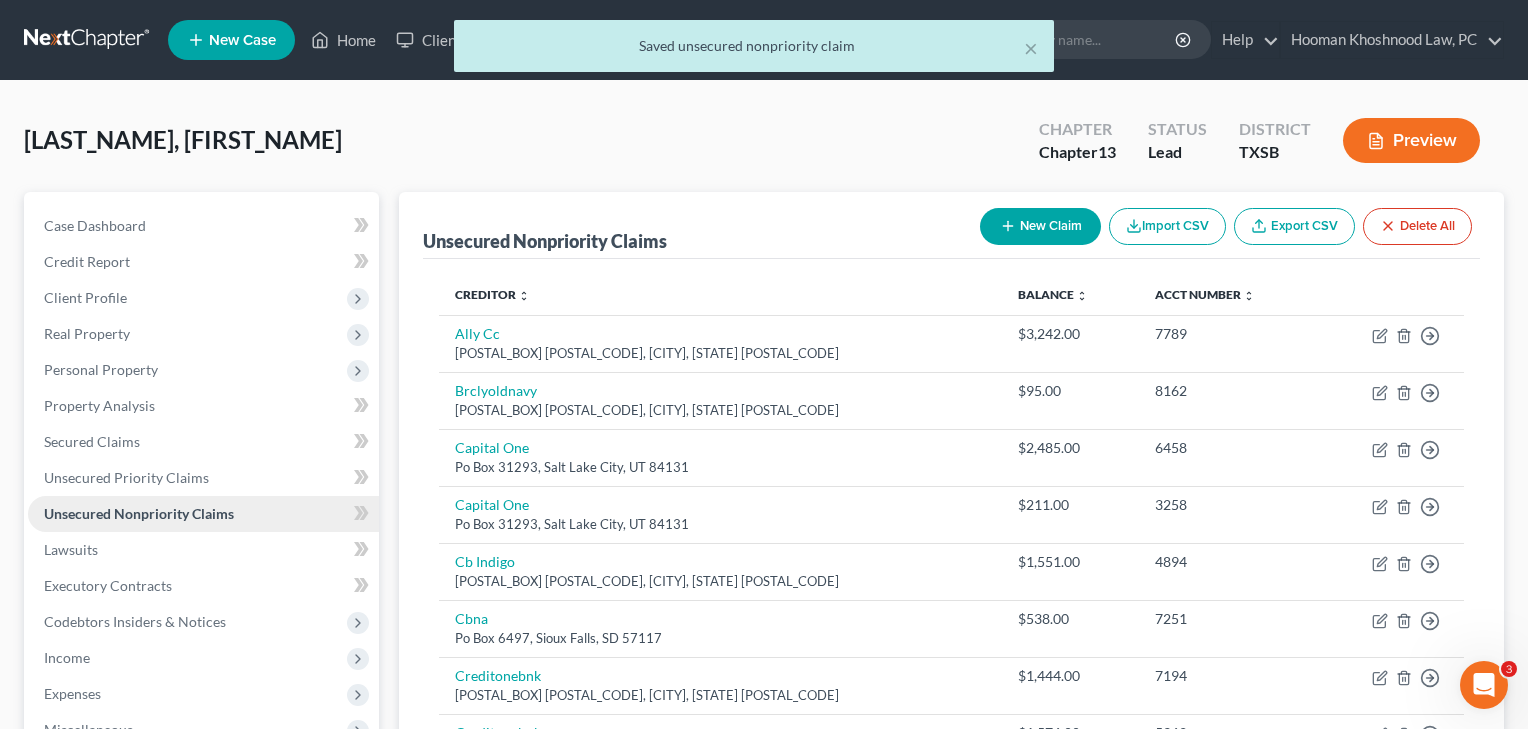 scroll, scrollTop: 0, scrollLeft: 0, axis: both 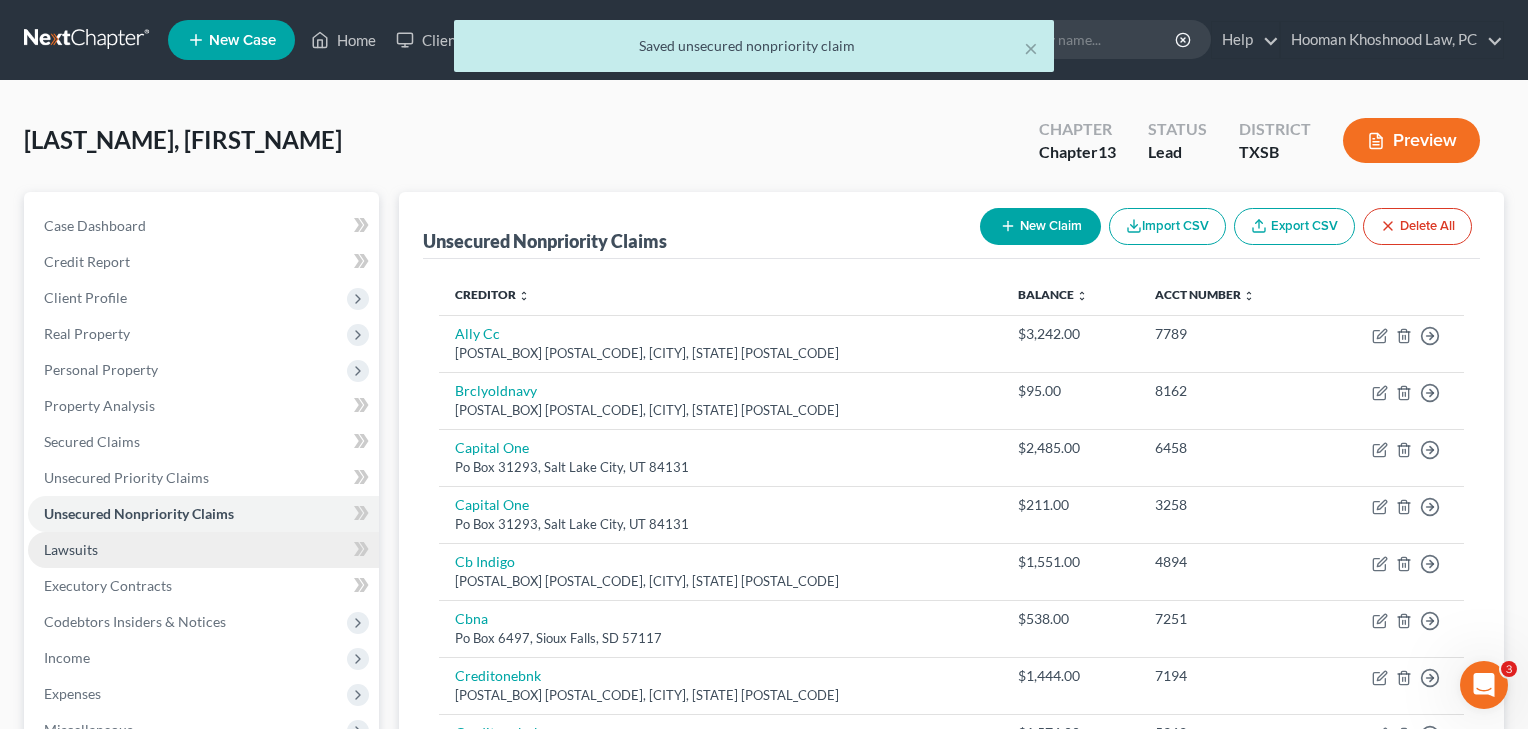 click on "Lawsuits" at bounding box center (71, 549) 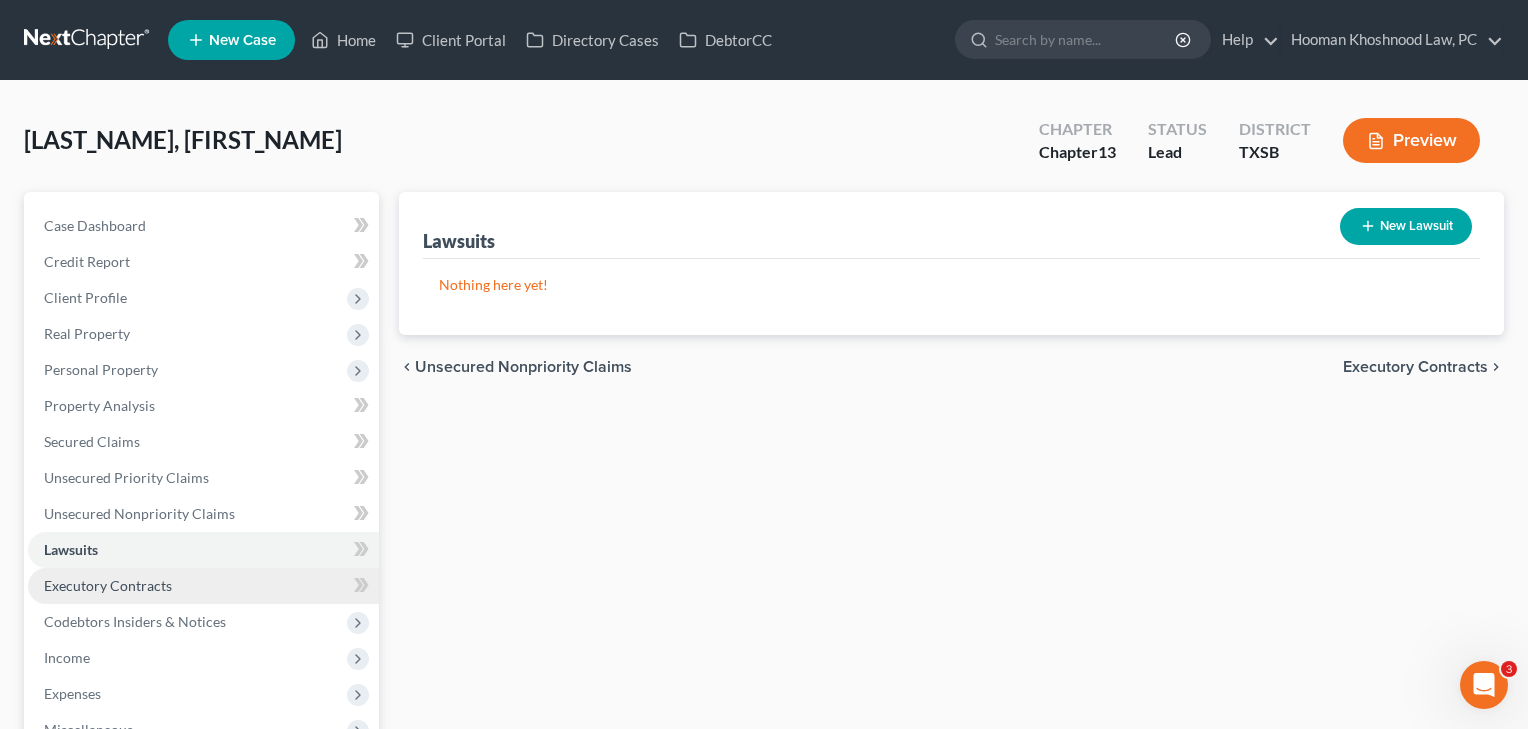 click on "Executory Contracts" at bounding box center [108, 585] 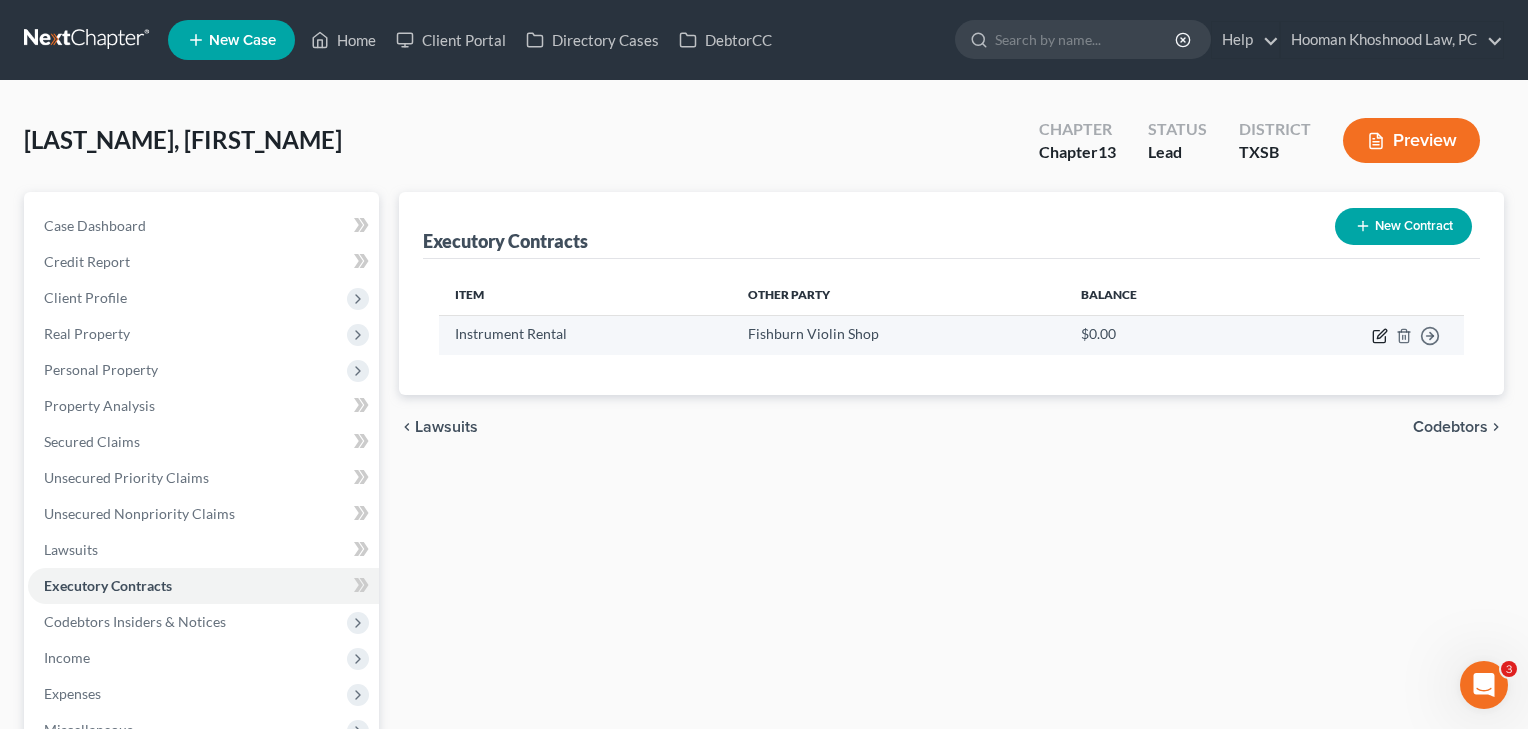 click 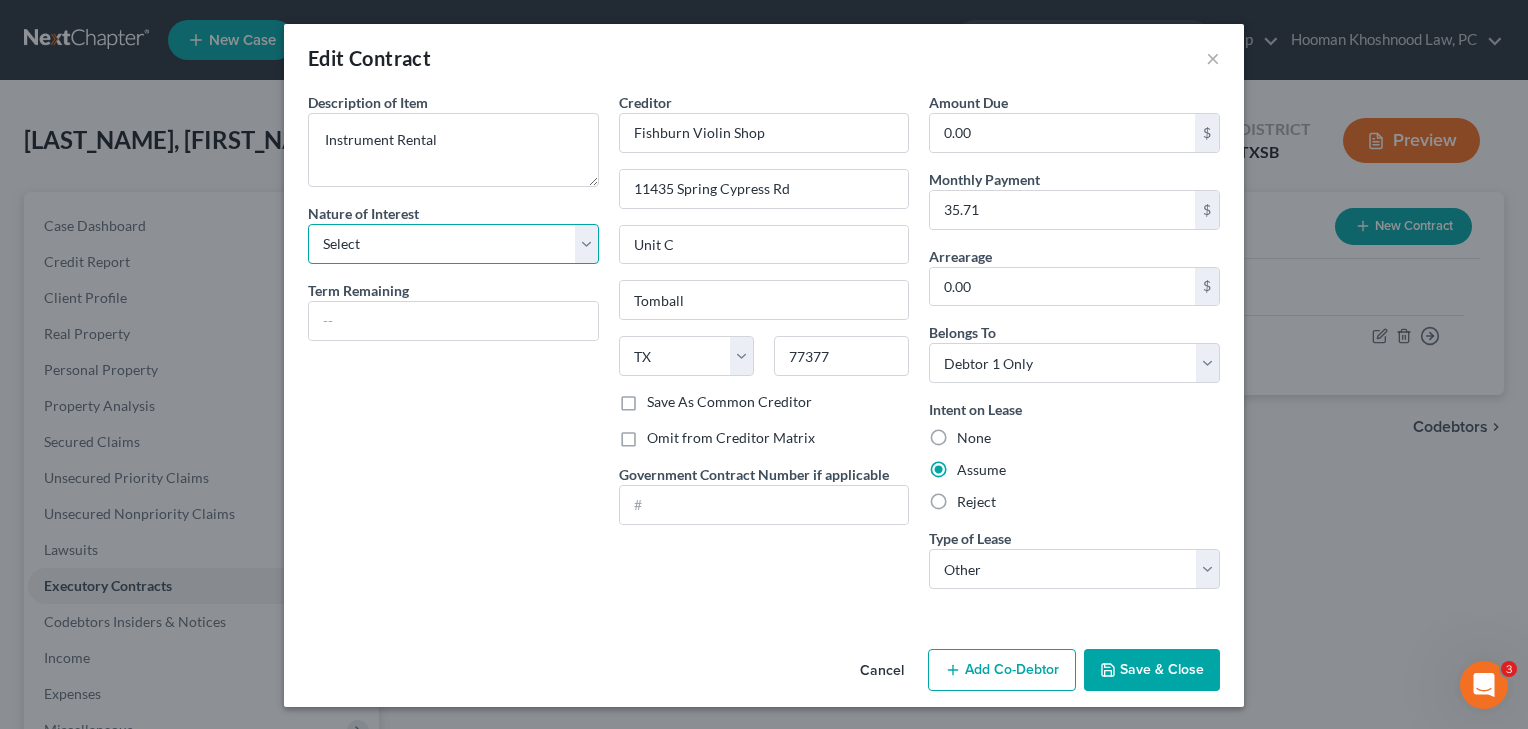 select on "3" 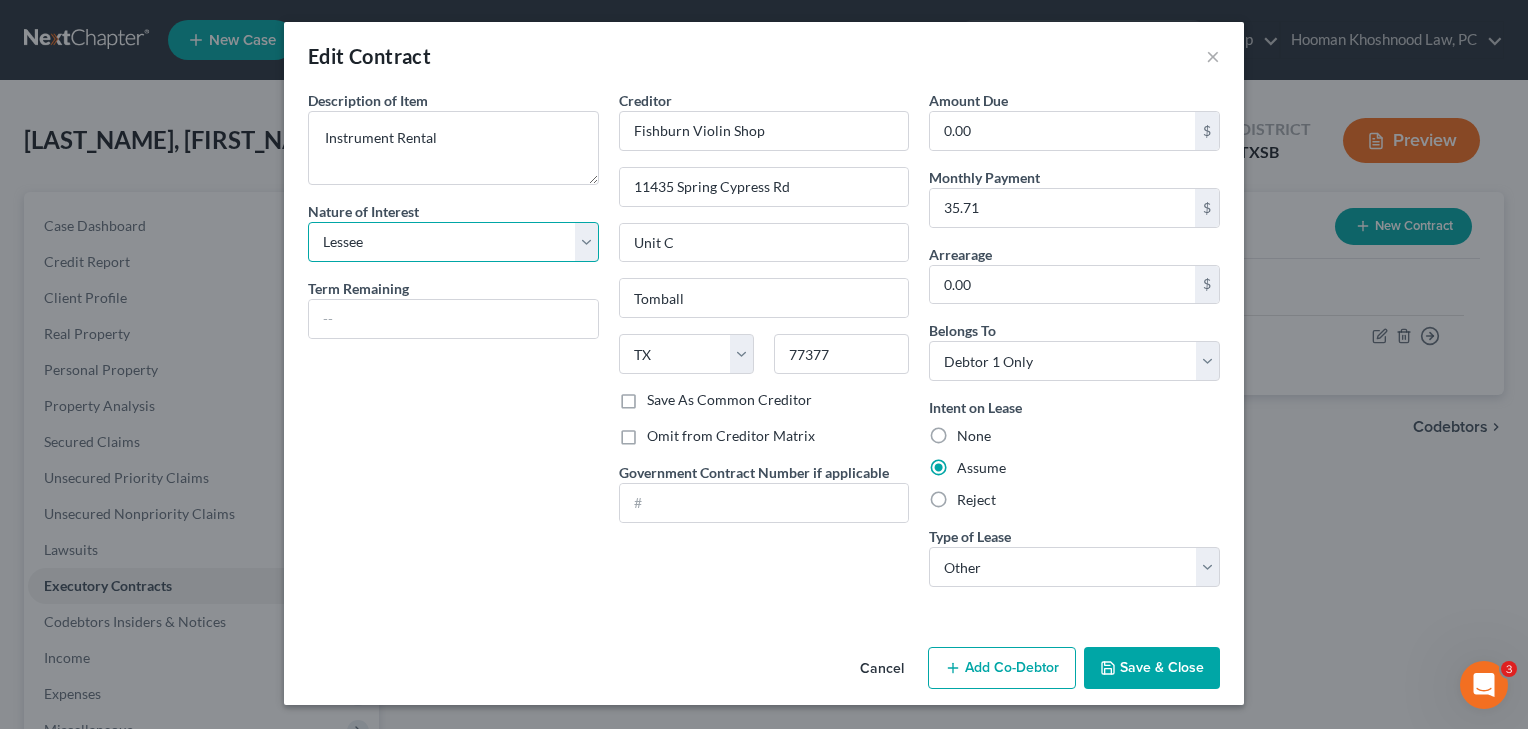 scroll, scrollTop: 2, scrollLeft: 0, axis: vertical 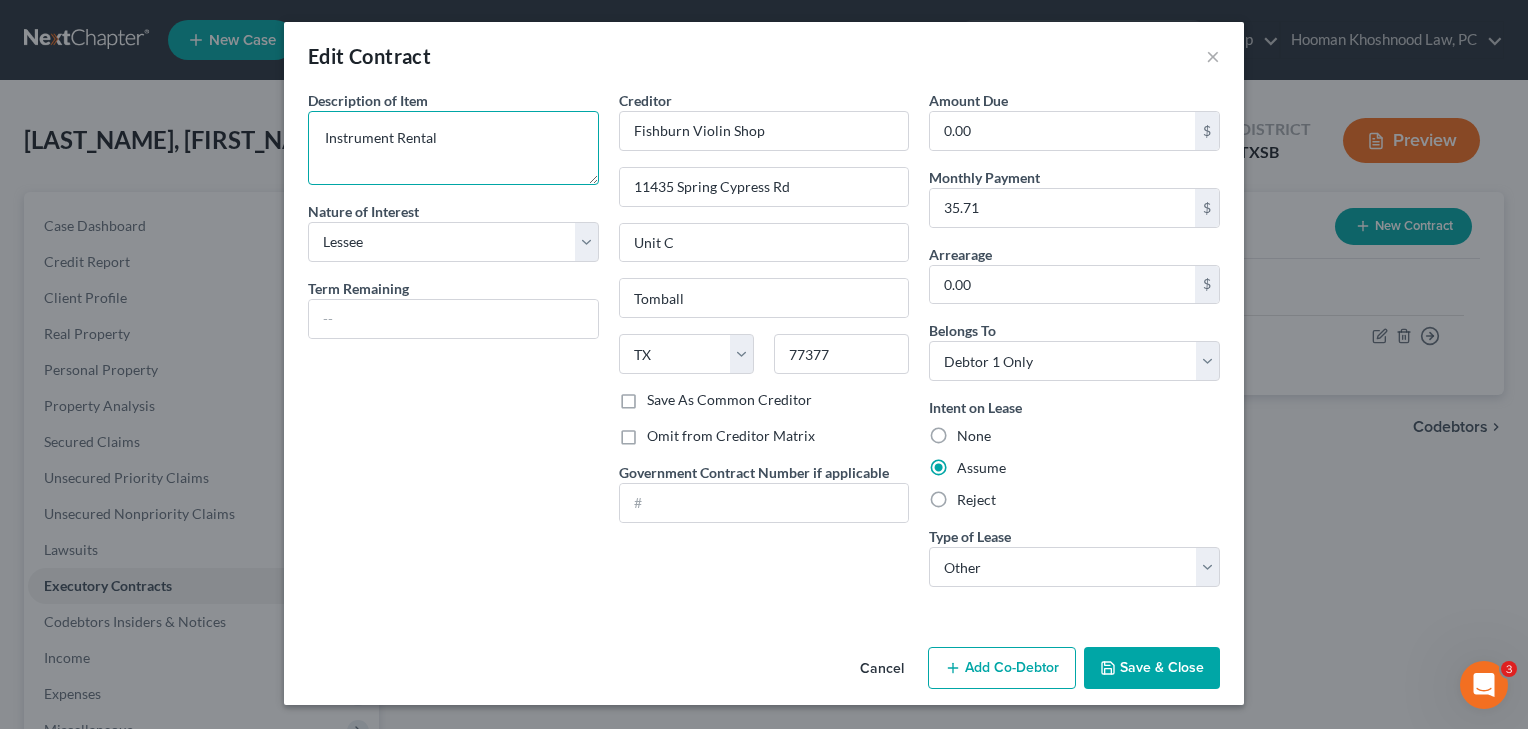 click on "Instrument Rental" at bounding box center (453, 148) 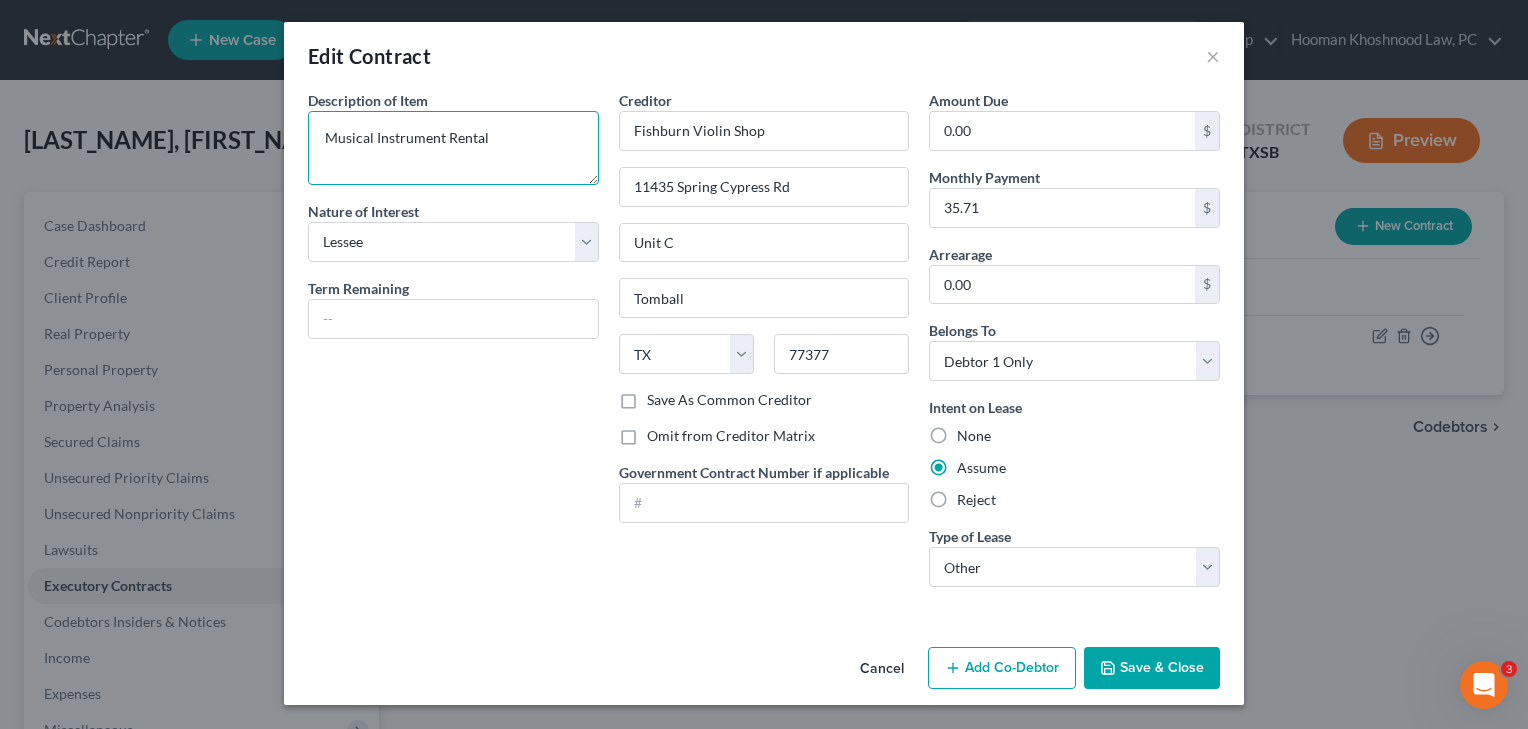 type on "Musical Instrument Rental" 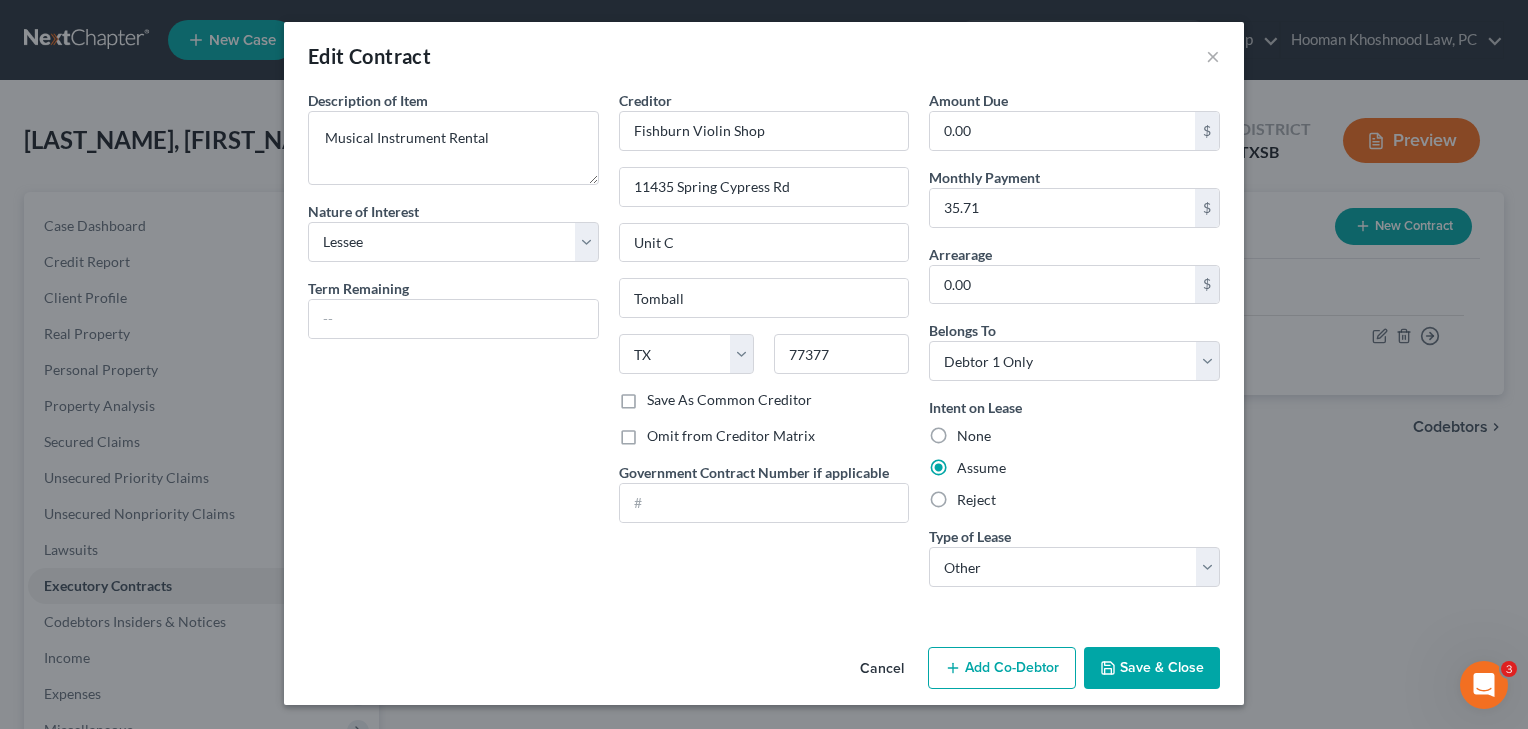 click on "Save & Close" at bounding box center [1152, 668] 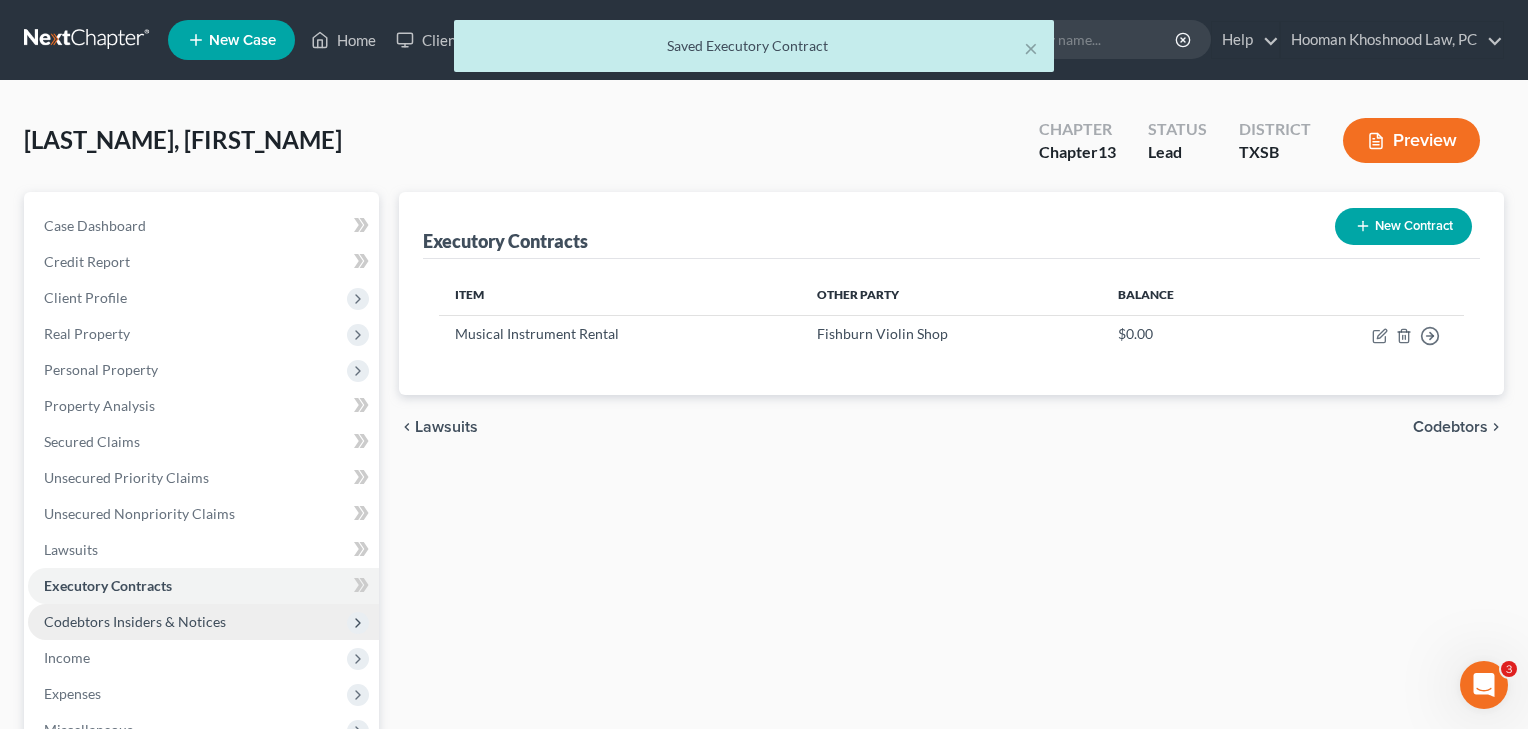 click on "Codebtors Insiders & Notices" at bounding box center (203, 622) 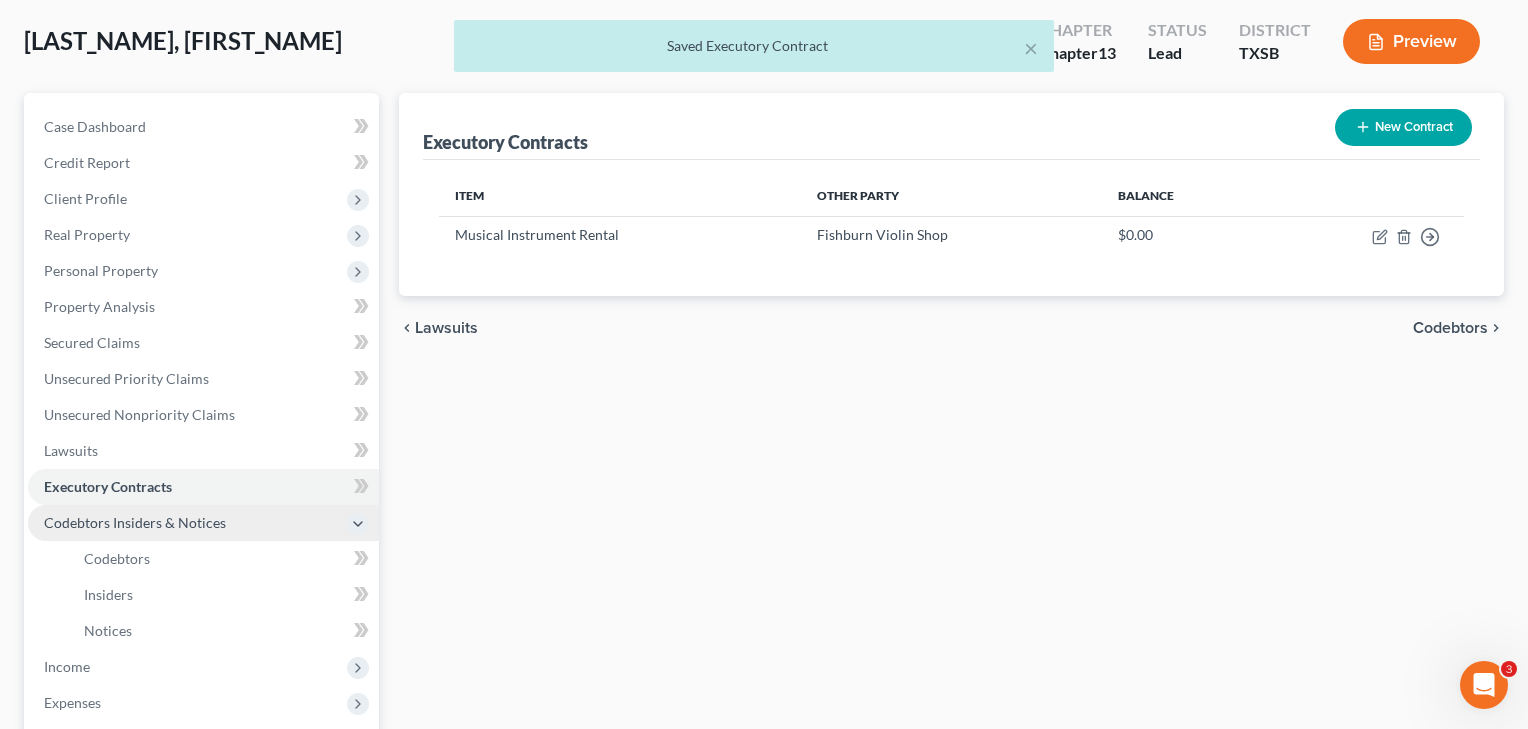 scroll, scrollTop: 202, scrollLeft: 0, axis: vertical 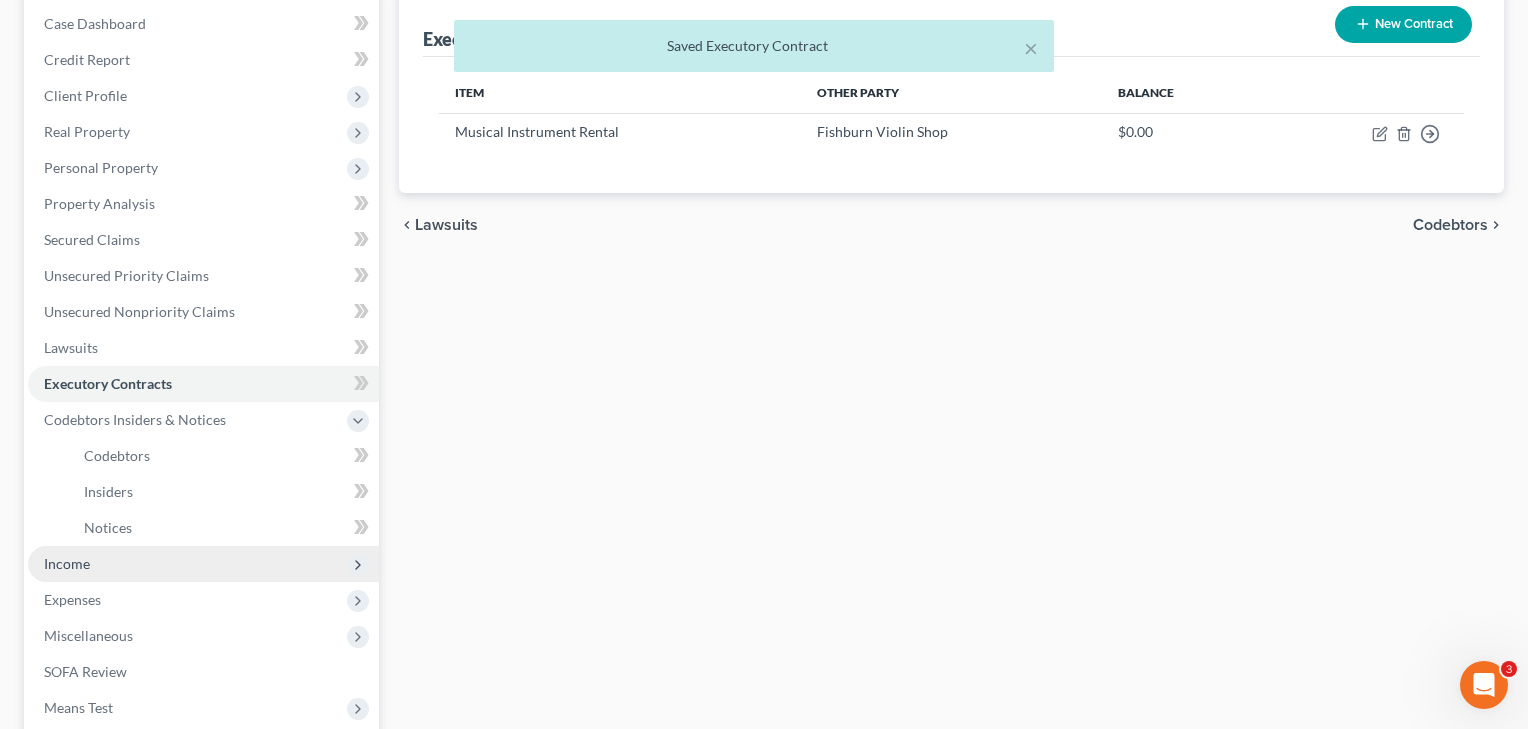 click on "Income" at bounding box center (67, 563) 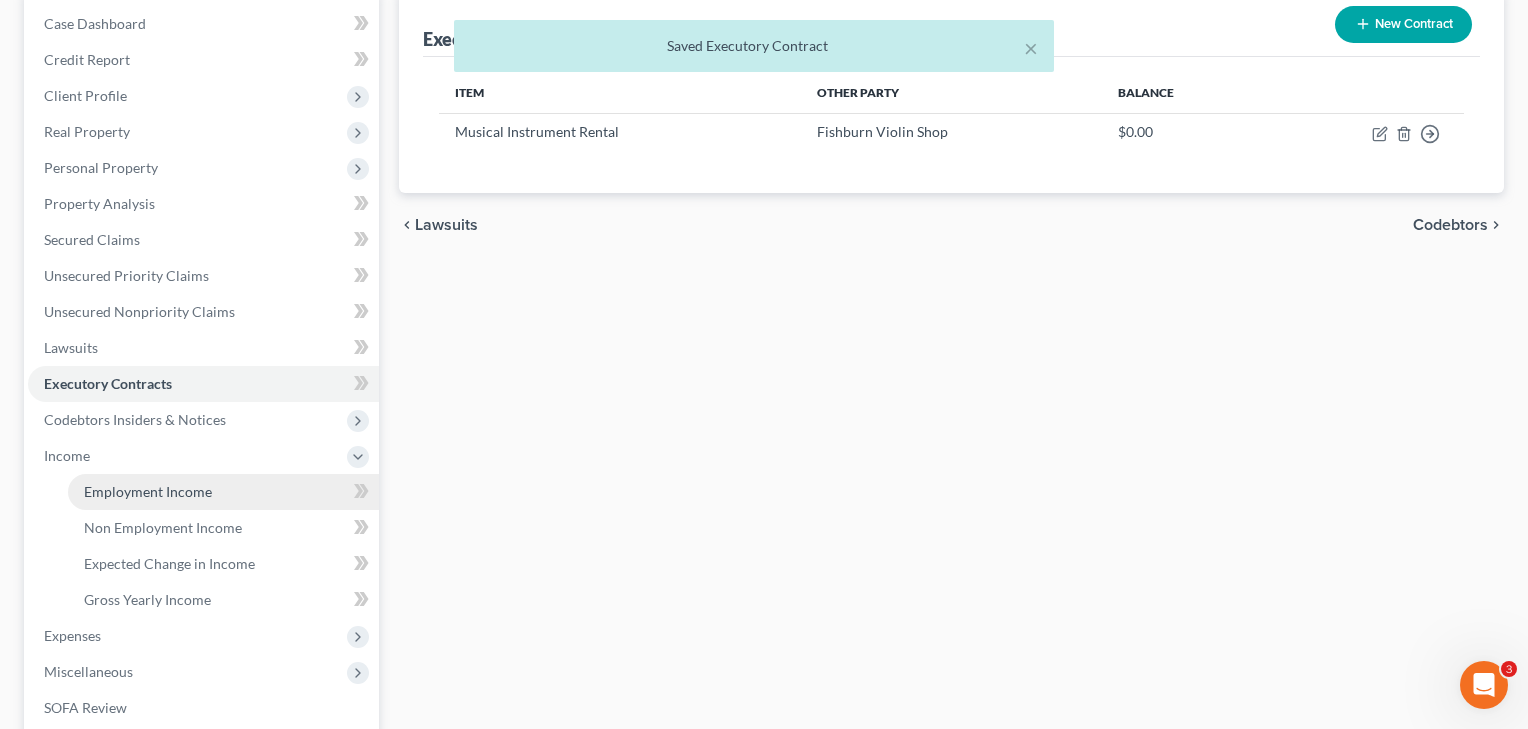 click on "Employment Income" at bounding box center [148, 491] 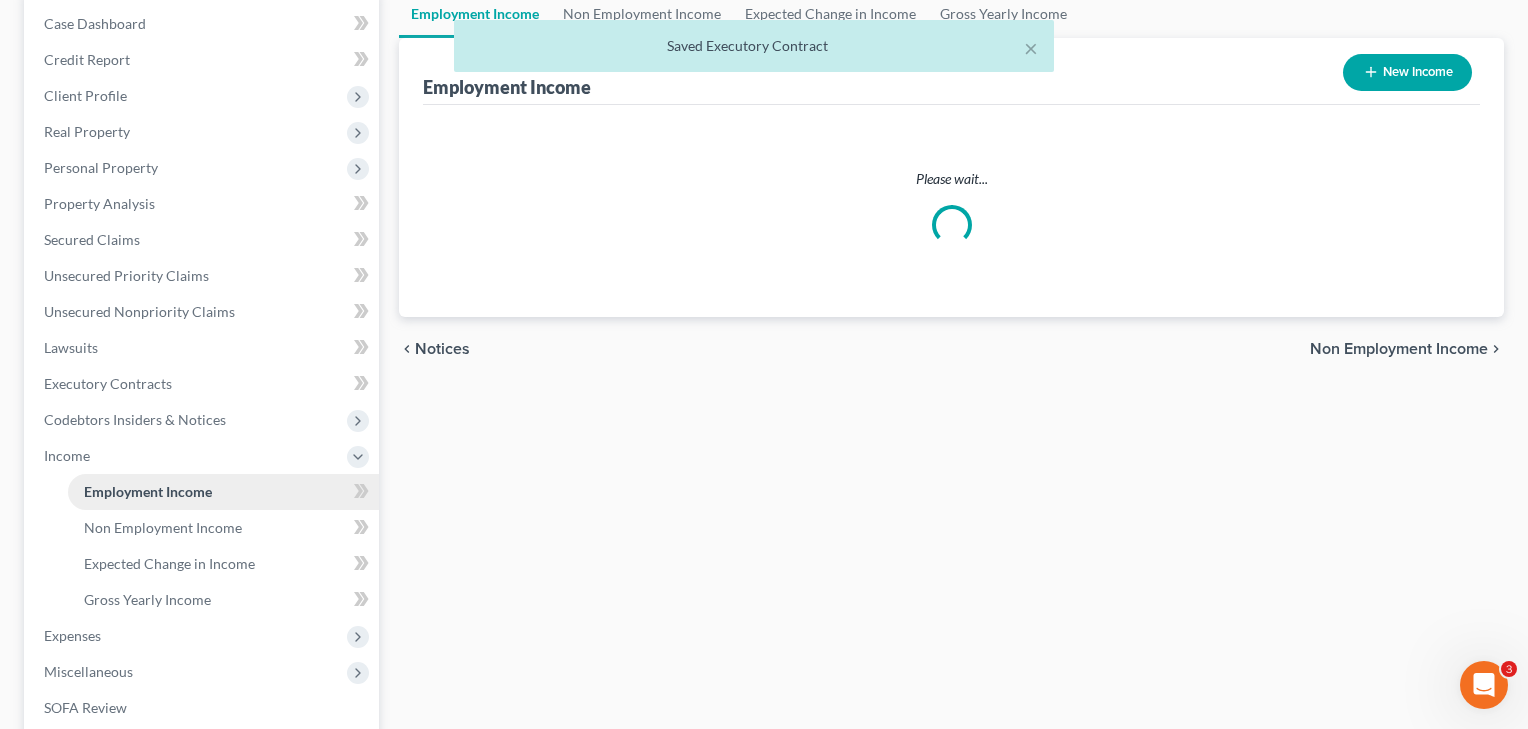 scroll, scrollTop: 0, scrollLeft: 0, axis: both 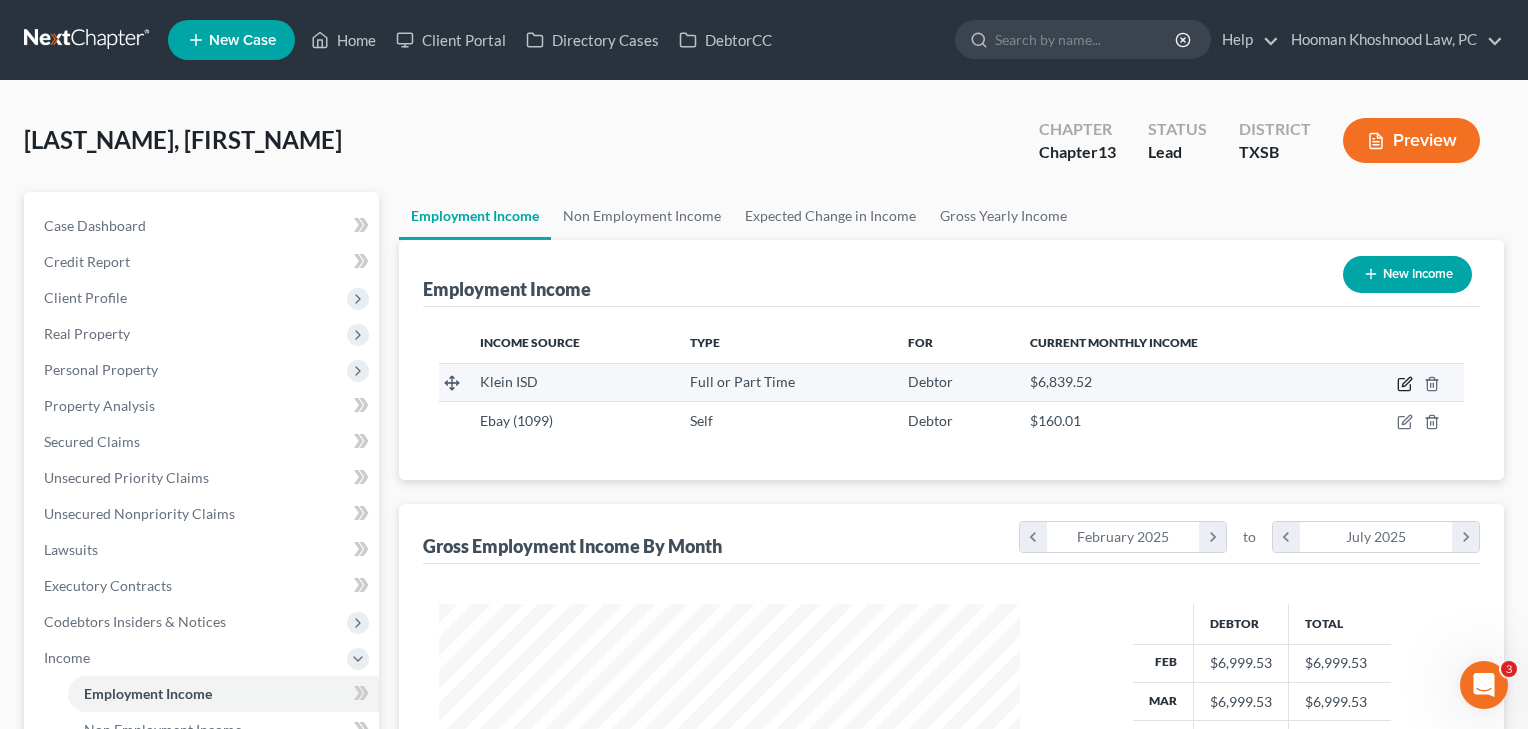 click 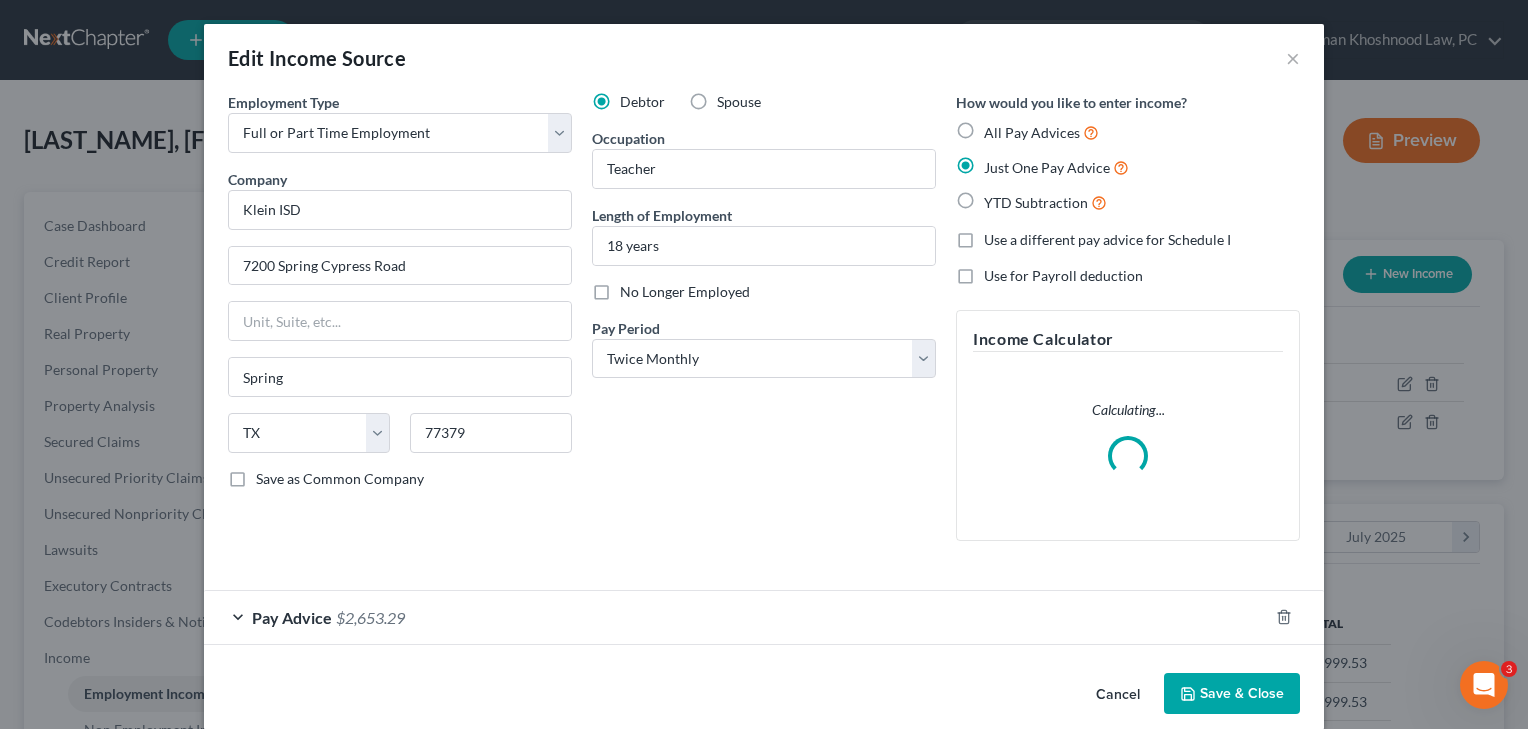 click on "Save & Close" at bounding box center (1232, 694) 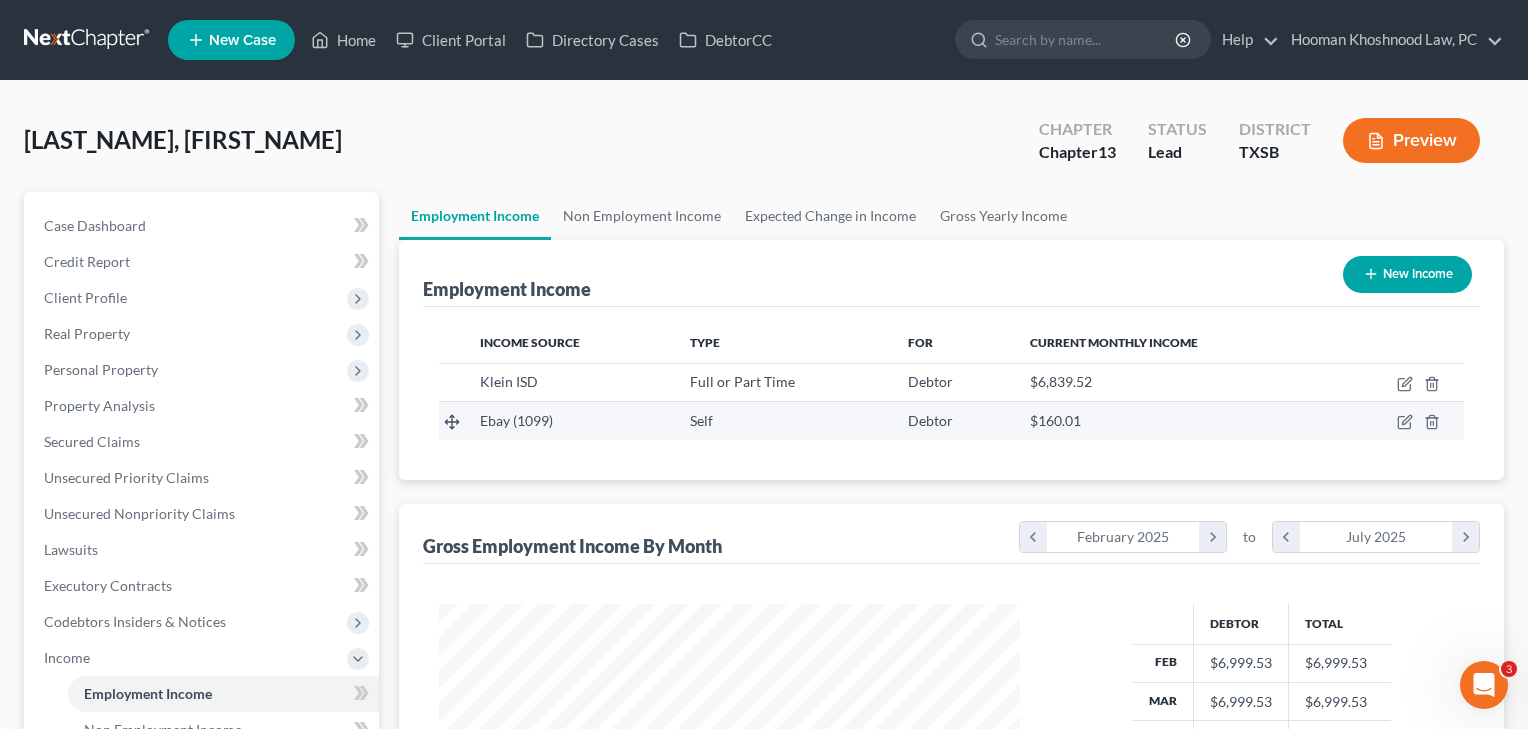 click on "Ebay (1099)" at bounding box center (569, 421) 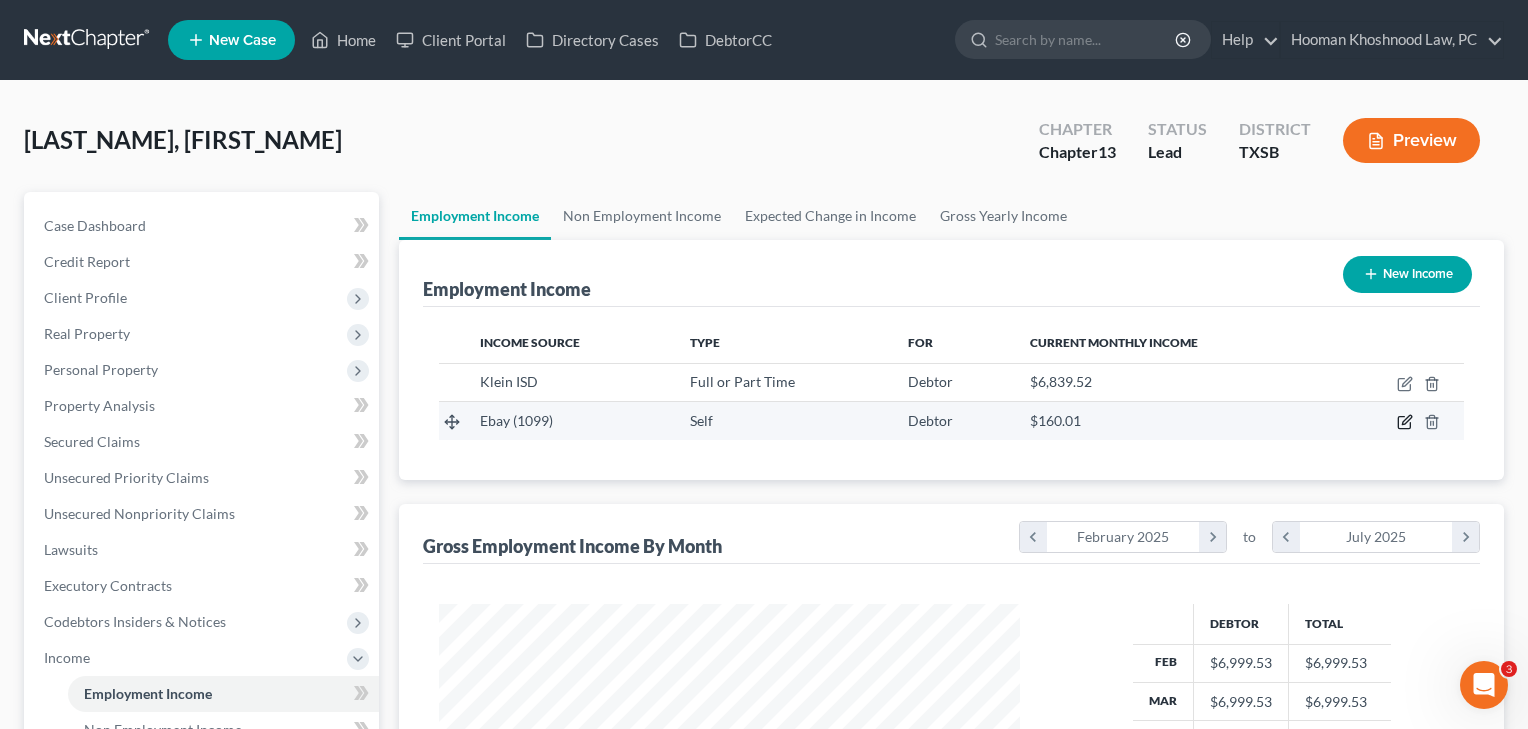 click 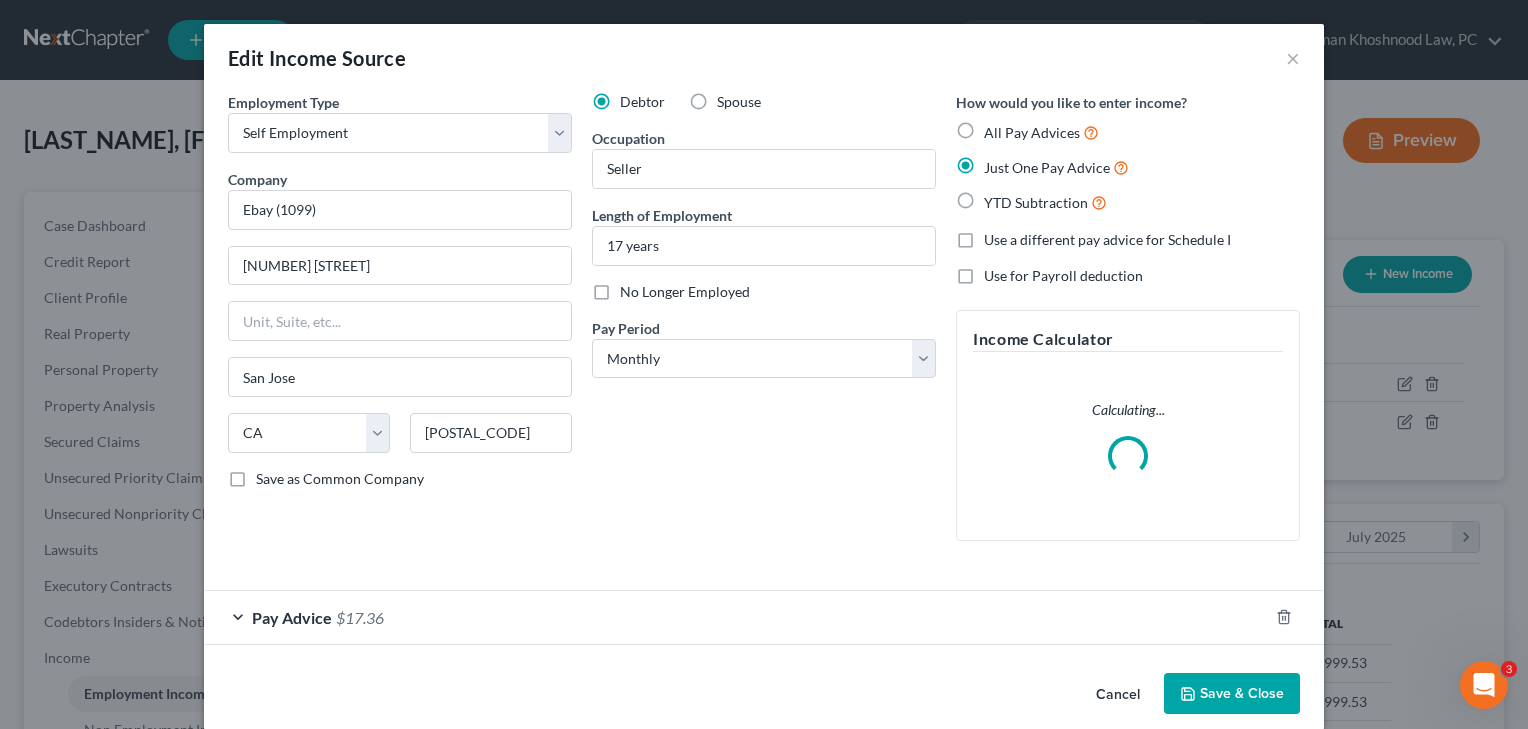 click on "Pay Advice $17.36" at bounding box center [736, 617] 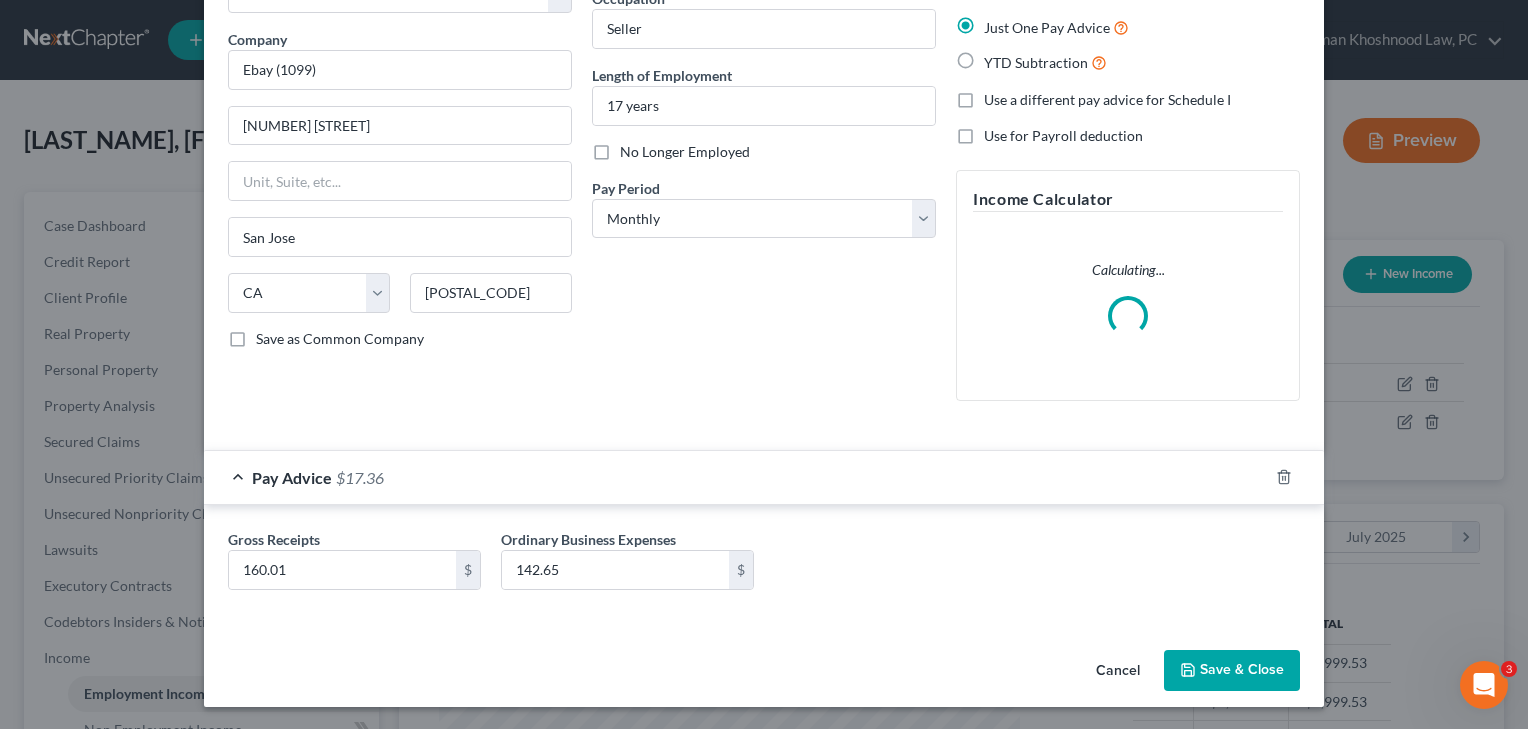 scroll, scrollTop: 139, scrollLeft: 0, axis: vertical 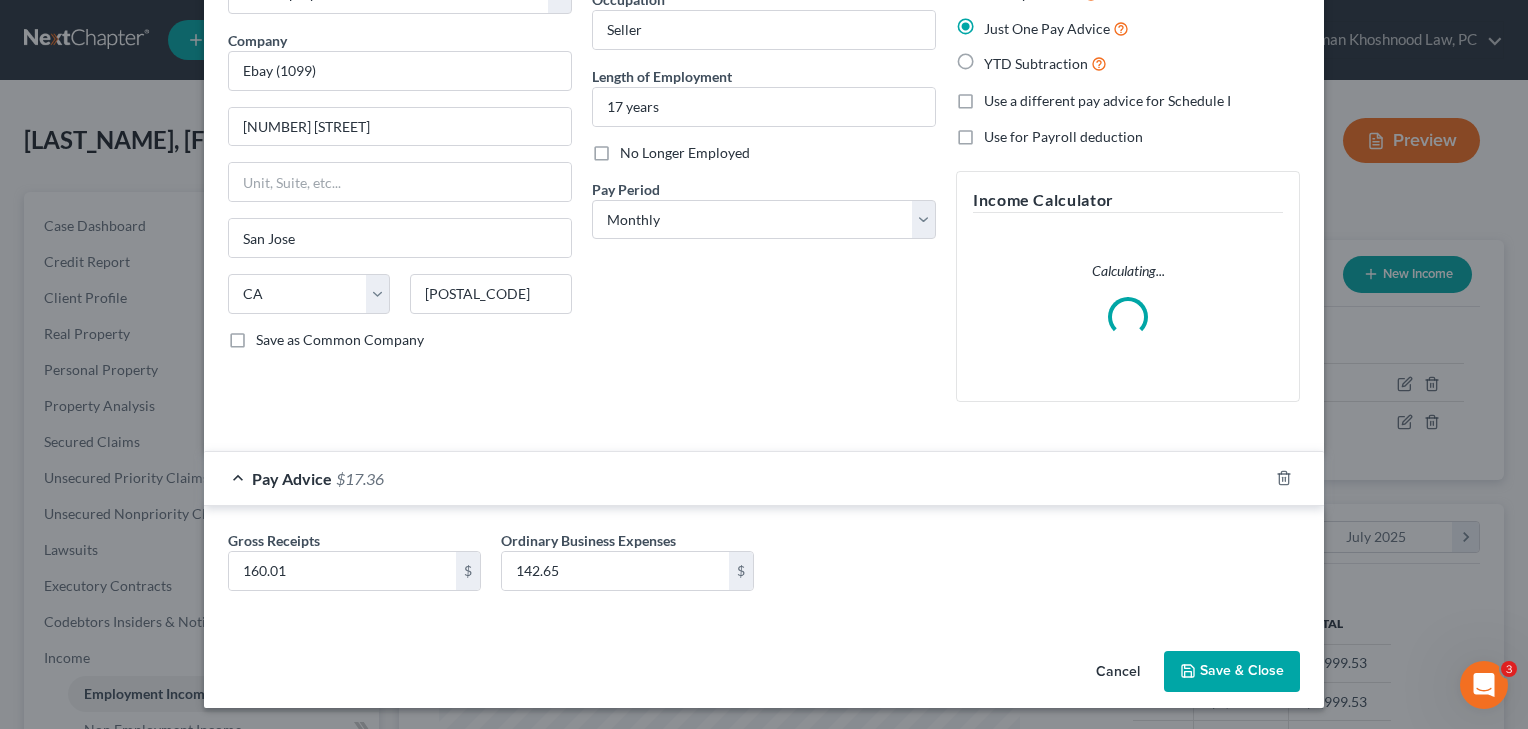 click on "Save & Close" at bounding box center (1232, 672) 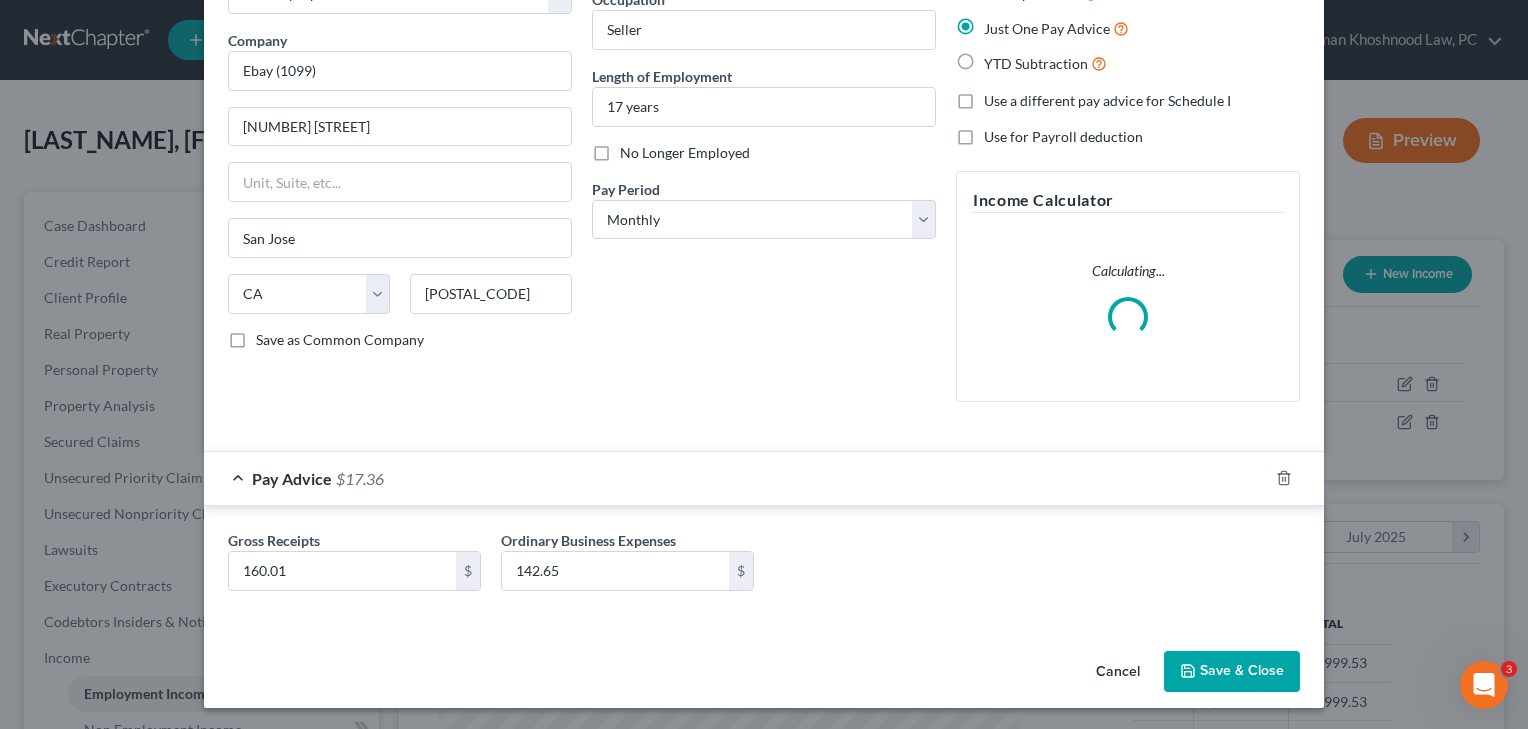 scroll, scrollTop: 119, scrollLeft: 0, axis: vertical 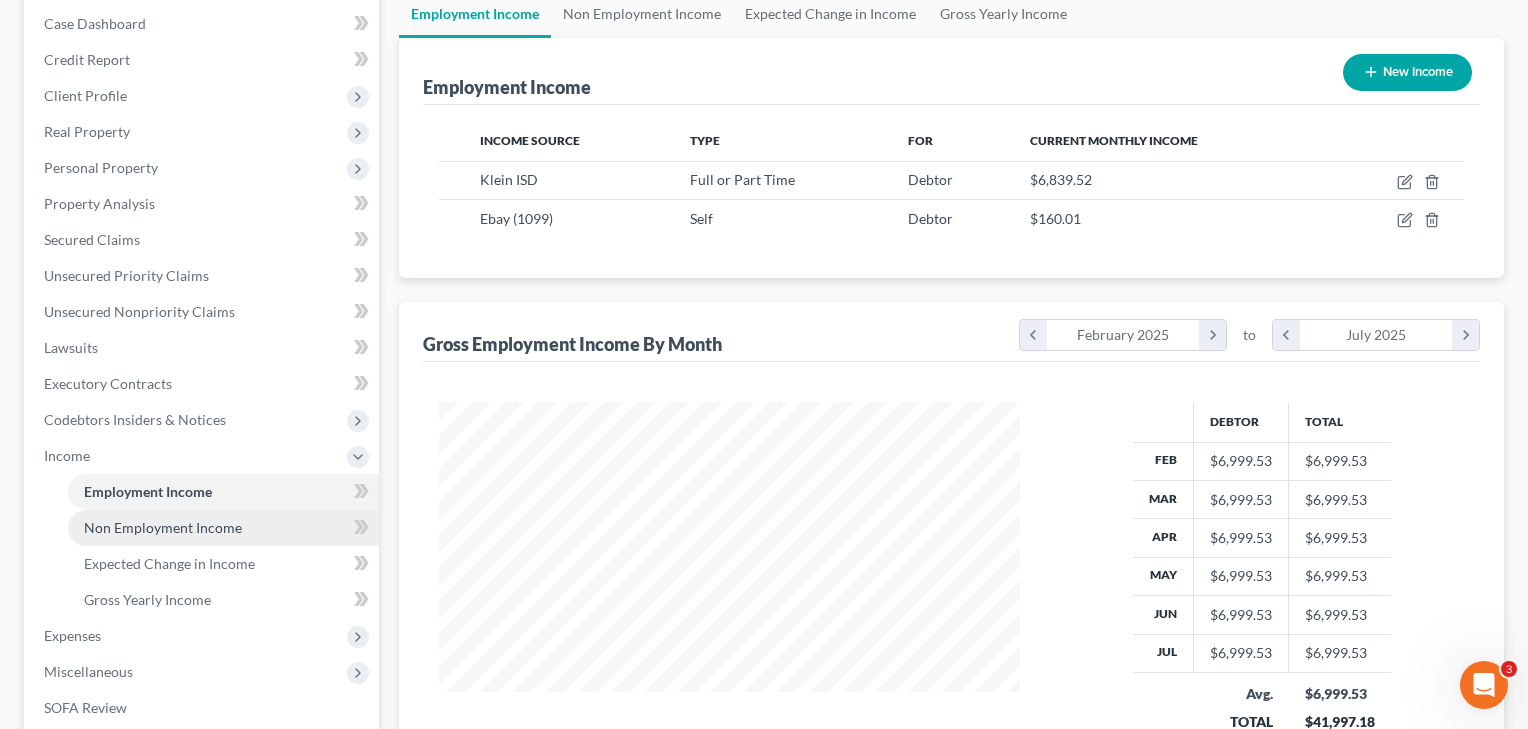 click on "Non Employment Income" at bounding box center [223, 528] 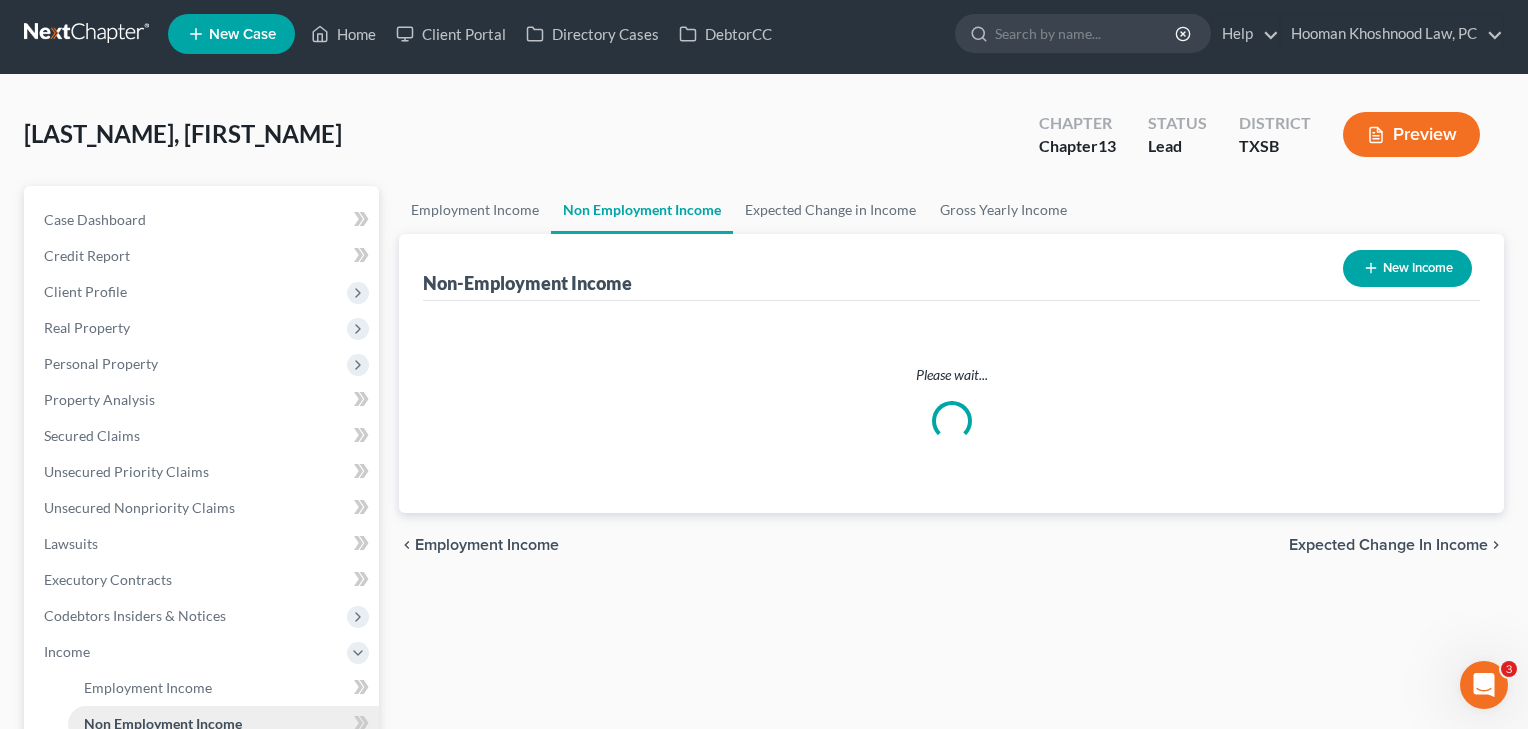 scroll, scrollTop: 0, scrollLeft: 0, axis: both 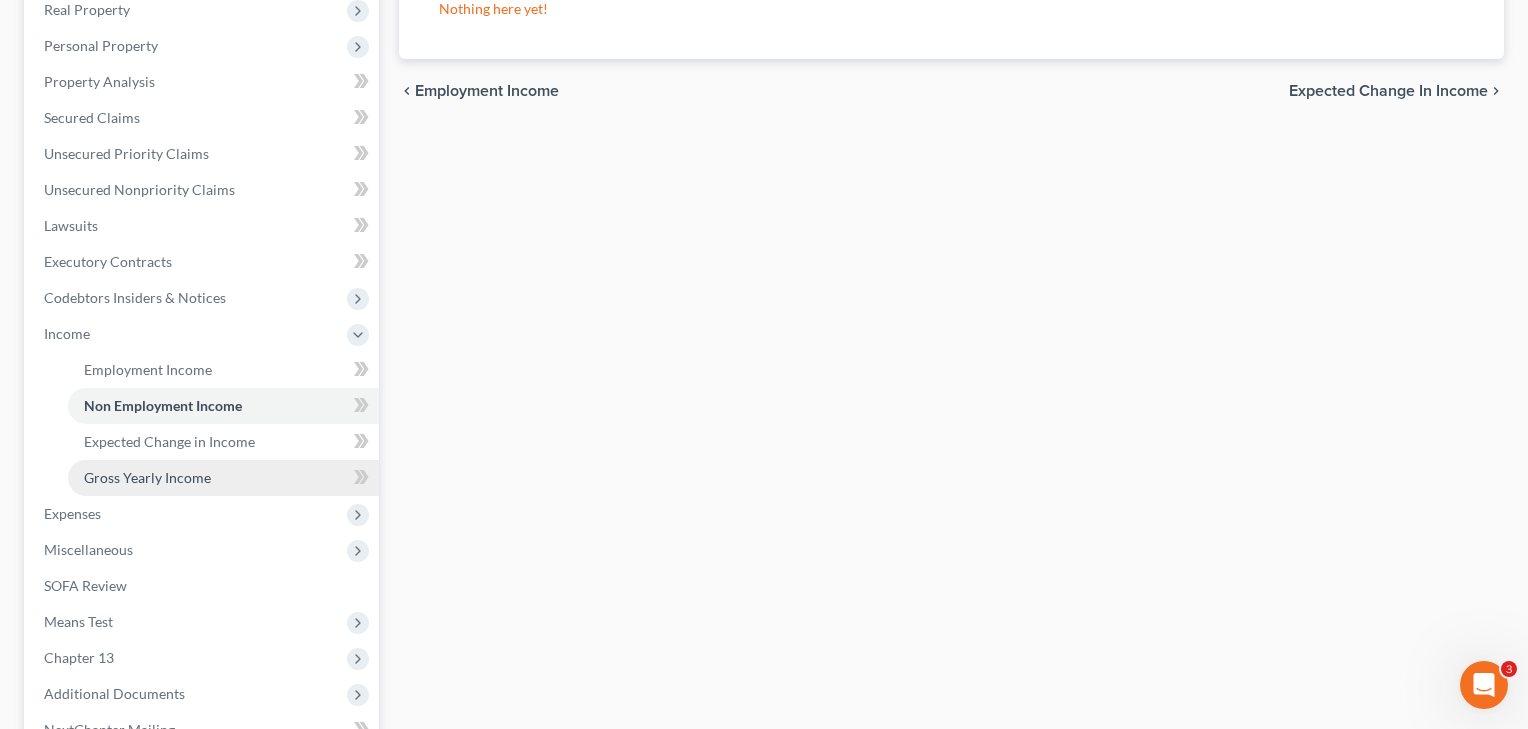 click on "Gross Yearly Income" at bounding box center [223, 478] 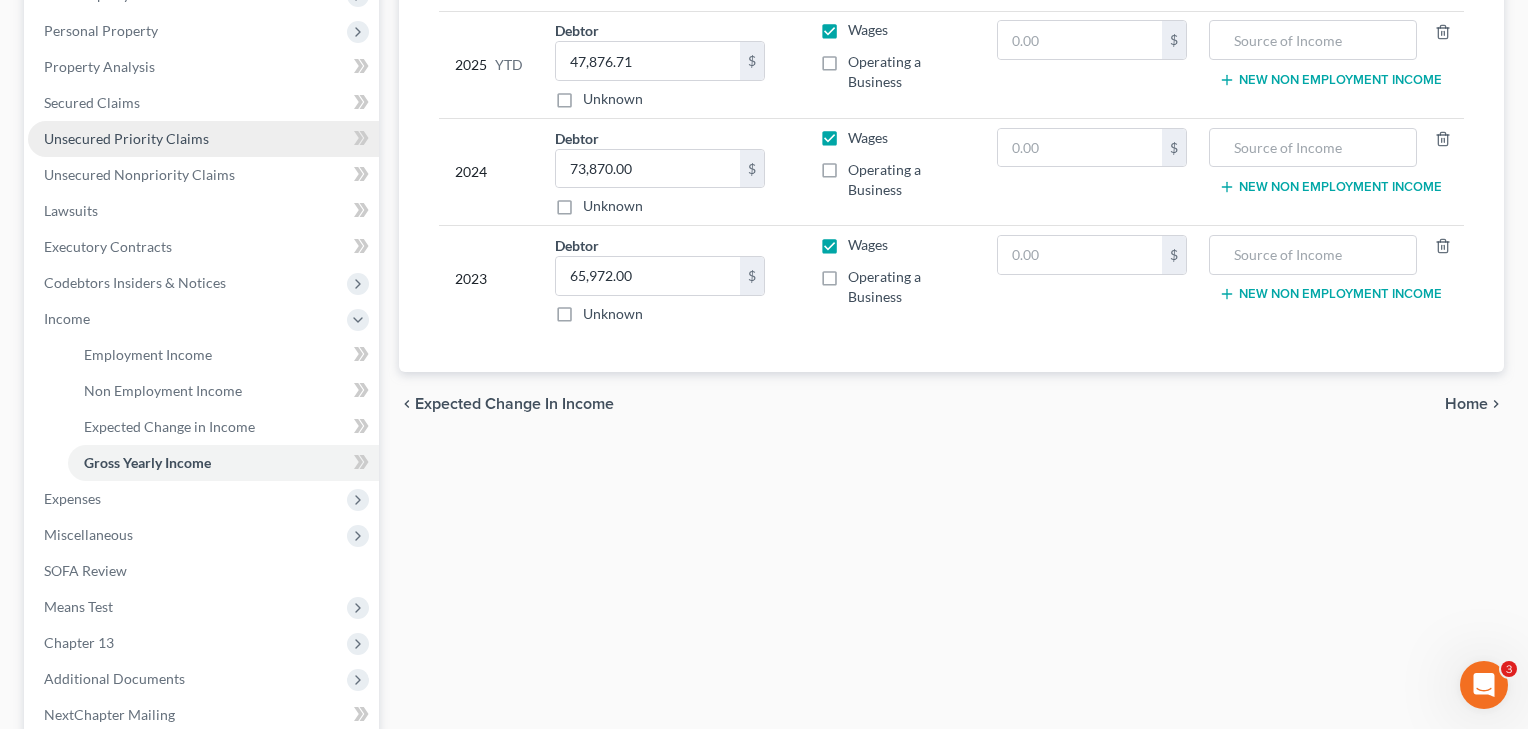 scroll, scrollTop: 459, scrollLeft: 0, axis: vertical 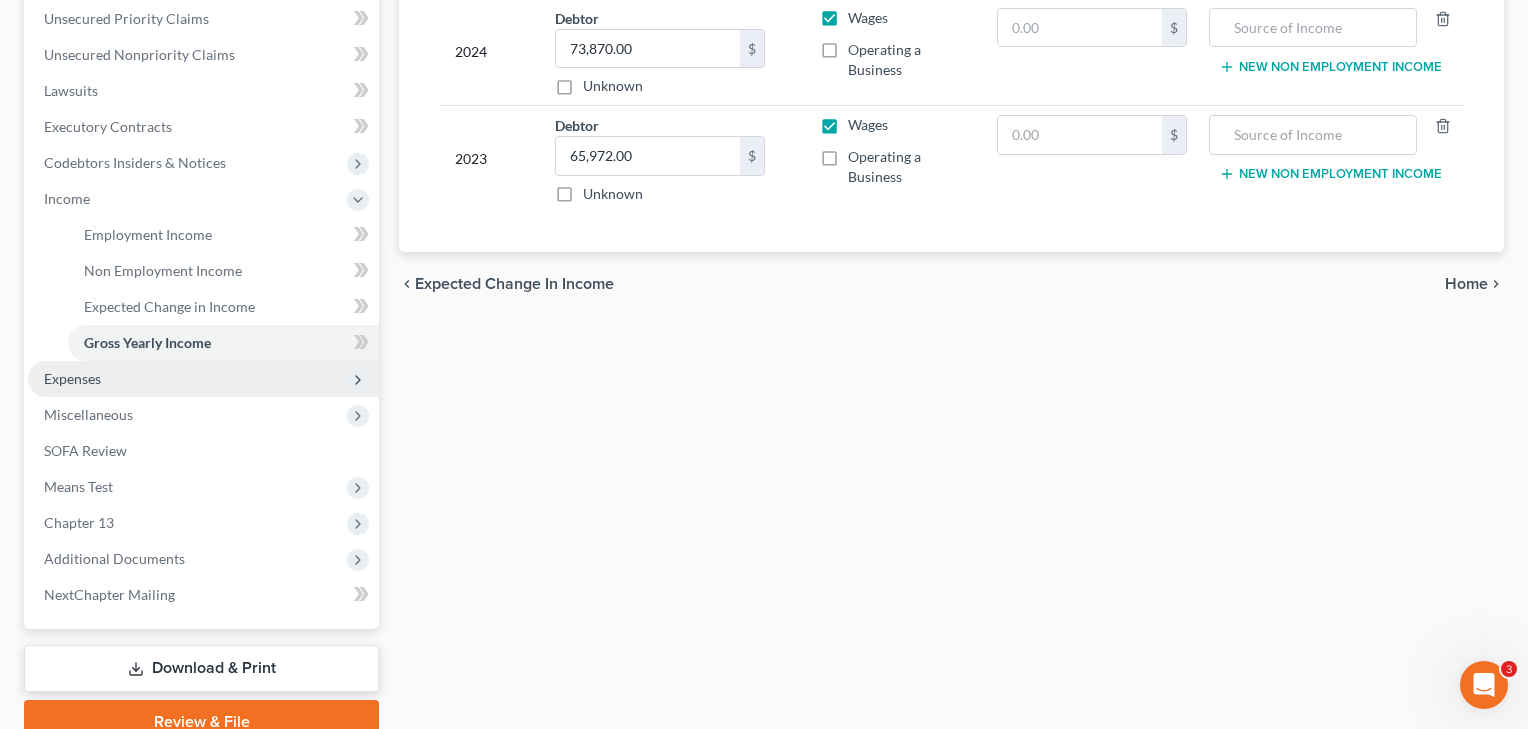 click on "Expenses" at bounding box center [72, 378] 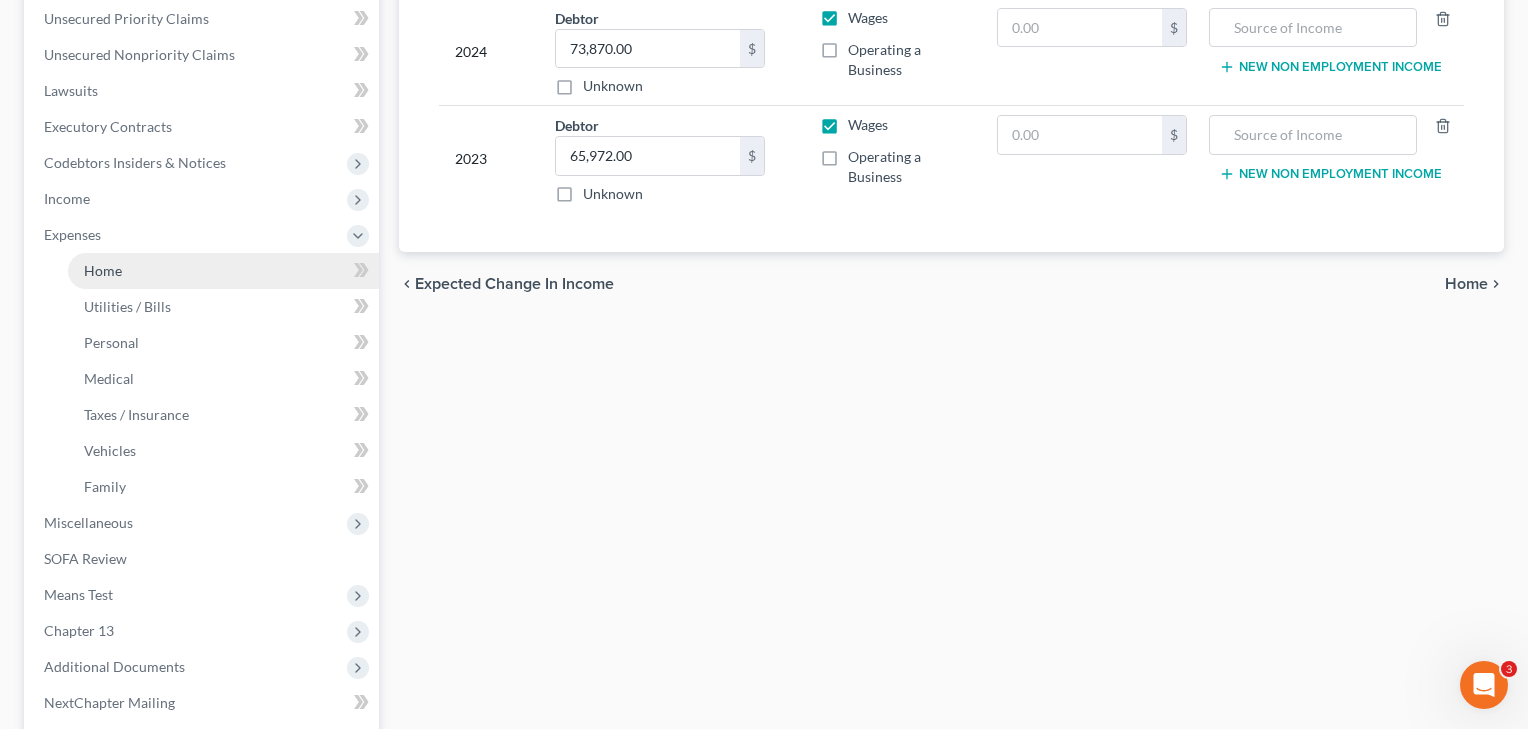 click on "Home" at bounding box center [103, 270] 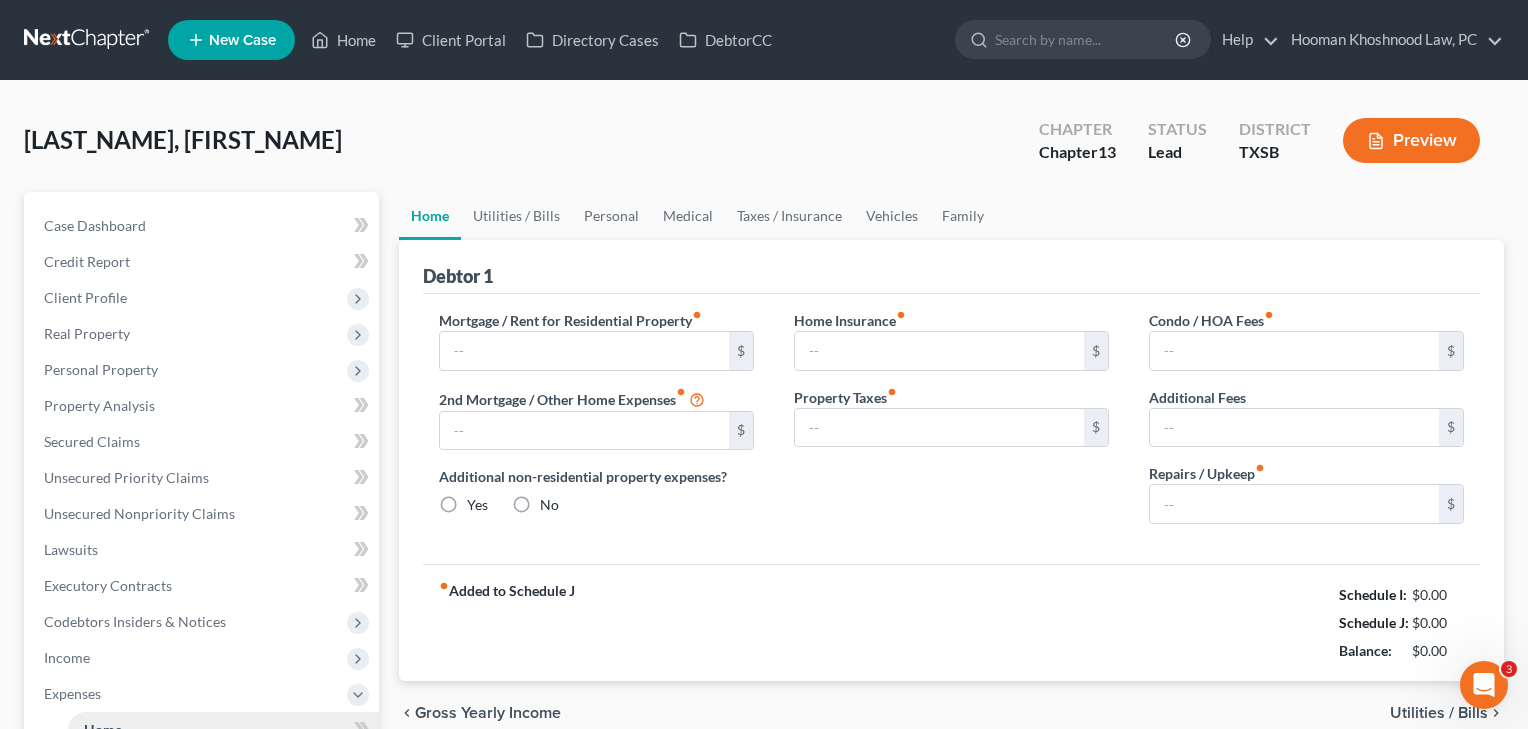 type on "0.00" 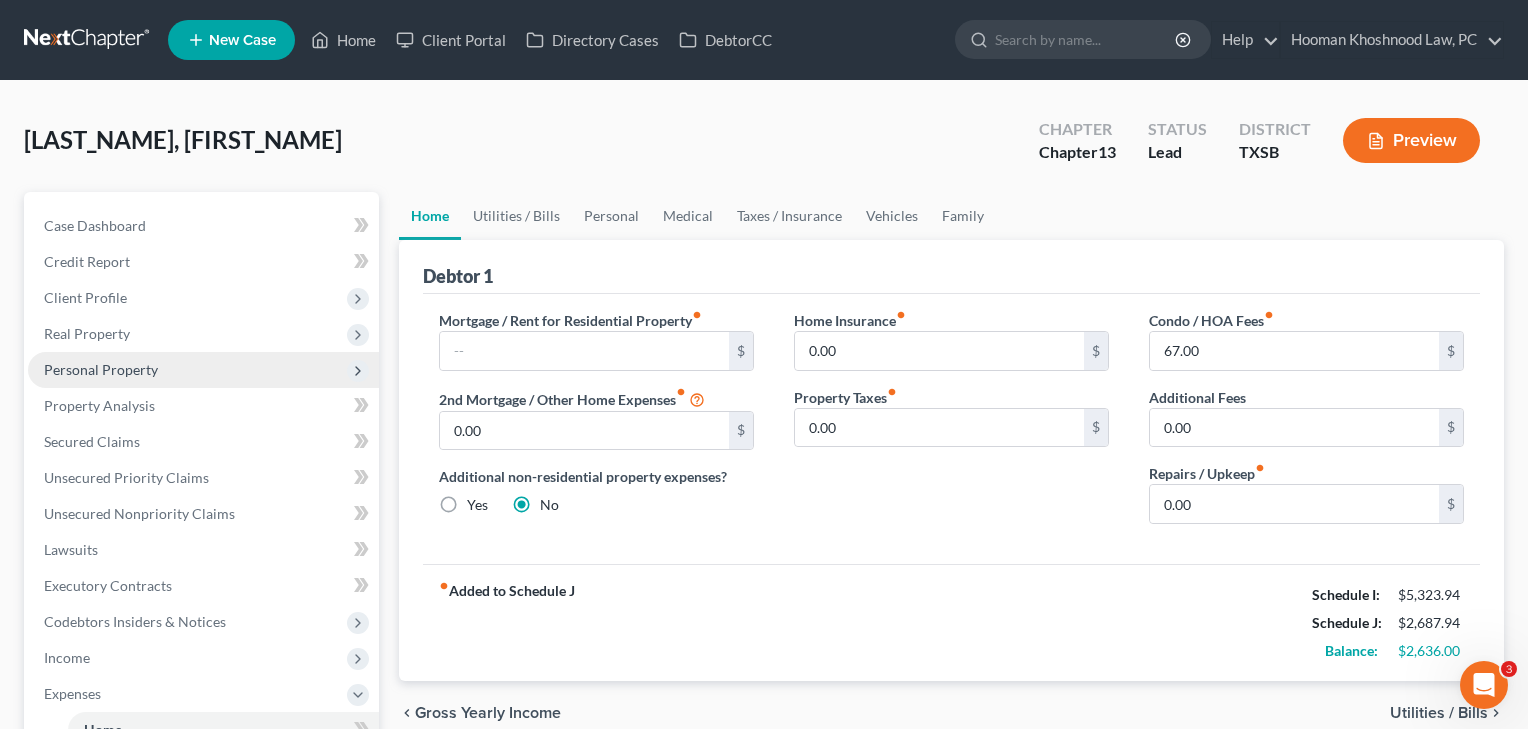 scroll, scrollTop: 0, scrollLeft: 0, axis: both 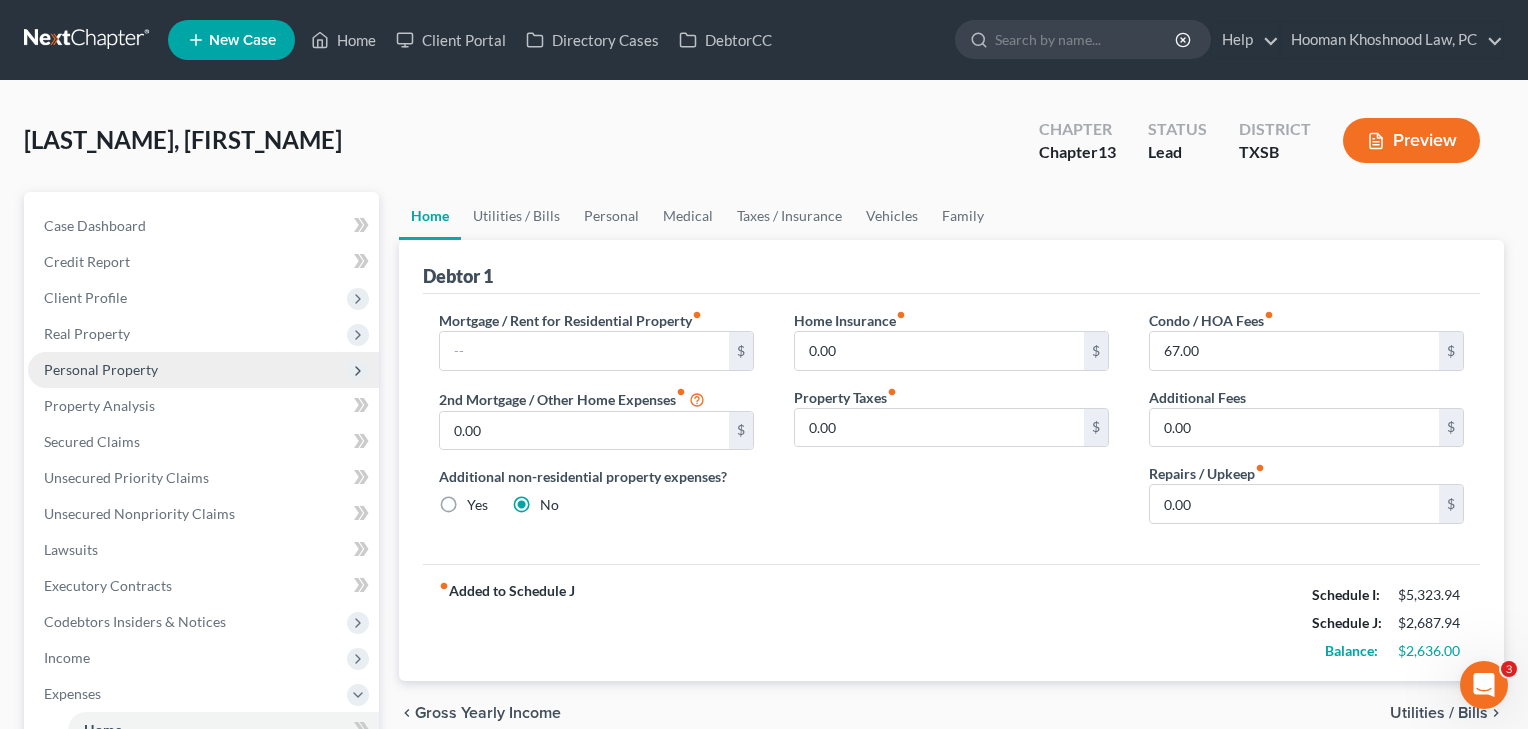 click on "Personal Property" at bounding box center [101, 369] 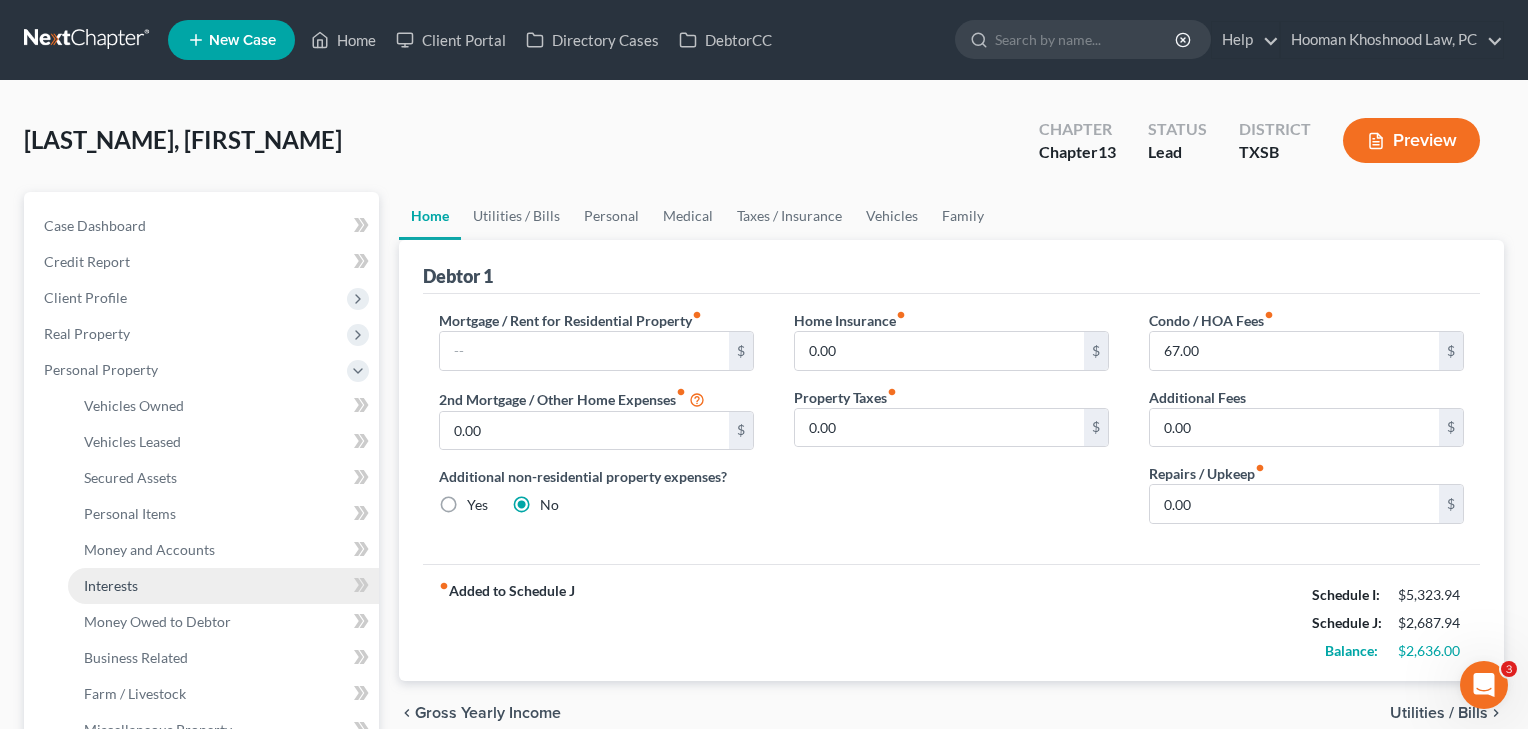 click on "Interests" at bounding box center [111, 585] 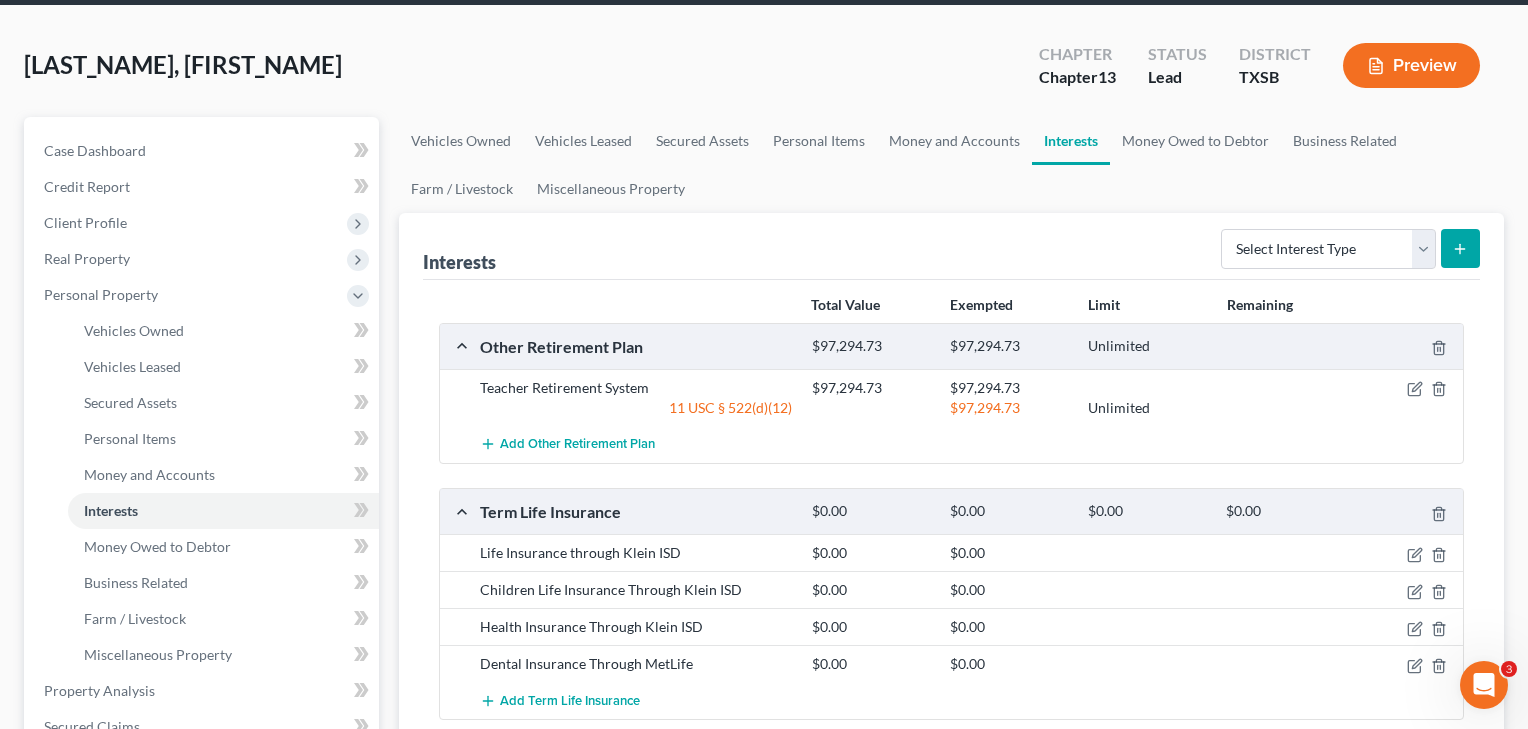 scroll, scrollTop: 70, scrollLeft: 0, axis: vertical 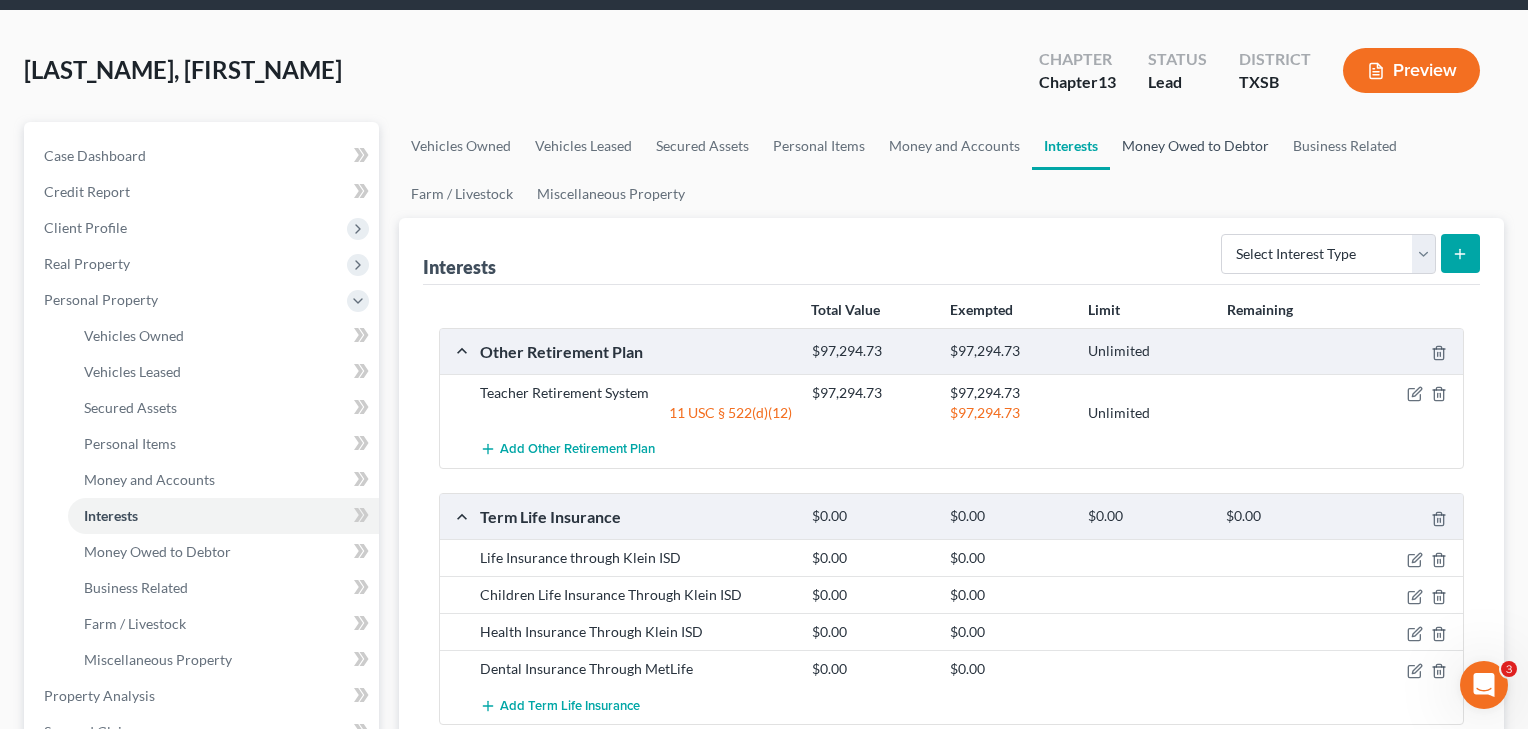 click on "Money Owed to Debtor" at bounding box center (1195, 146) 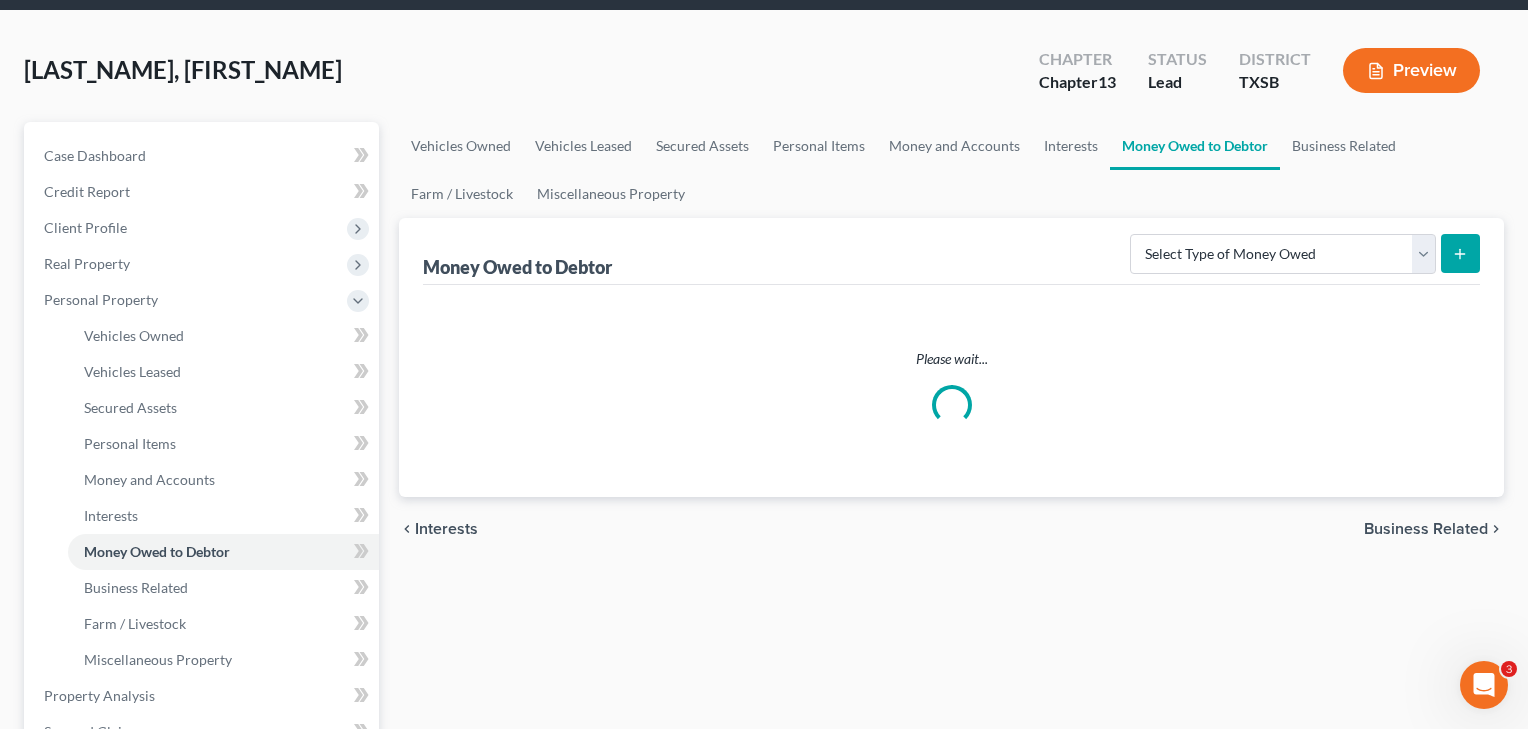 scroll, scrollTop: 0, scrollLeft: 0, axis: both 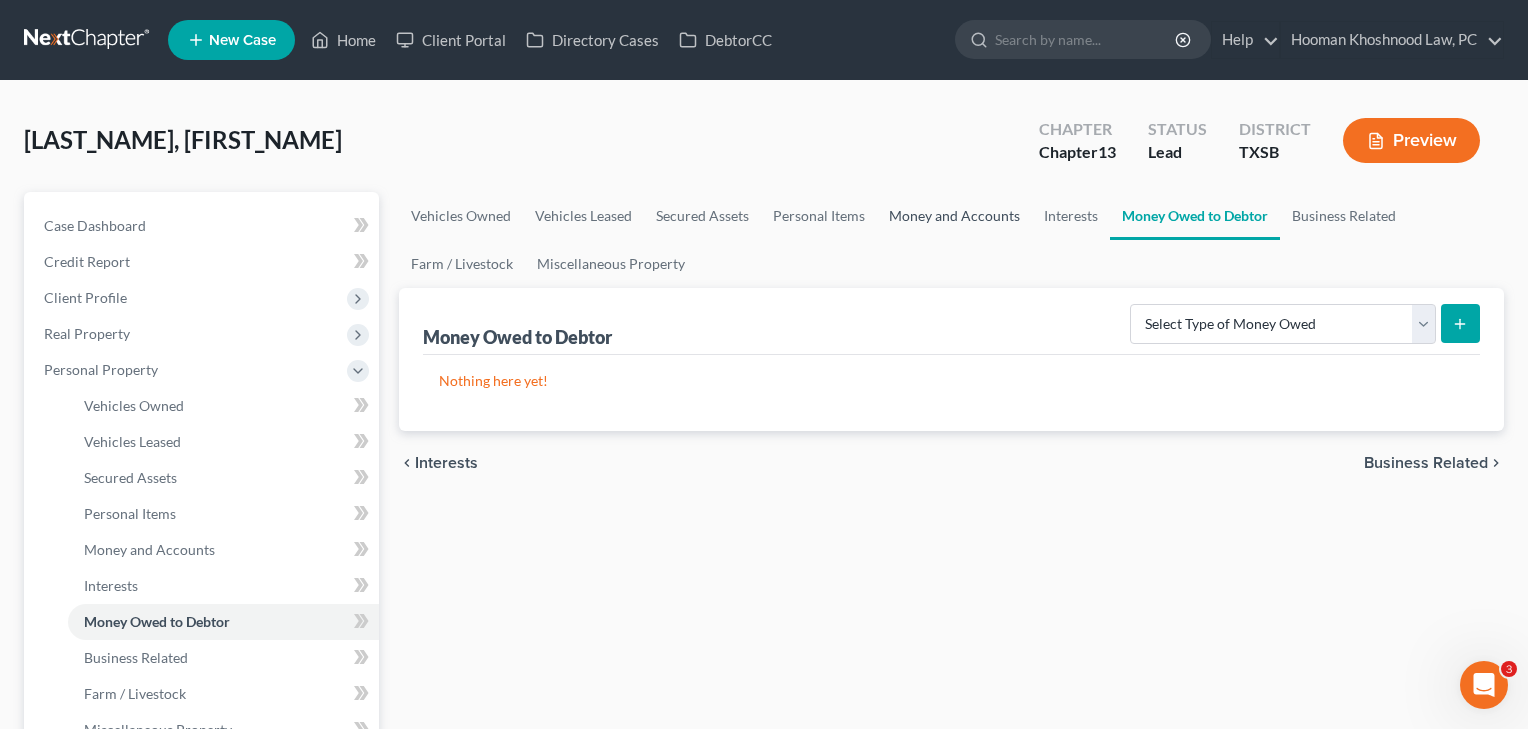click on "Money and Accounts" at bounding box center (954, 216) 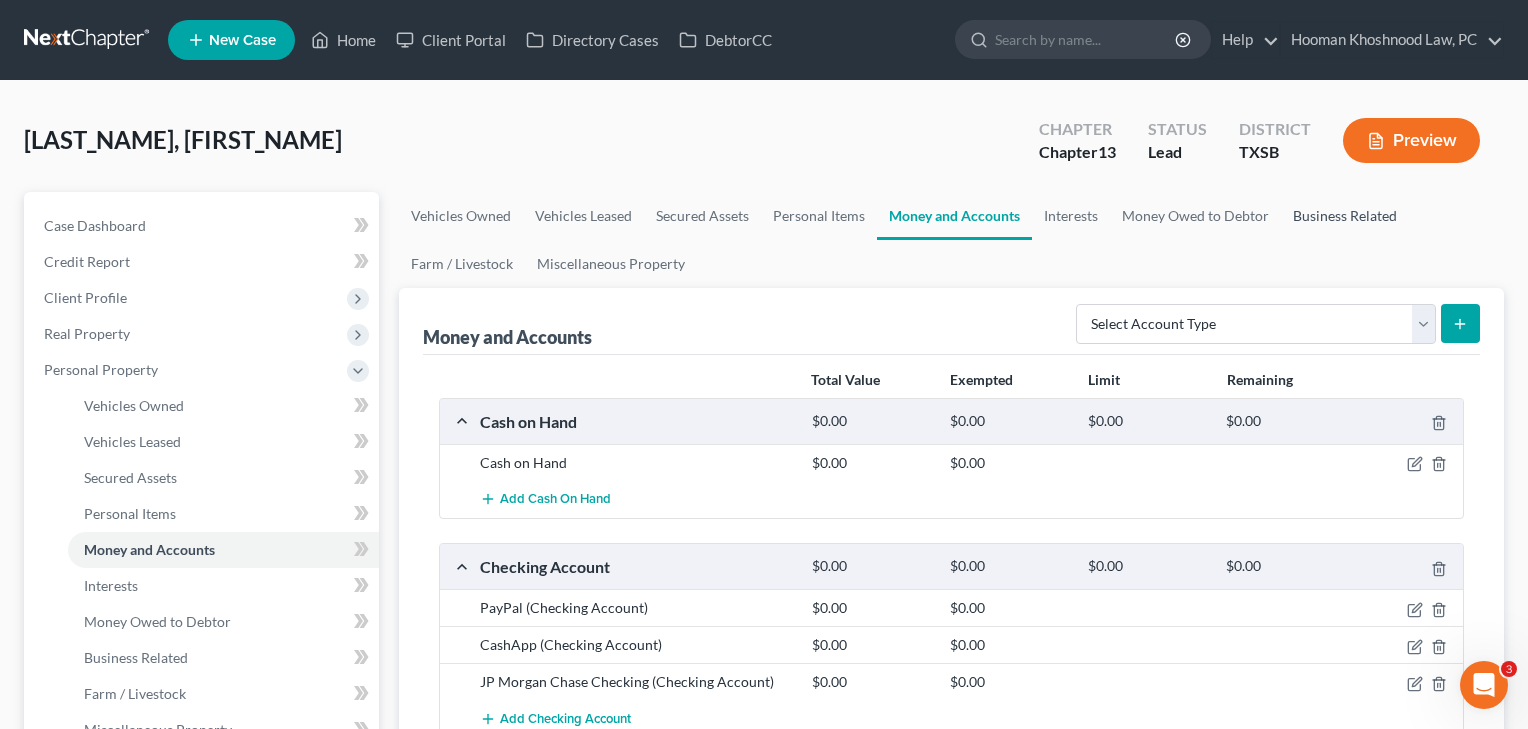 click on "Business Related" at bounding box center (1345, 216) 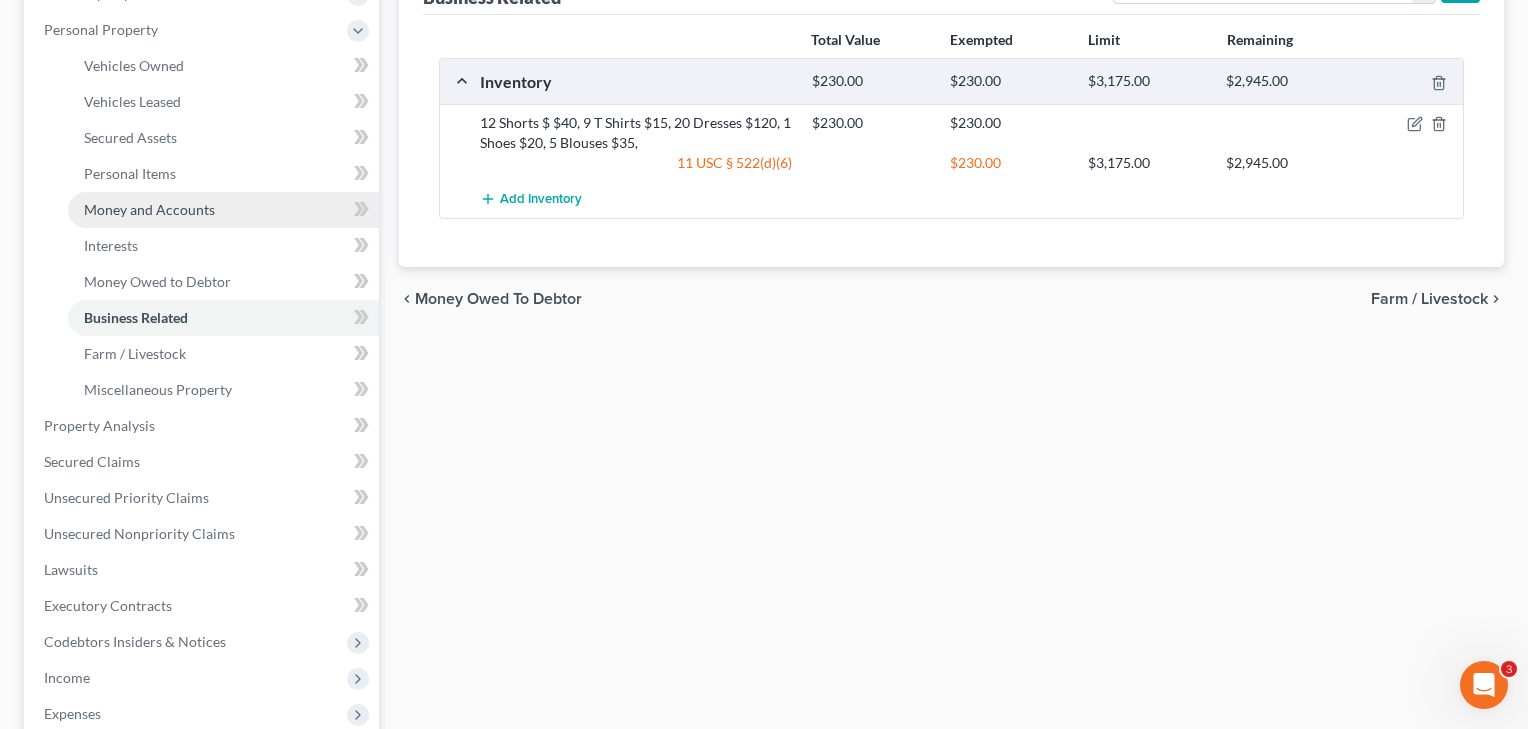 scroll, scrollTop: 341, scrollLeft: 0, axis: vertical 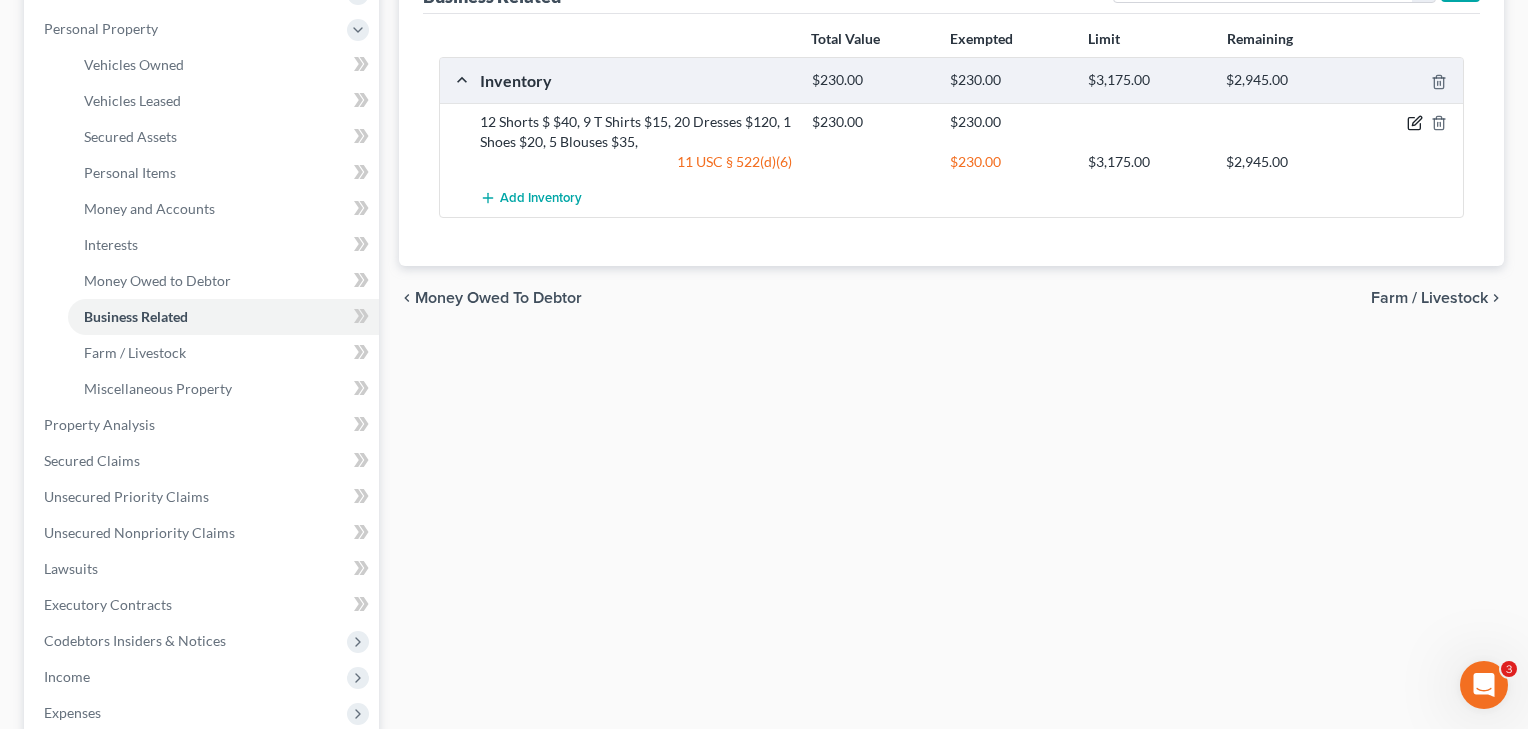 click 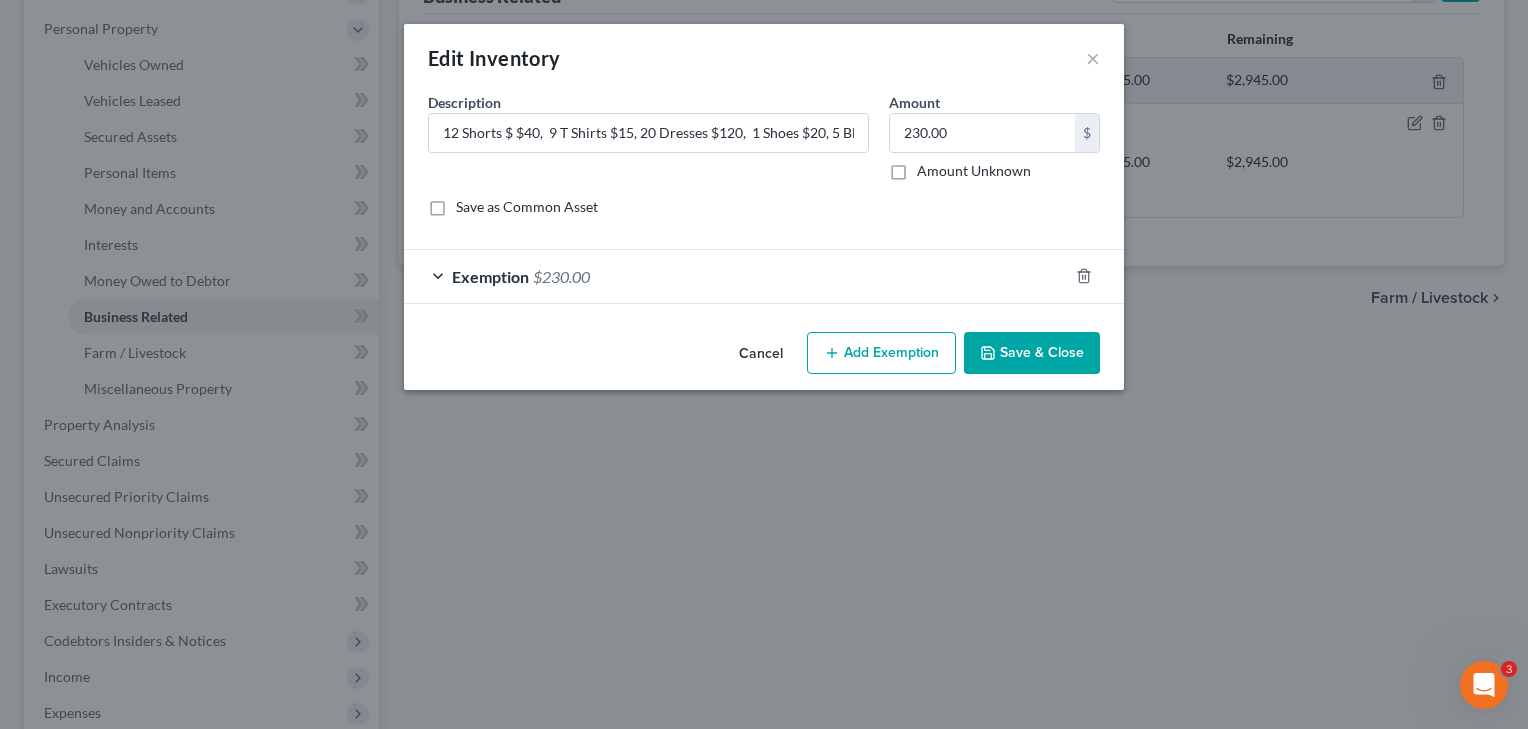 click on "Add Exemption" at bounding box center [881, 353] 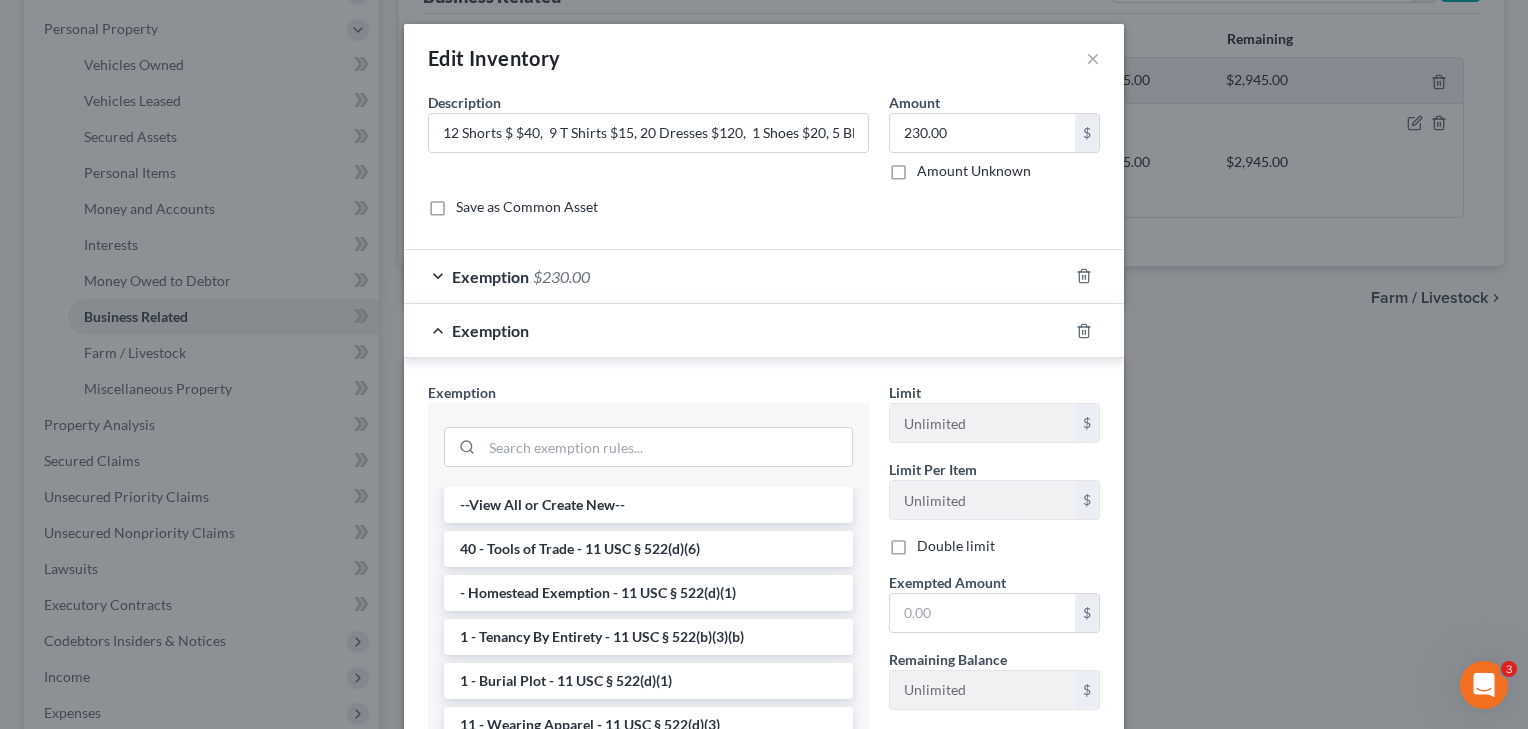 click on "Edit Inventory  ×" at bounding box center (764, 58) 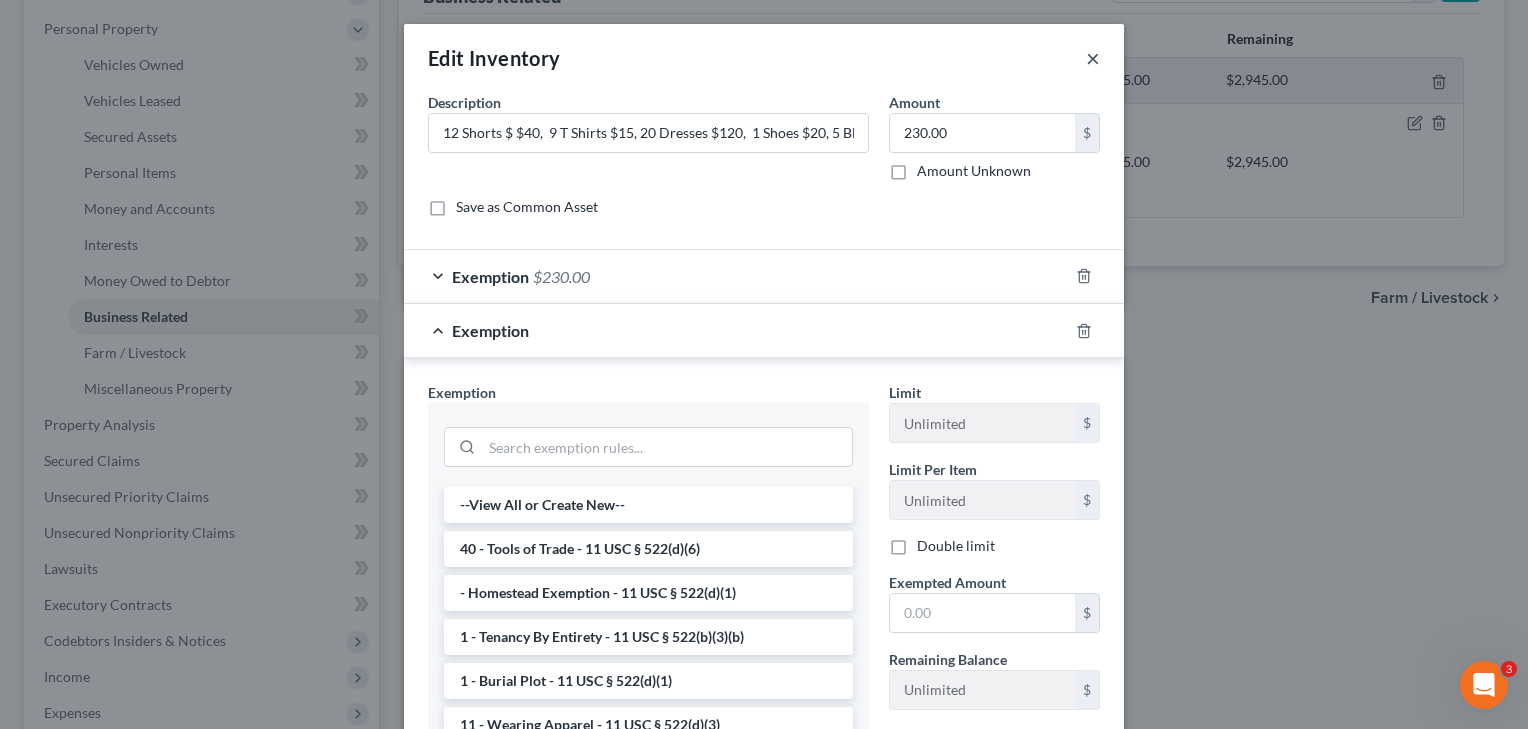 click on "×" at bounding box center [1093, 58] 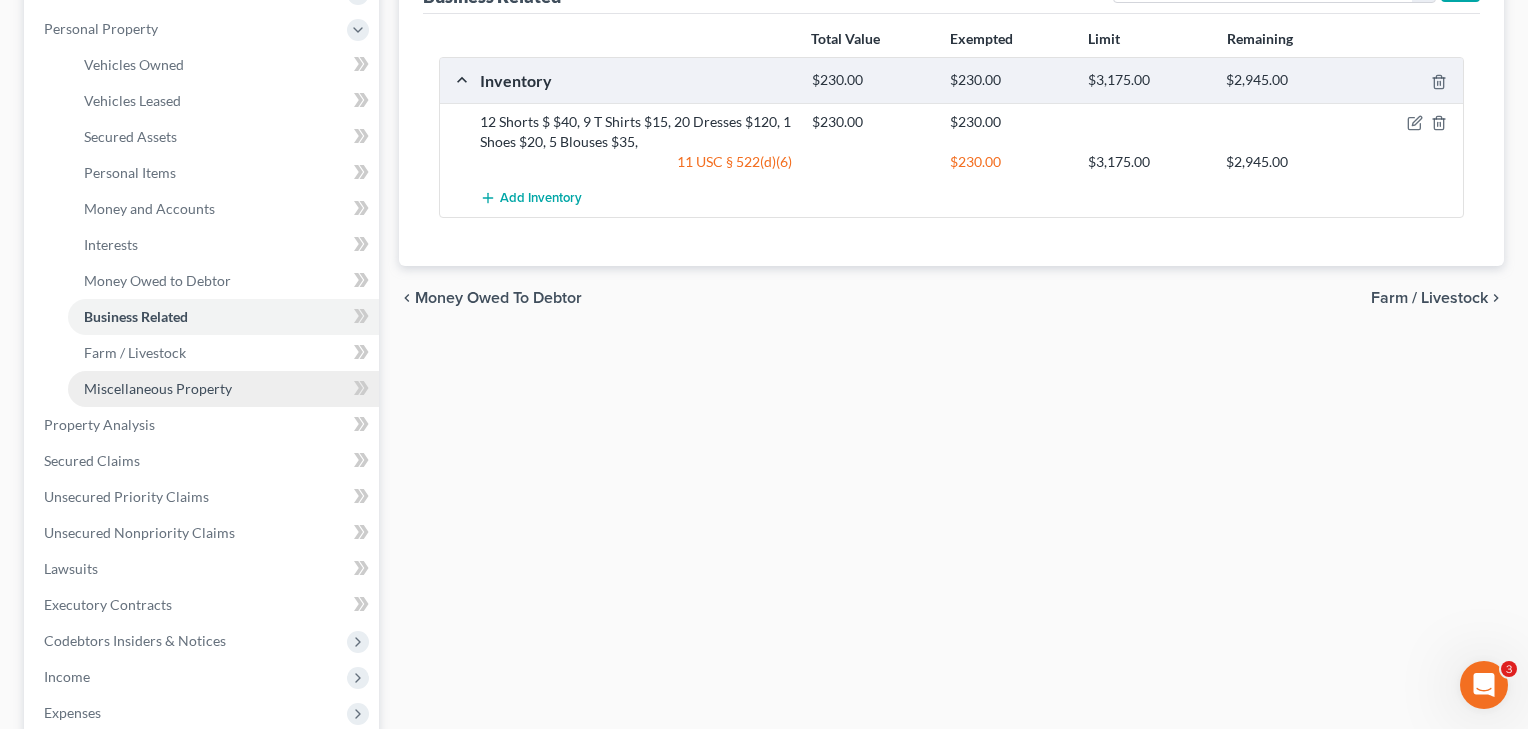 click on "Miscellaneous Property" at bounding box center (158, 388) 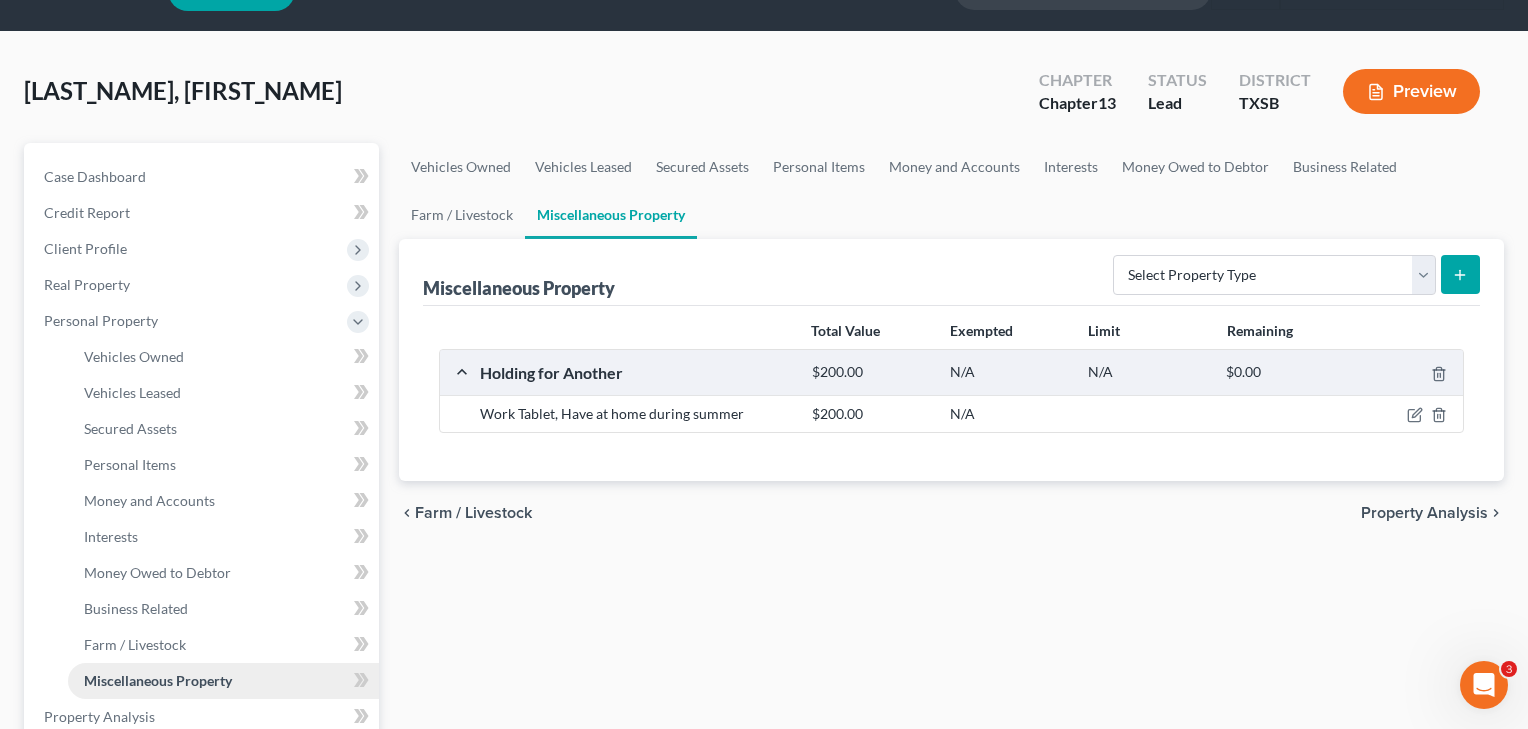 scroll, scrollTop: 0, scrollLeft: 0, axis: both 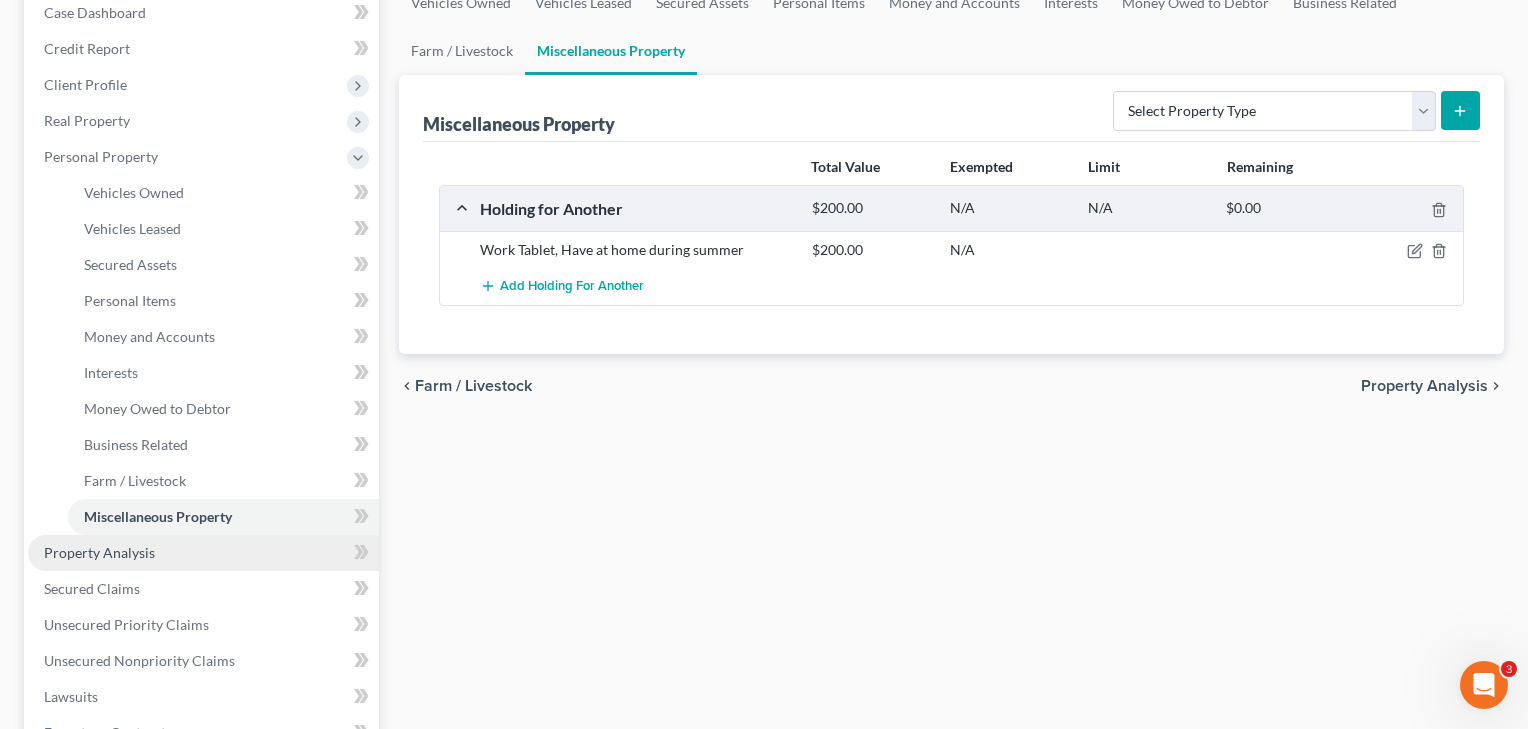 click on "Property Analysis" at bounding box center [99, 552] 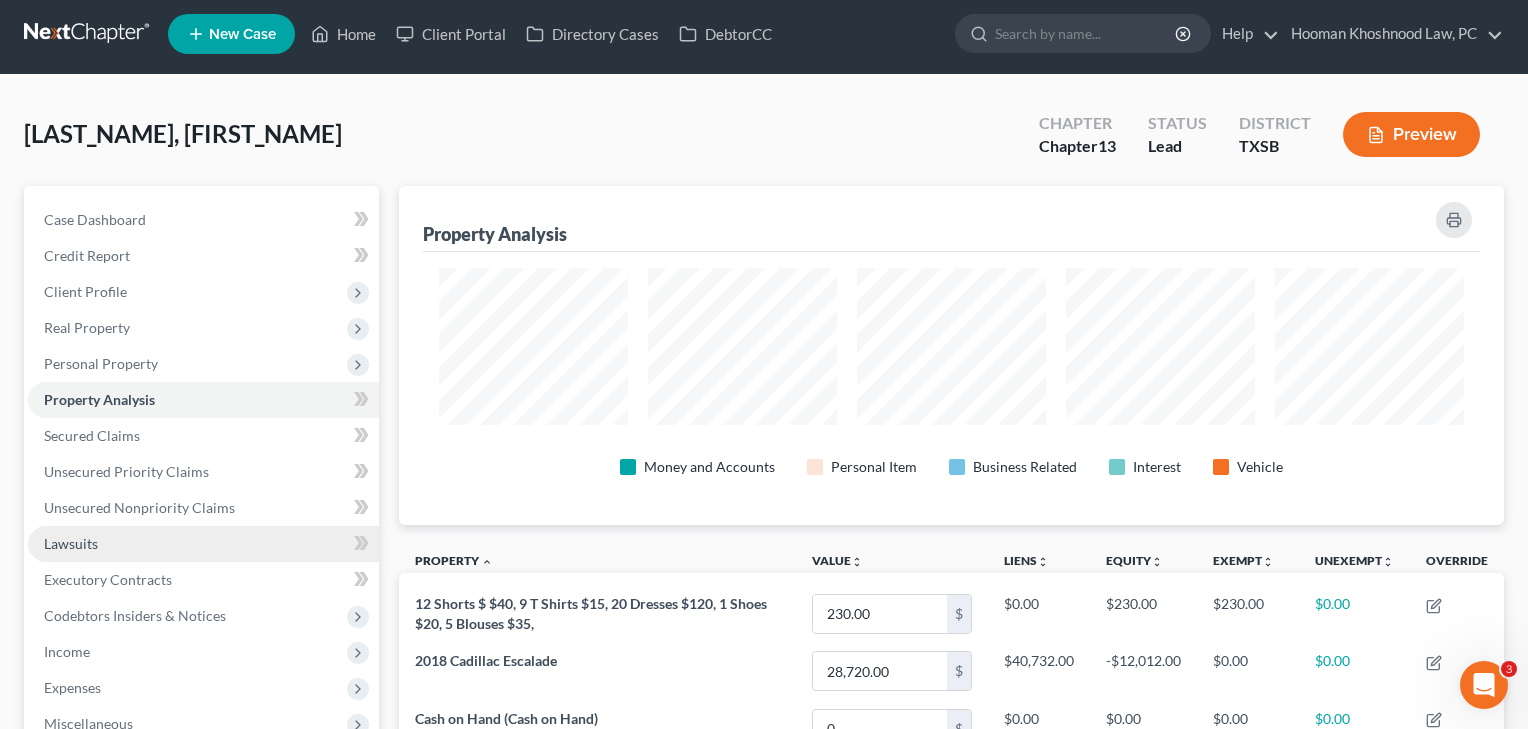 scroll, scrollTop: 542, scrollLeft: 0, axis: vertical 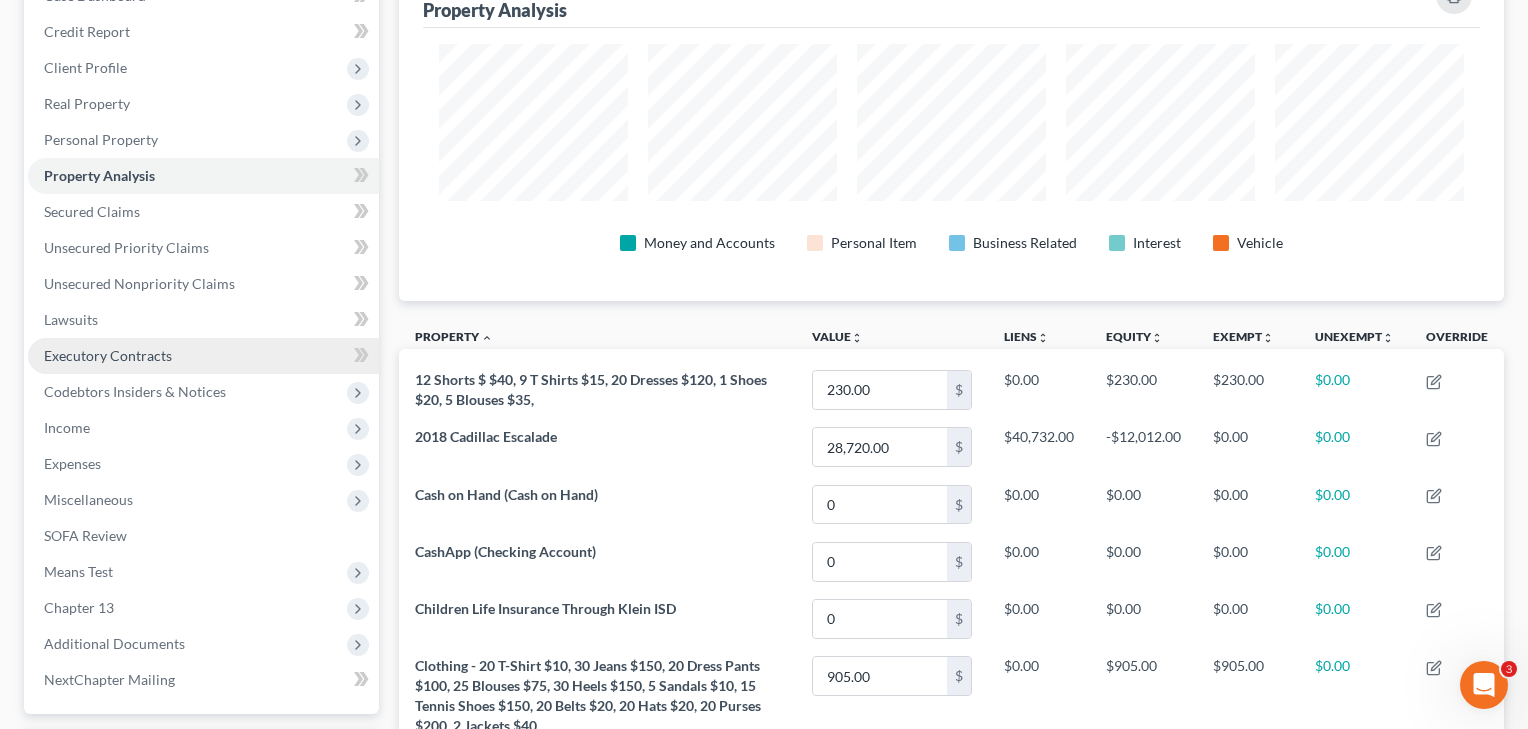 click on "Executory Contracts" at bounding box center (108, 355) 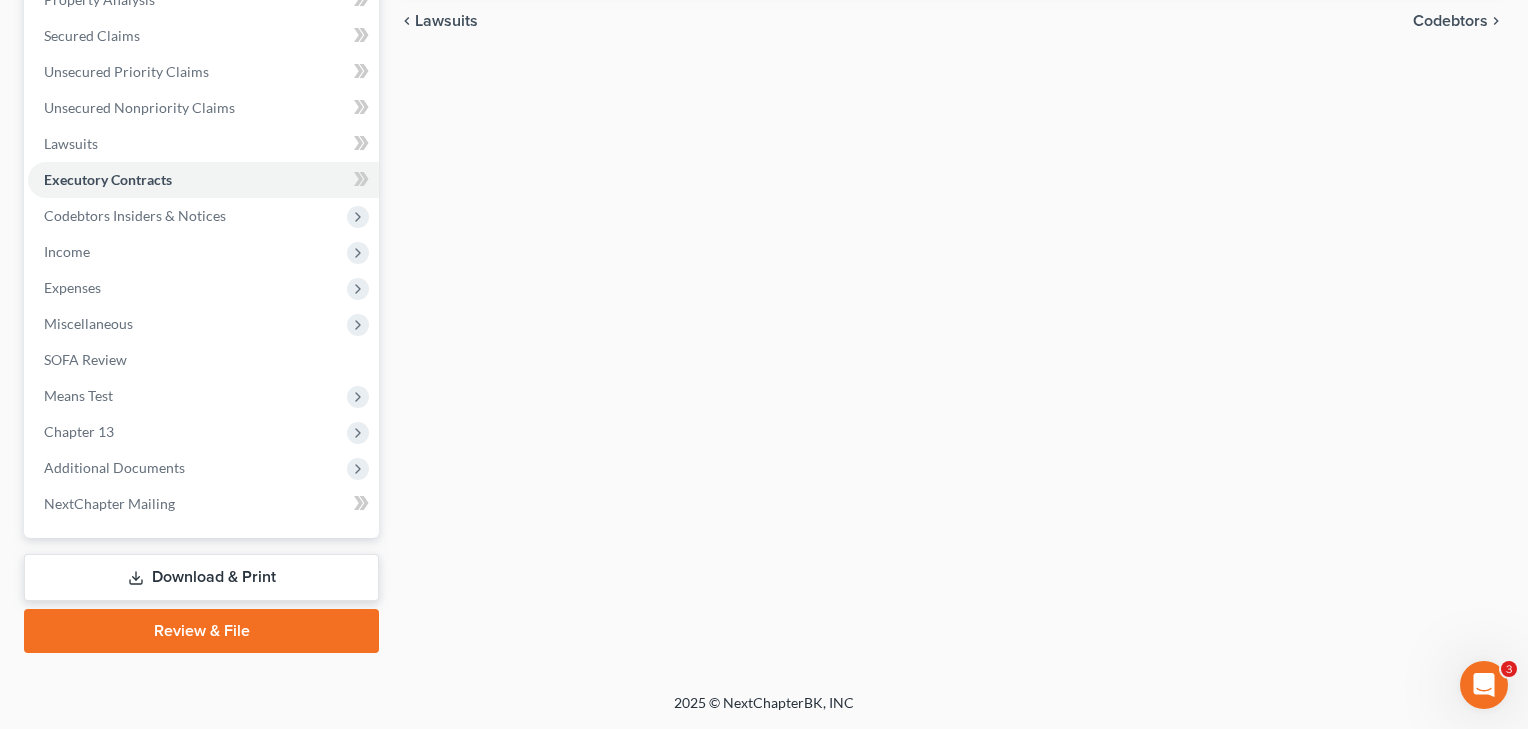 scroll, scrollTop: 406, scrollLeft: 0, axis: vertical 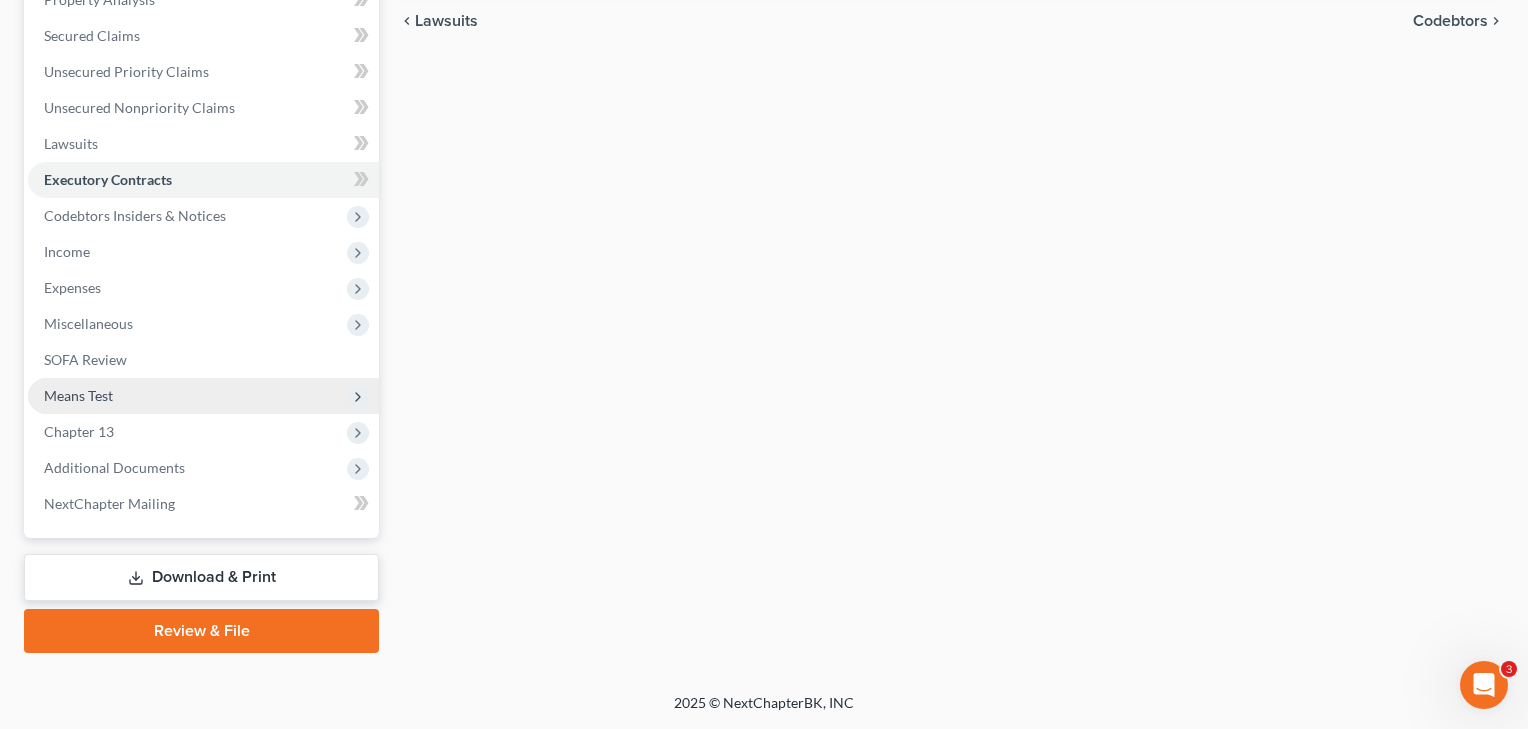 click on "Means Test" at bounding box center (78, 395) 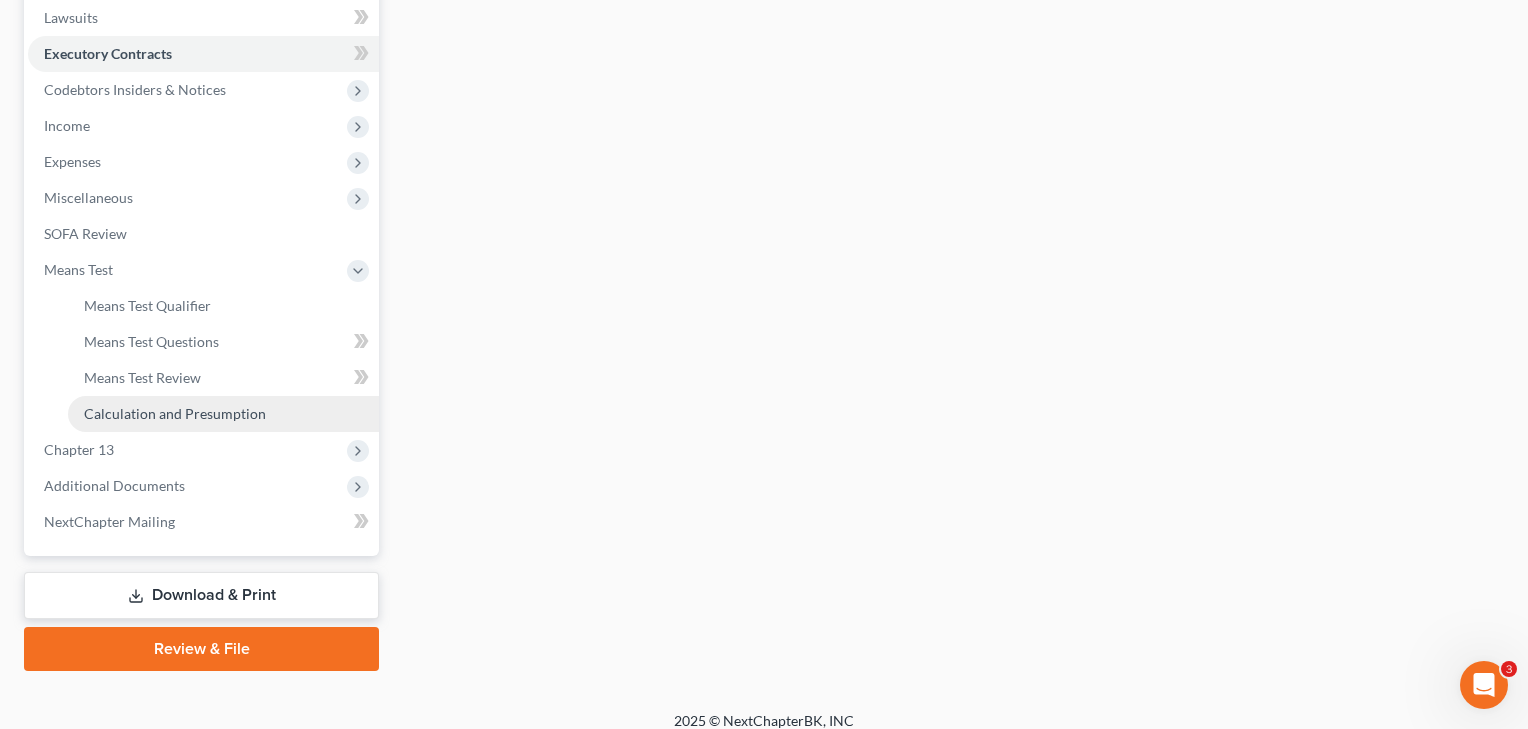 click on "Calculation and Presumption" at bounding box center (175, 413) 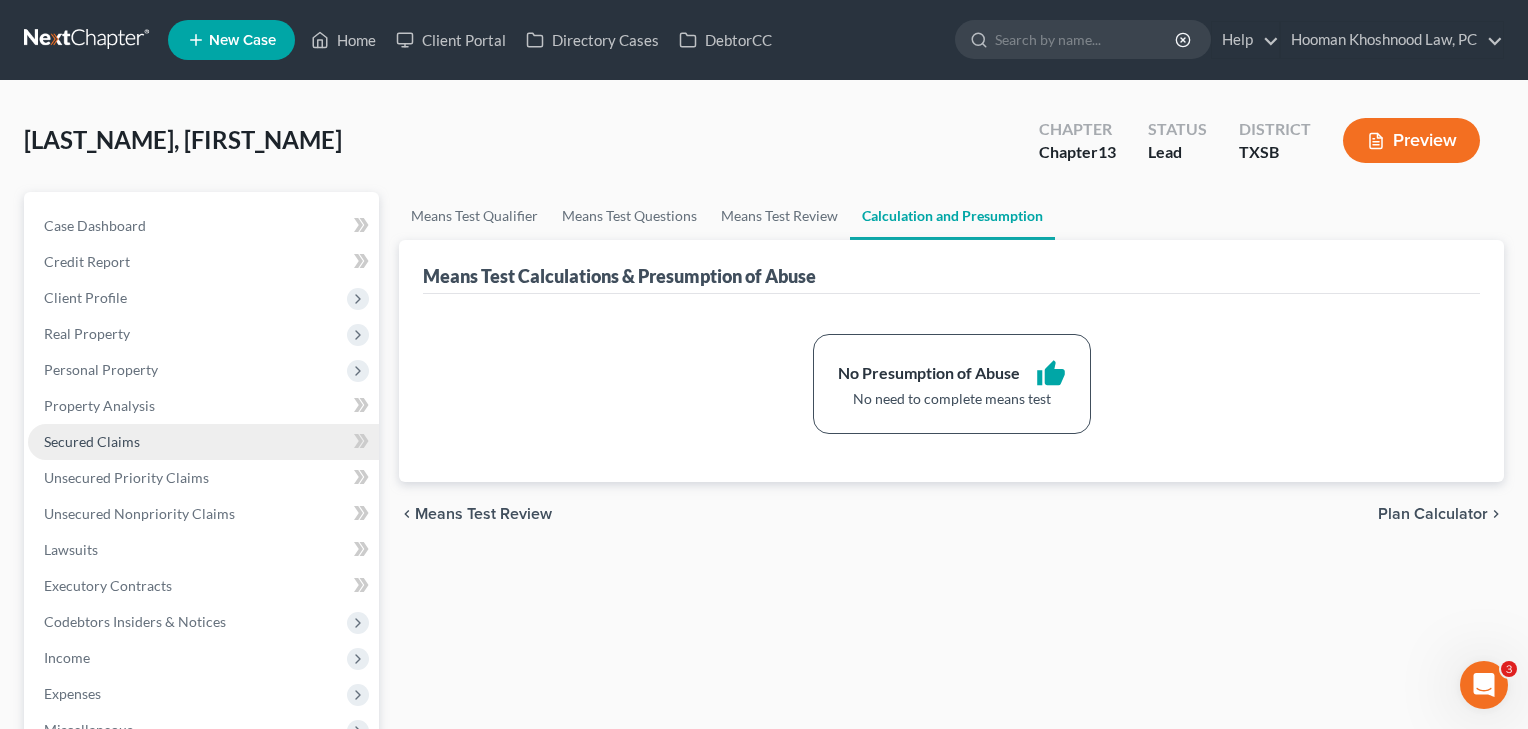 click on "Secured Claims" at bounding box center [92, 441] 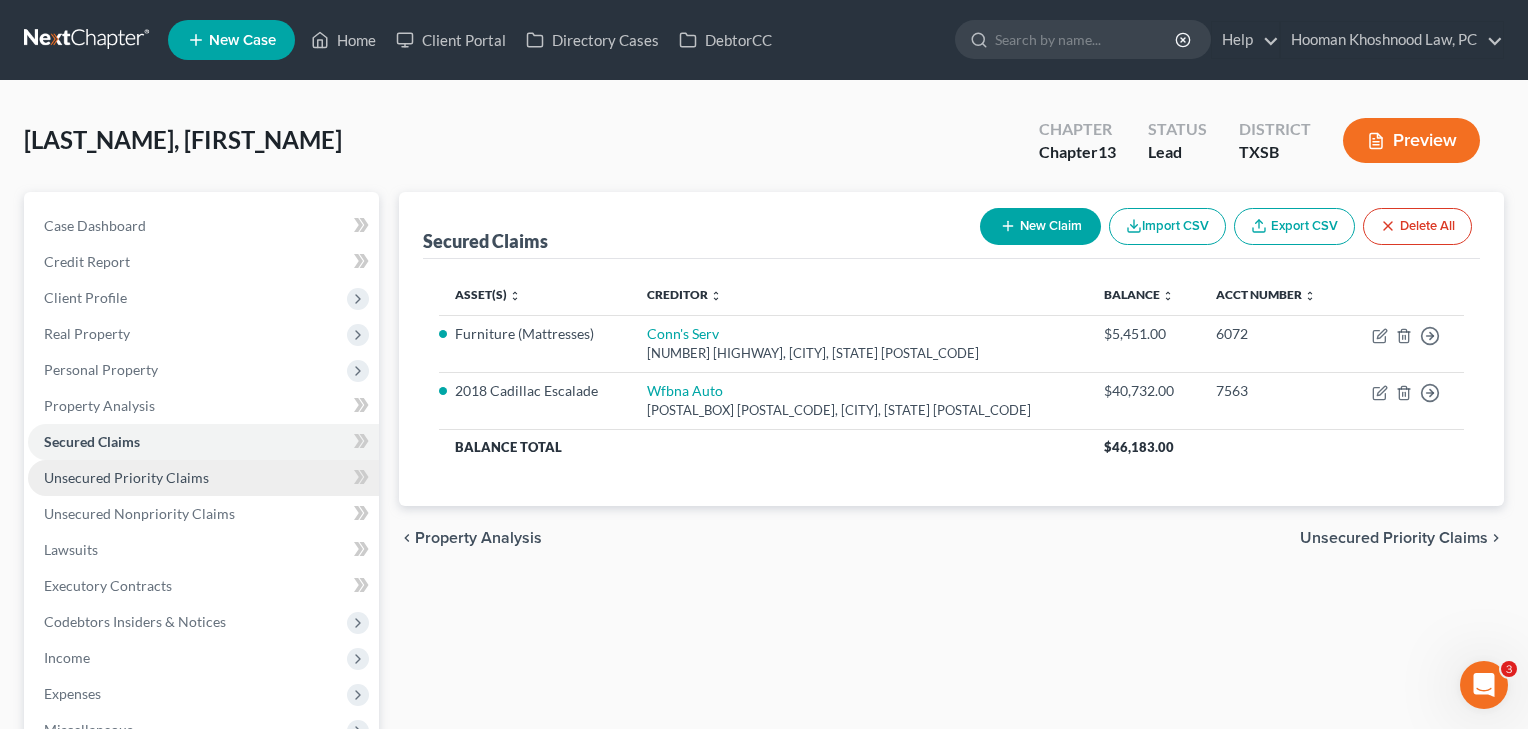click on "Unsecured Priority Claims" at bounding box center [126, 477] 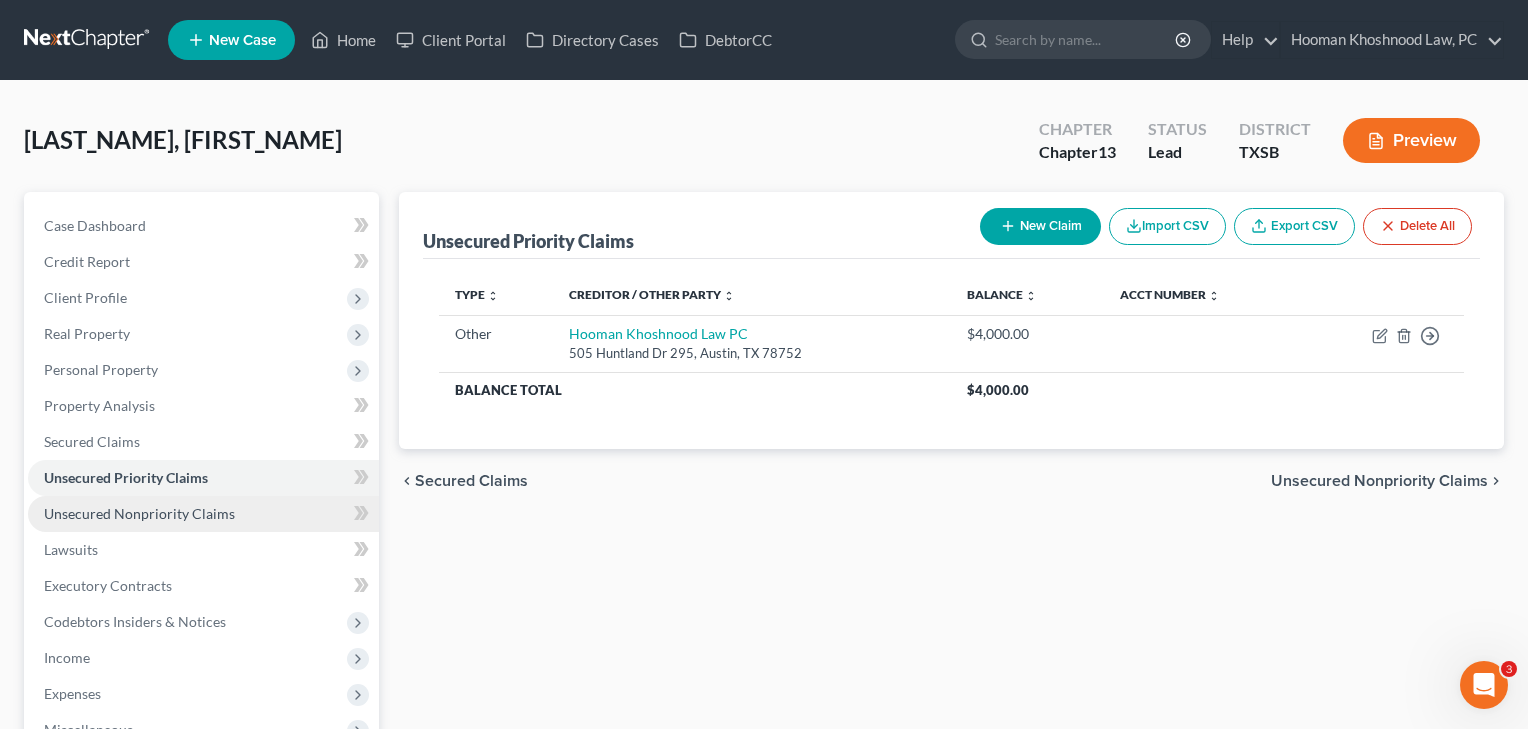 click on "Unsecured Nonpriority Claims" at bounding box center [139, 513] 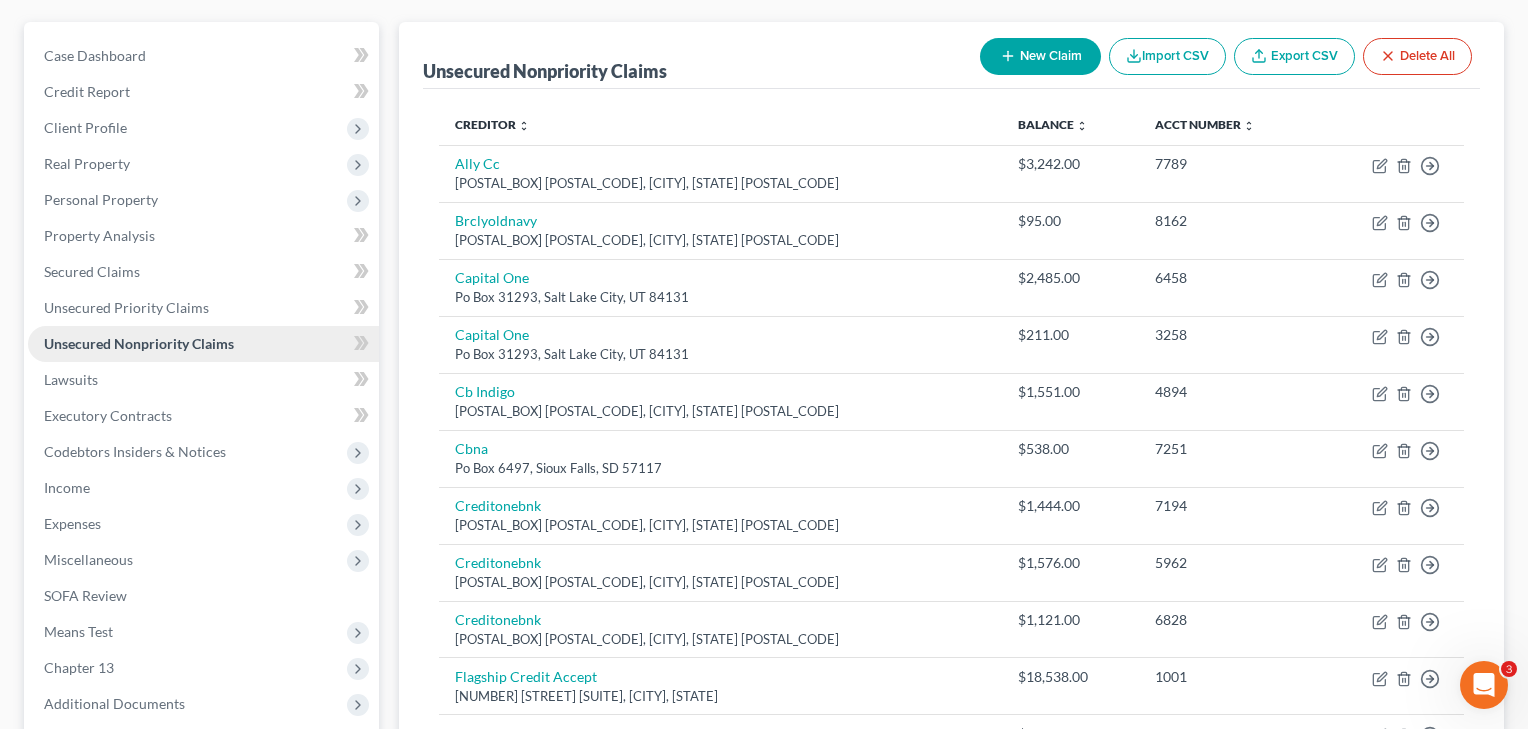 scroll, scrollTop: 187, scrollLeft: 0, axis: vertical 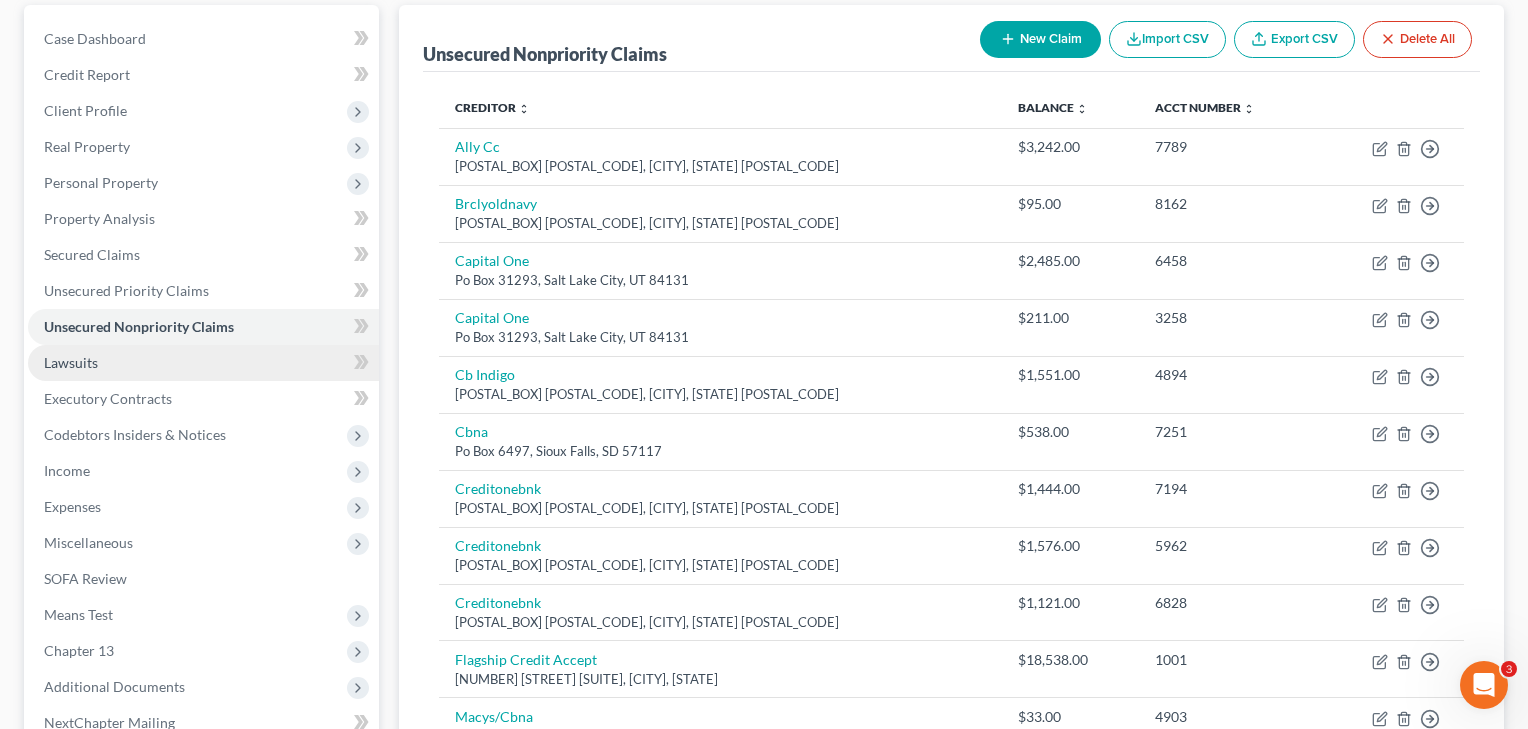 click on "Lawsuits" at bounding box center (71, 362) 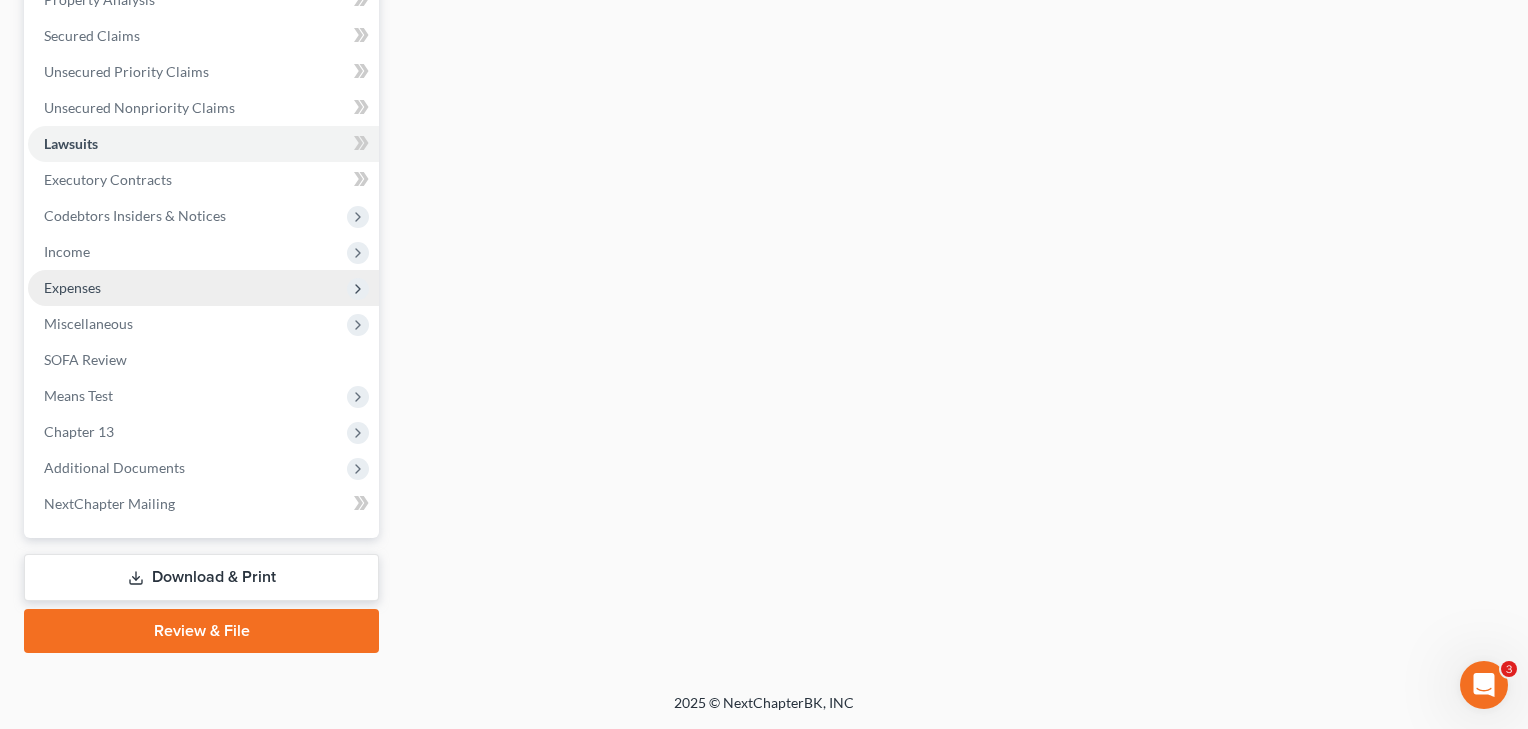 scroll, scrollTop: 406, scrollLeft: 0, axis: vertical 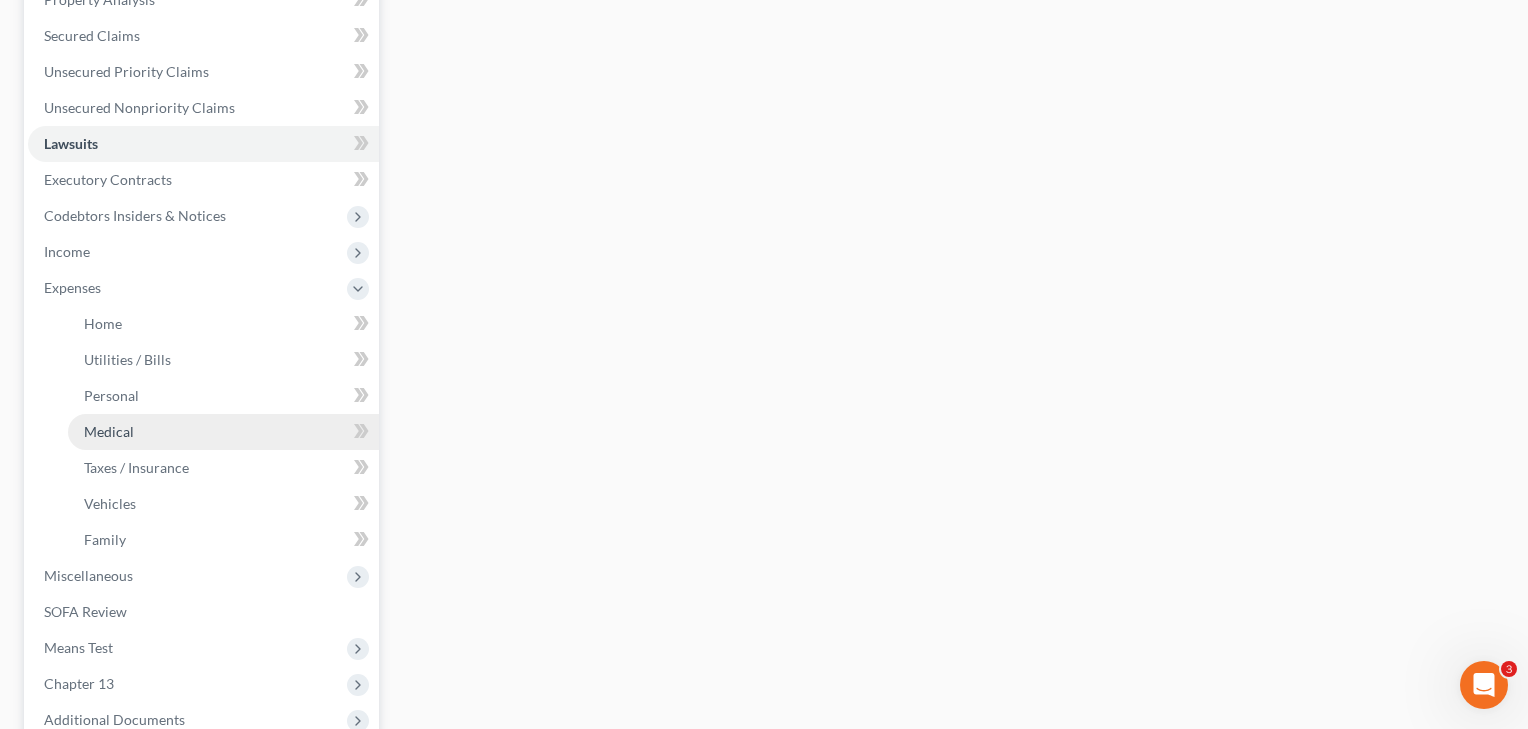 click on "Medical" at bounding box center [109, 431] 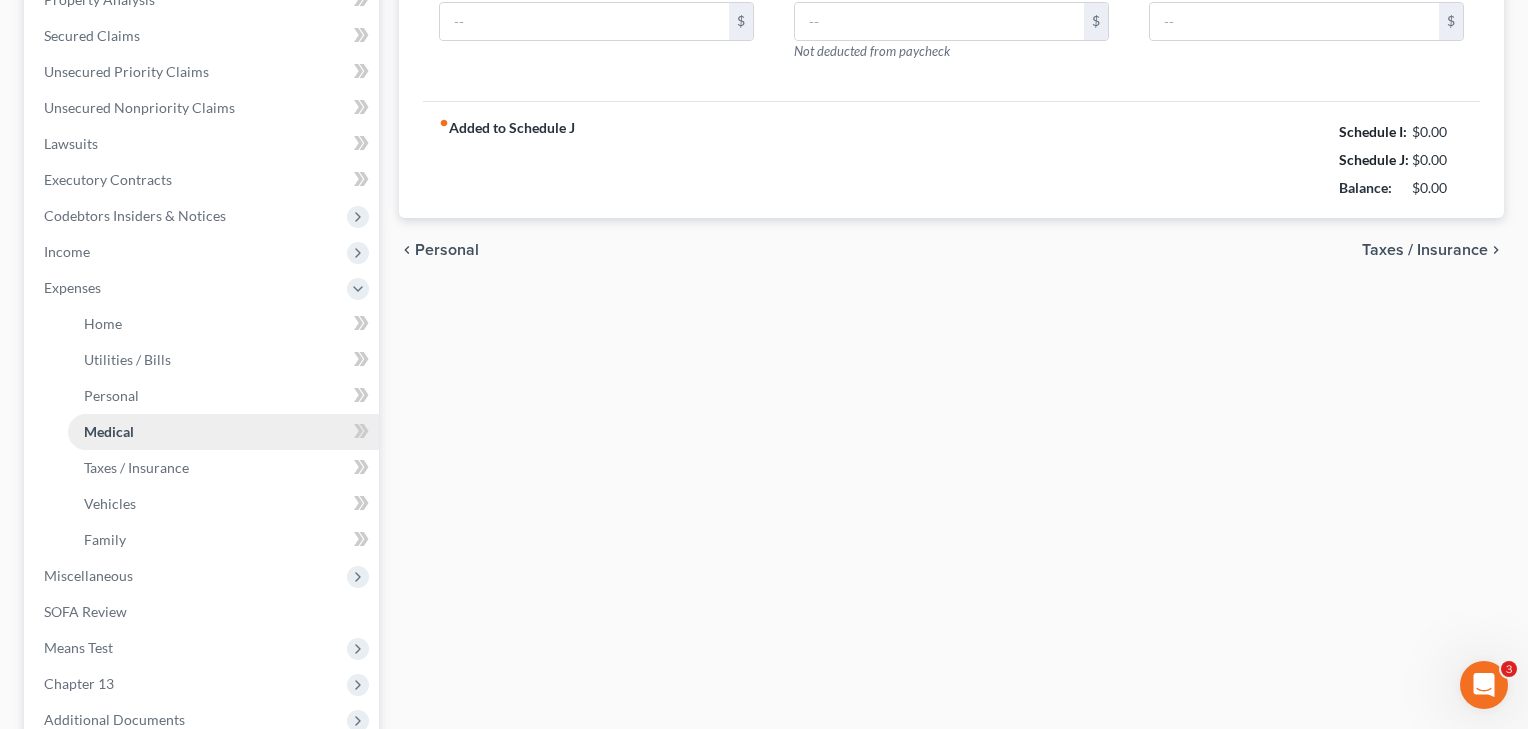 type on "150.00" 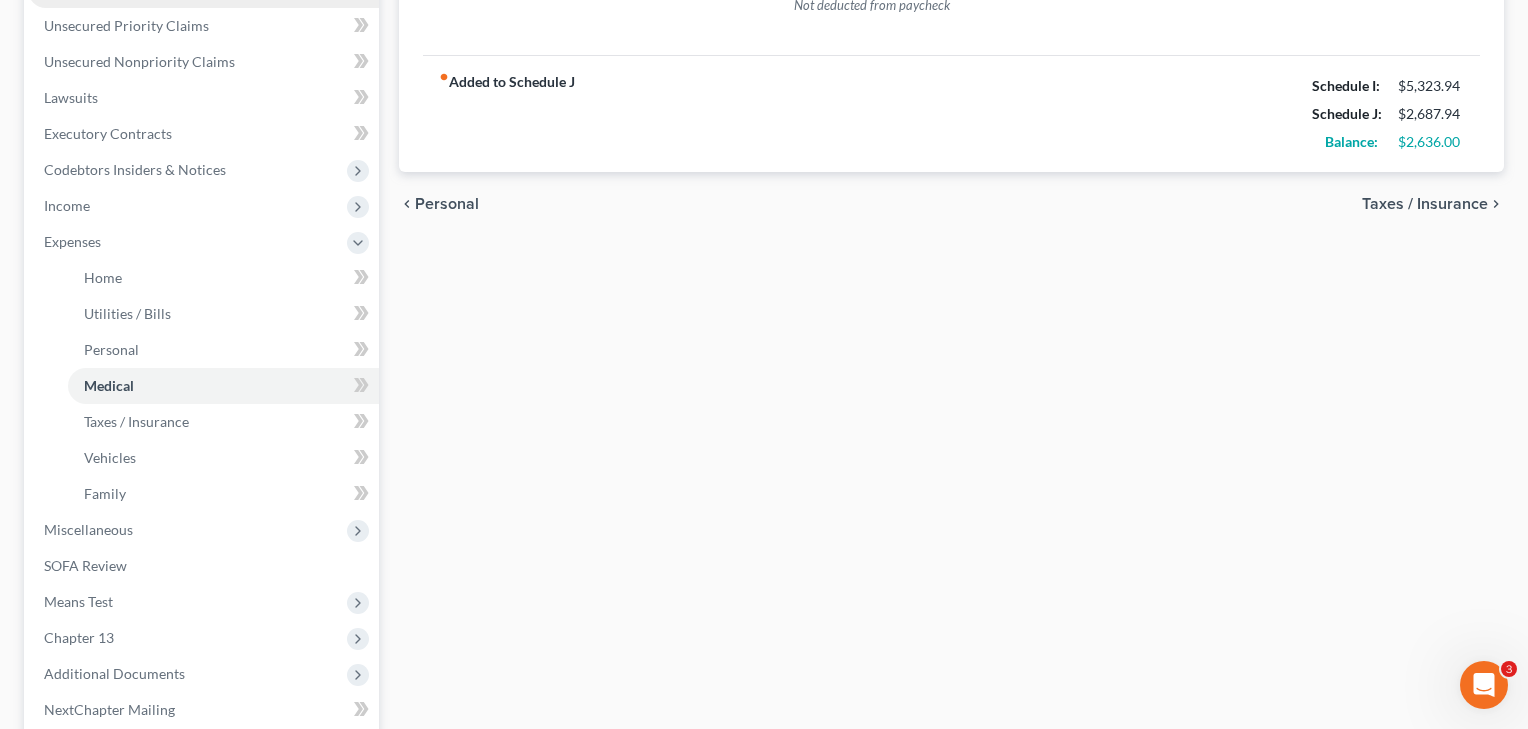 scroll, scrollTop: 466, scrollLeft: 0, axis: vertical 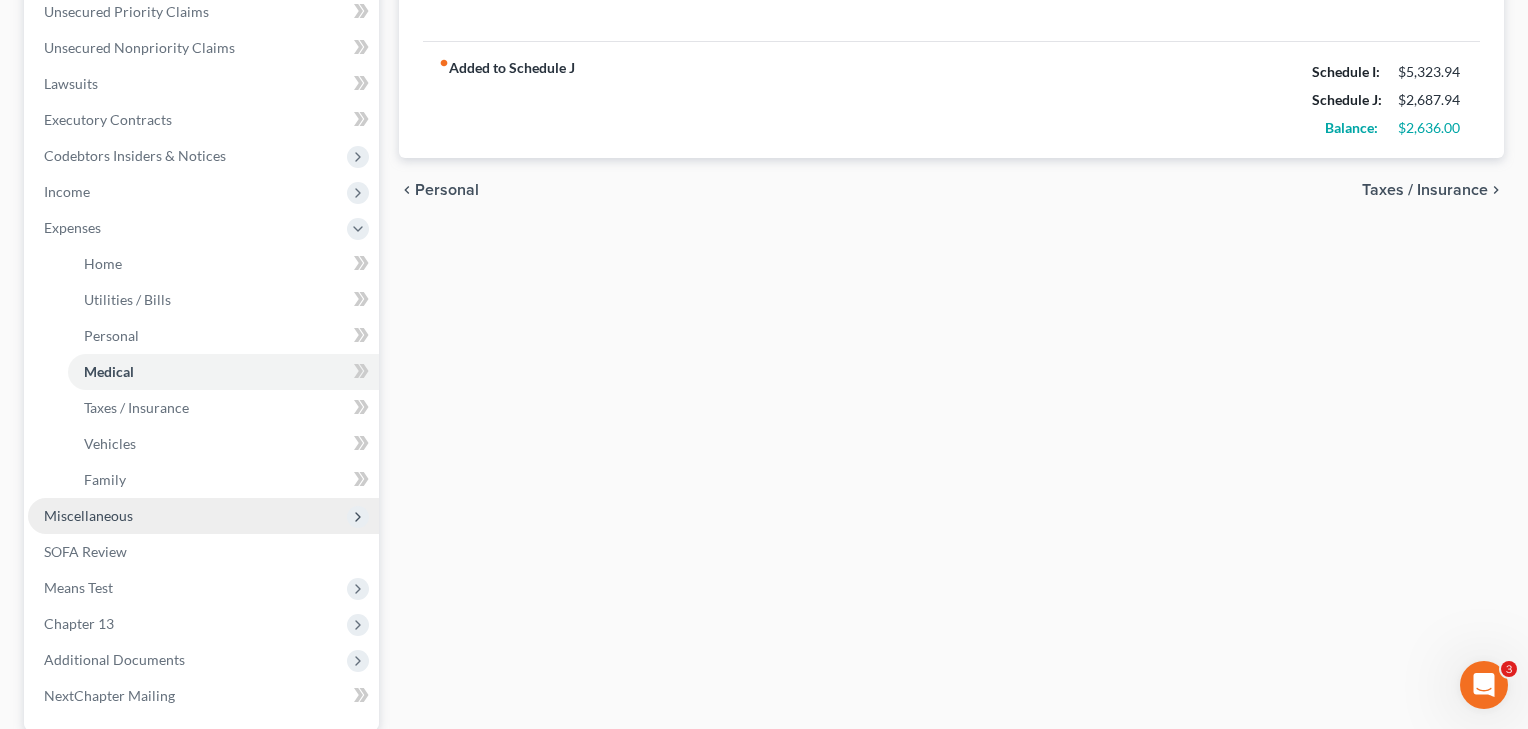 click on "Miscellaneous" at bounding box center [88, 515] 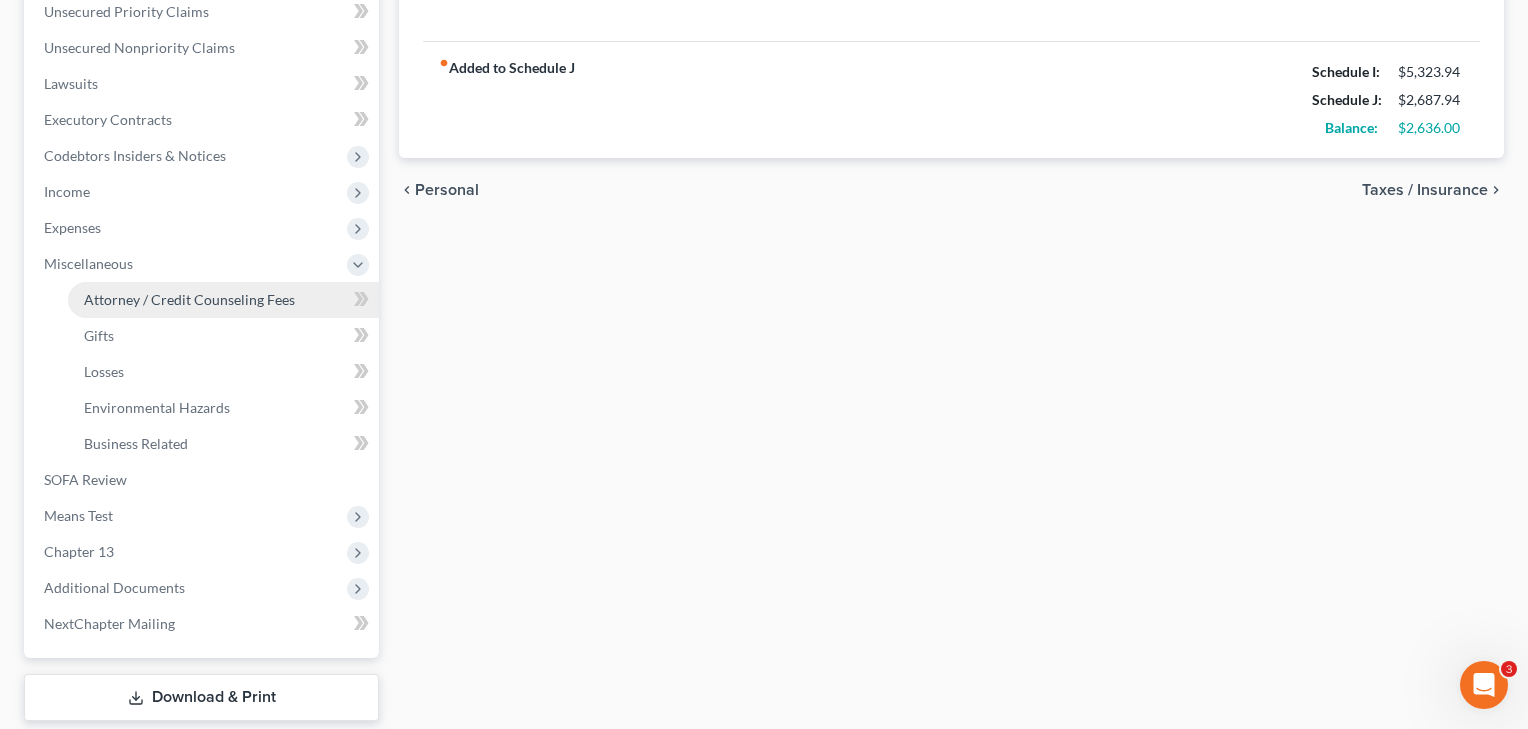 click on "Attorney / Credit Counseling Fees" at bounding box center (223, 300) 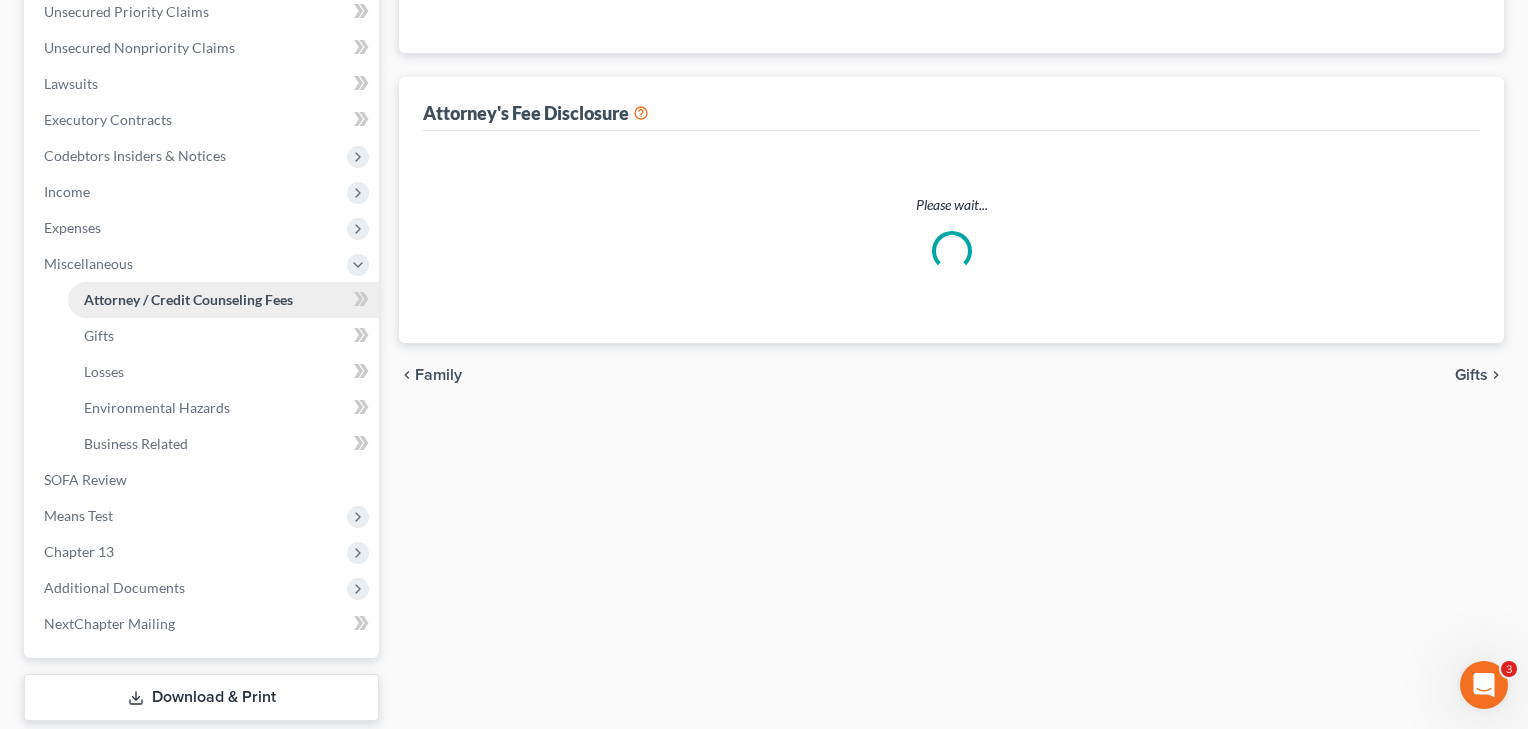scroll, scrollTop: 0, scrollLeft: 0, axis: both 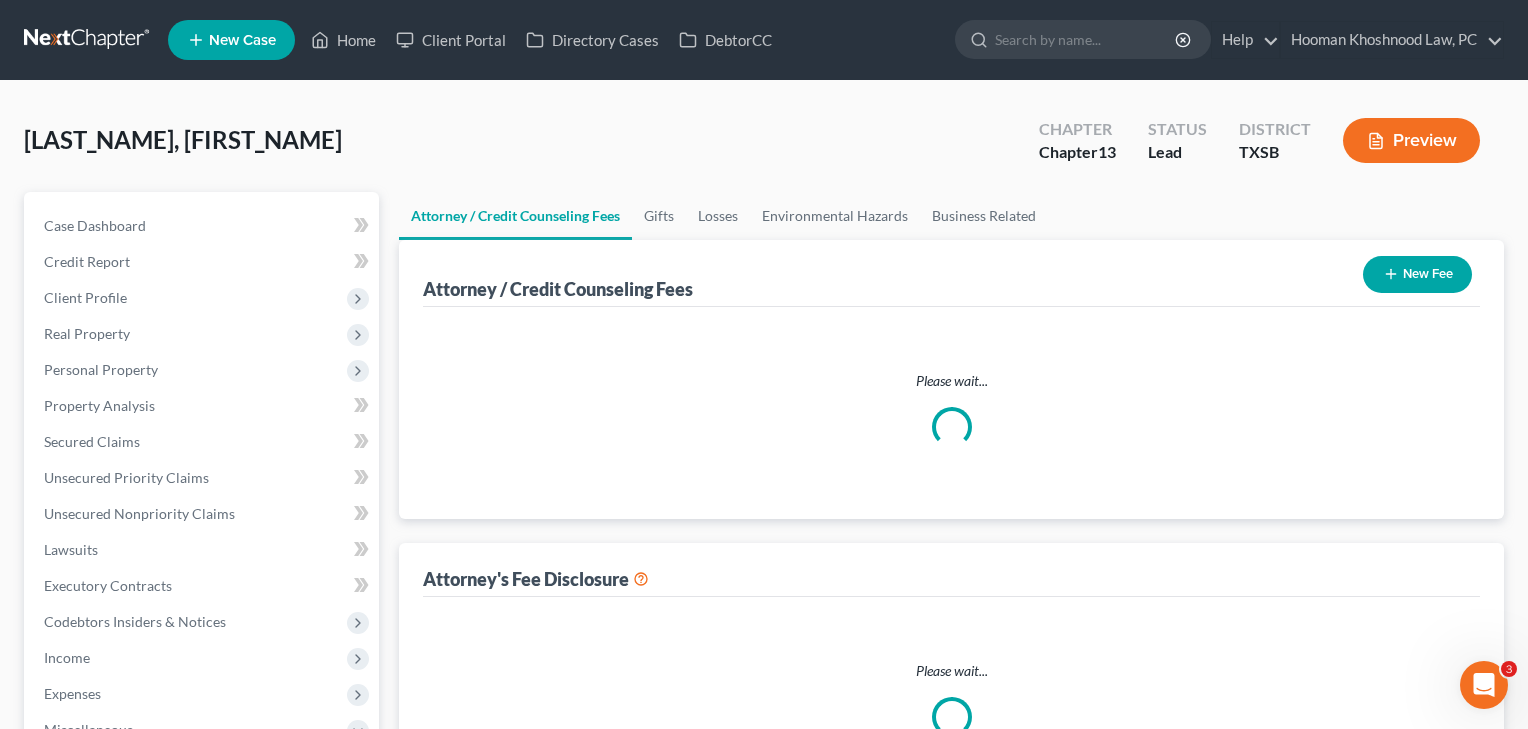 select on "3" 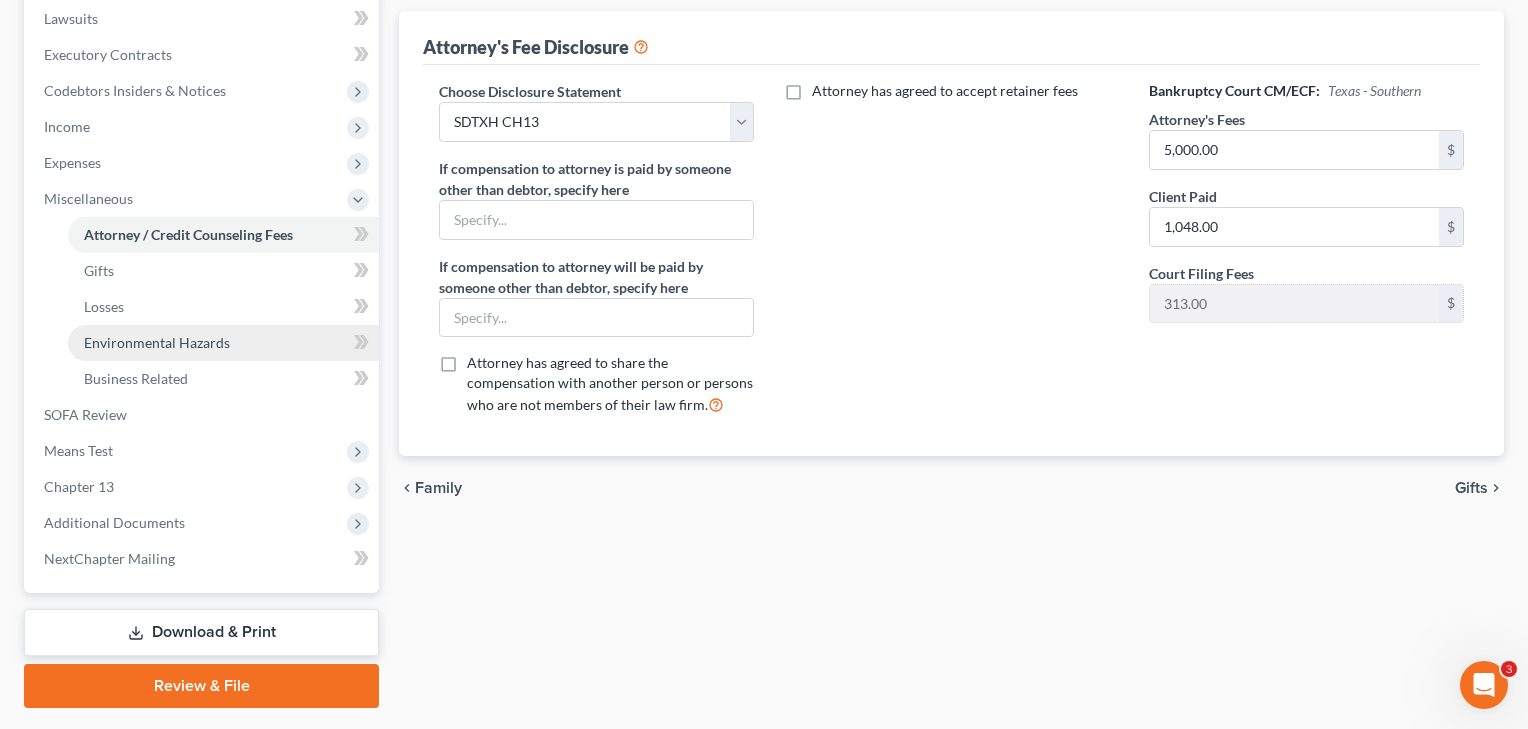 scroll, scrollTop: 553, scrollLeft: 0, axis: vertical 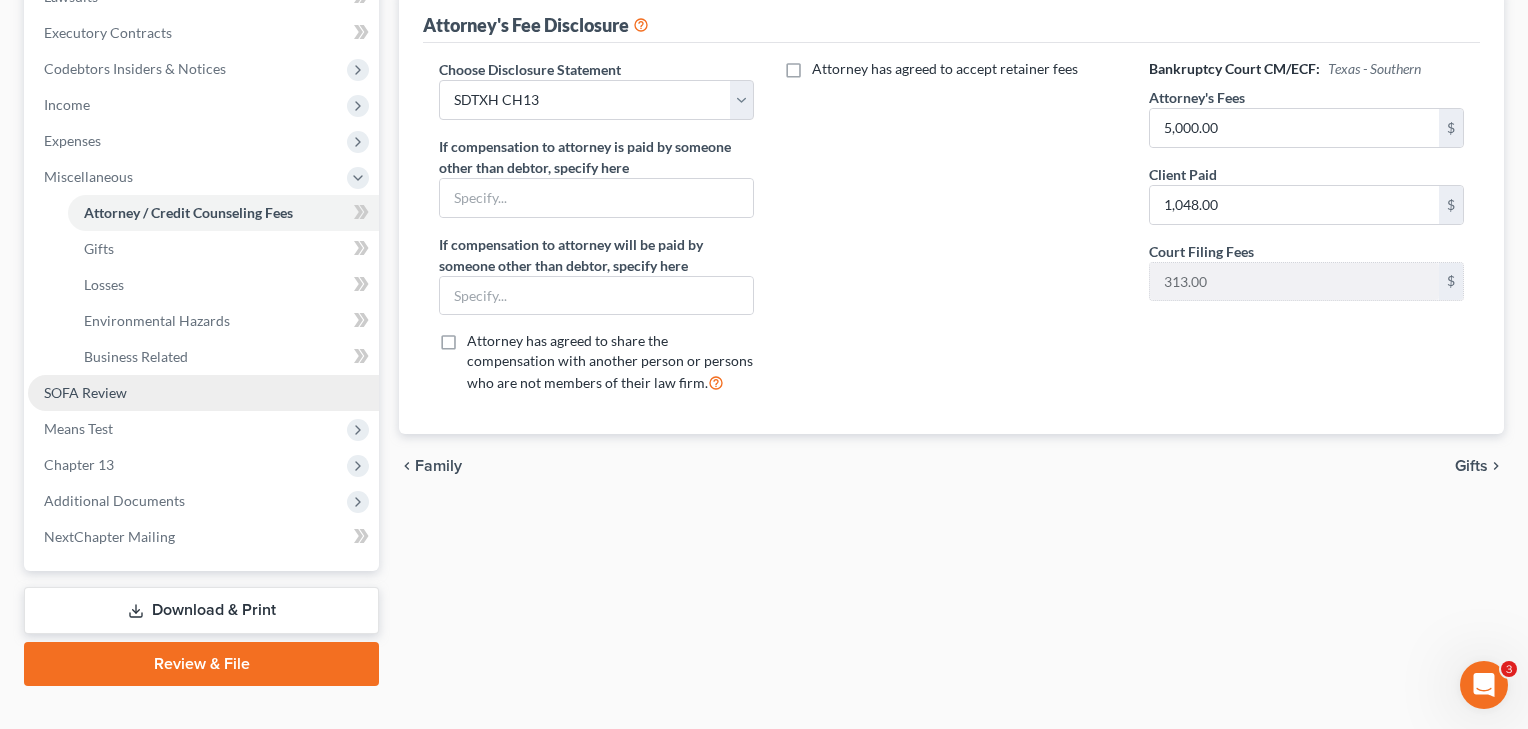click on "SOFA Review" at bounding box center (85, 392) 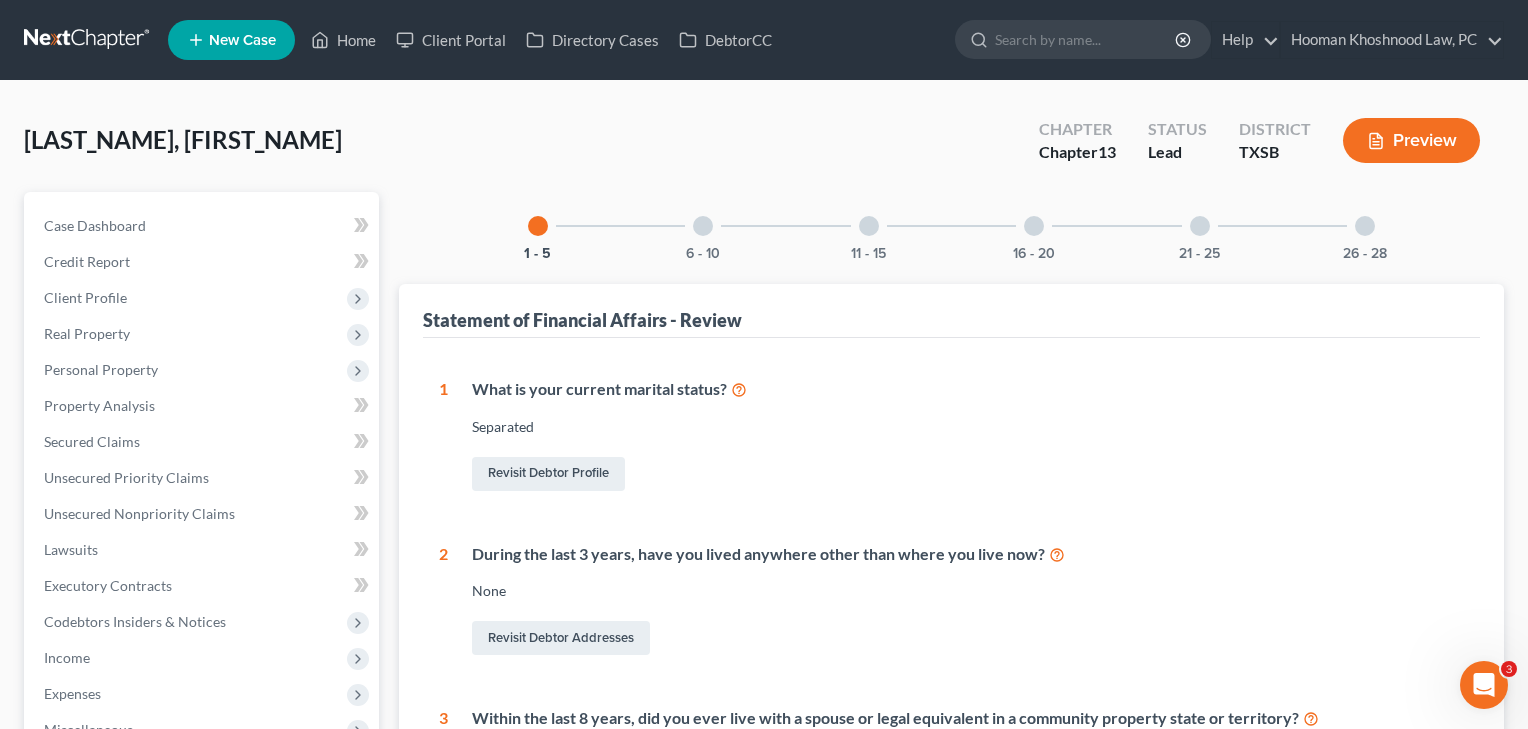 scroll, scrollTop: 0, scrollLeft: 0, axis: both 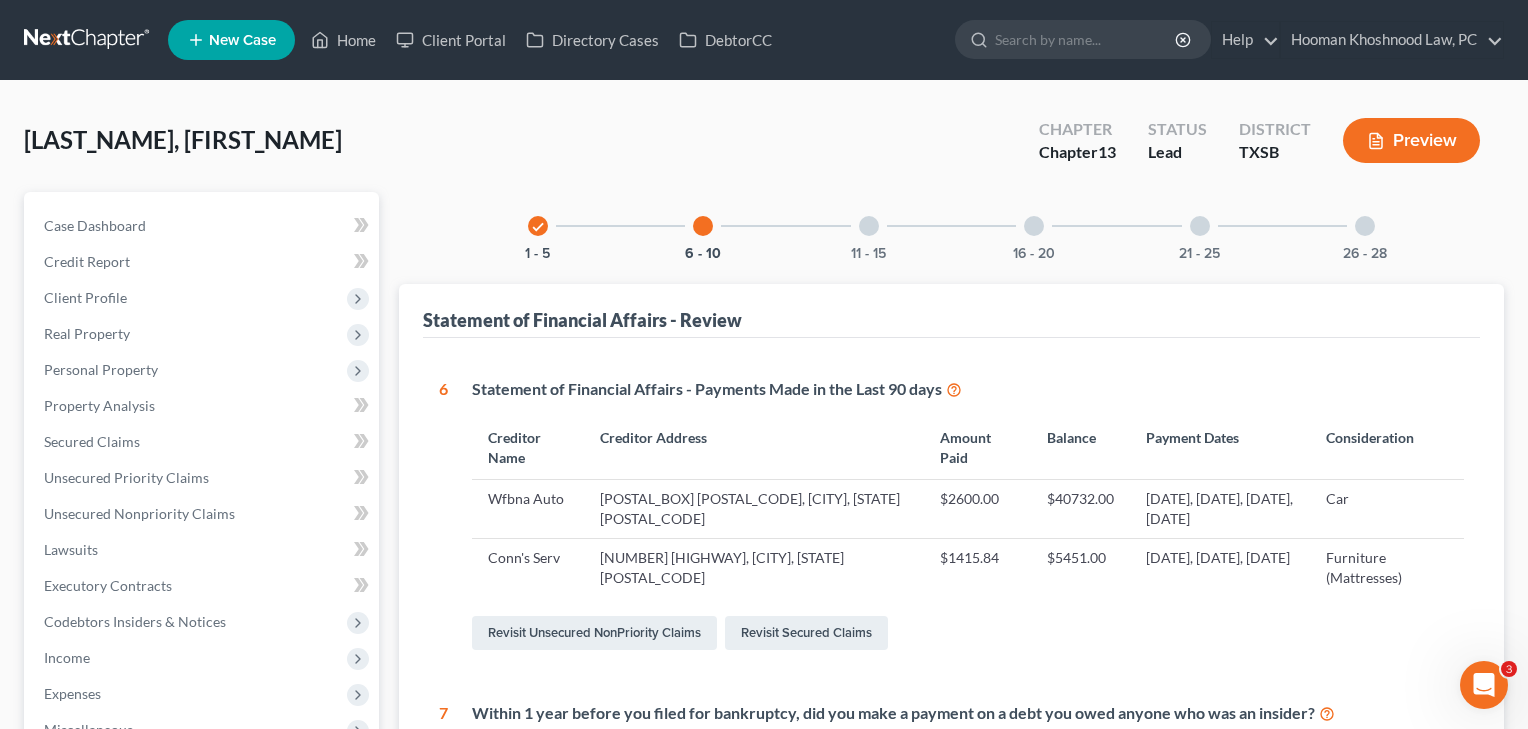 click at bounding box center [869, 226] 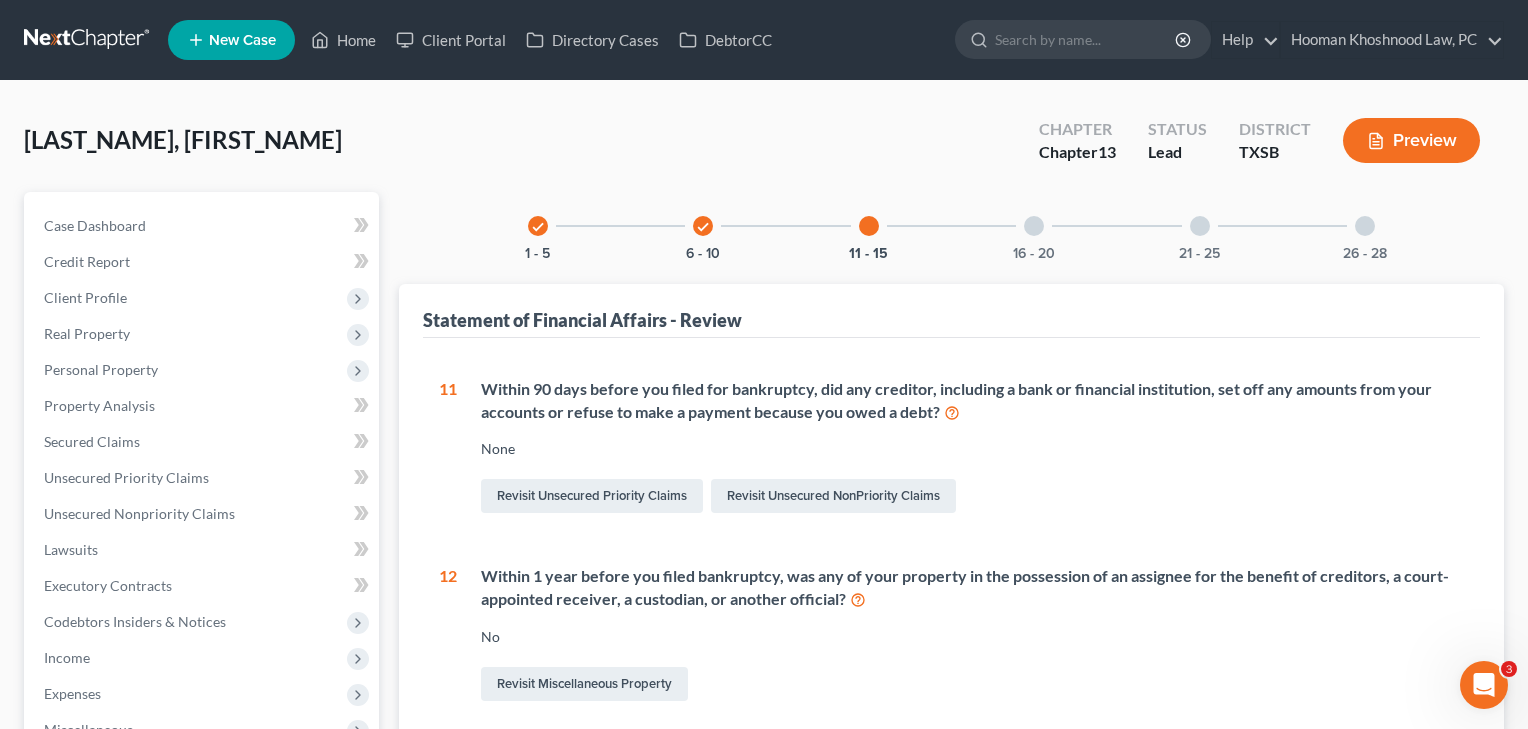 click at bounding box center [1034, 226] 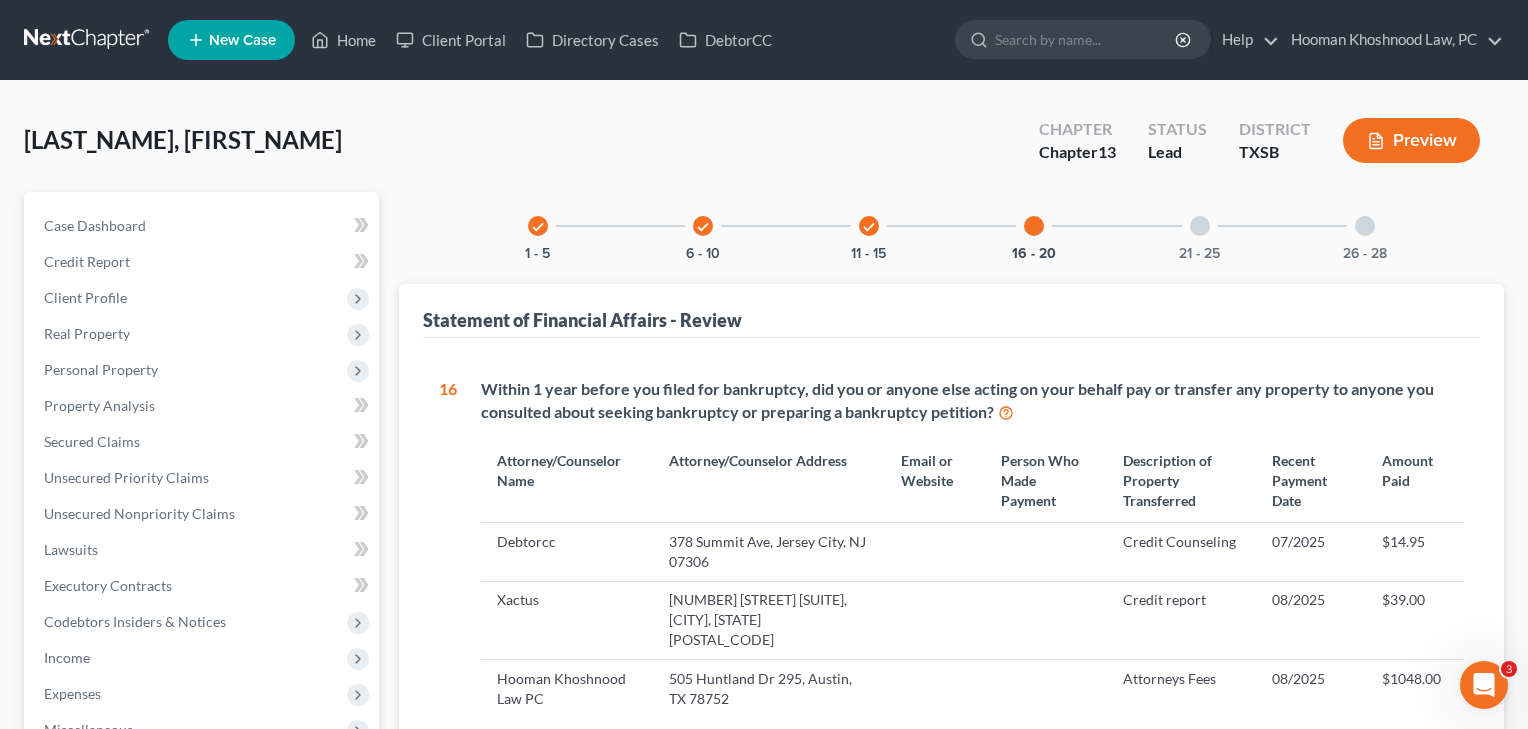 click at bounding box center (1200, 226) 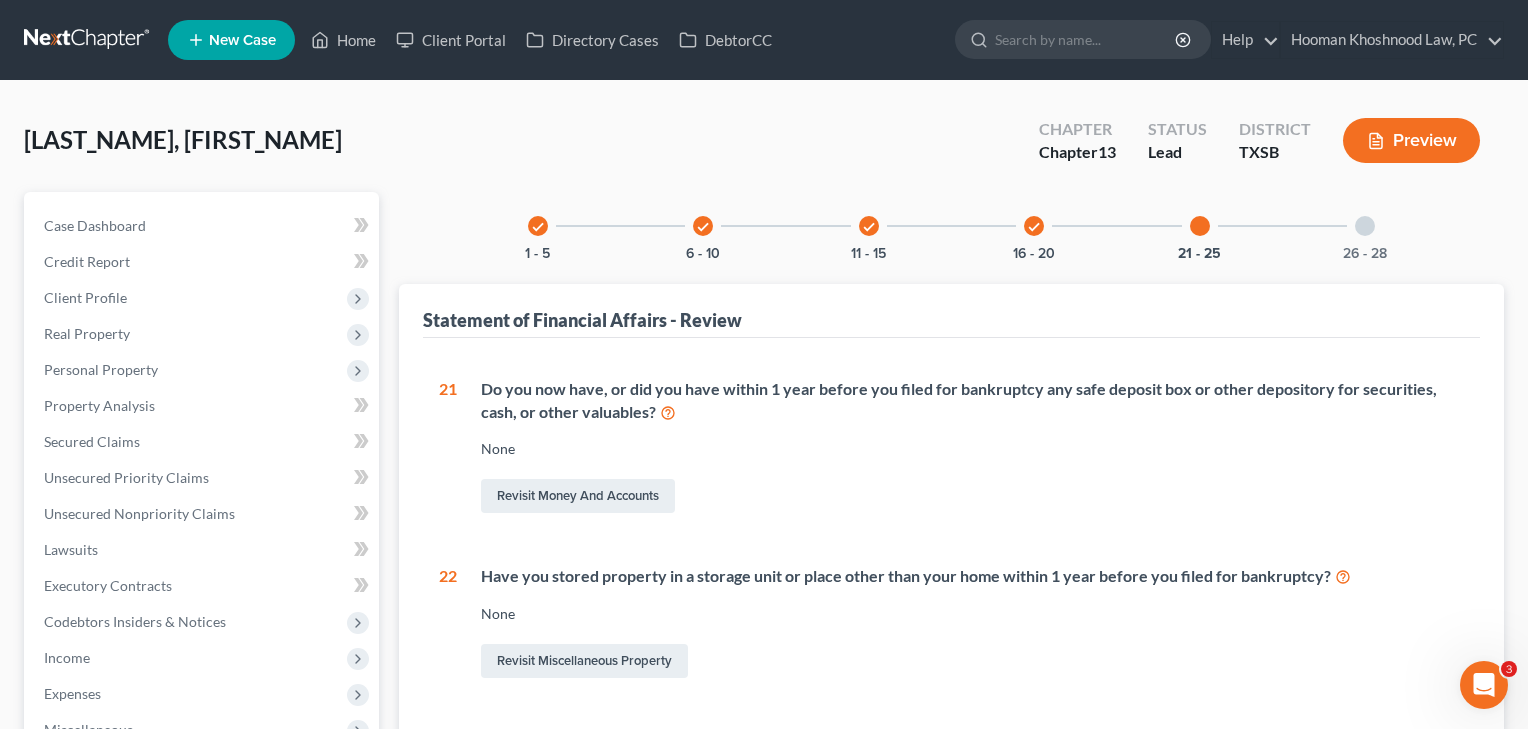 click on "26 - 28" at bounding box center (1365, 226) 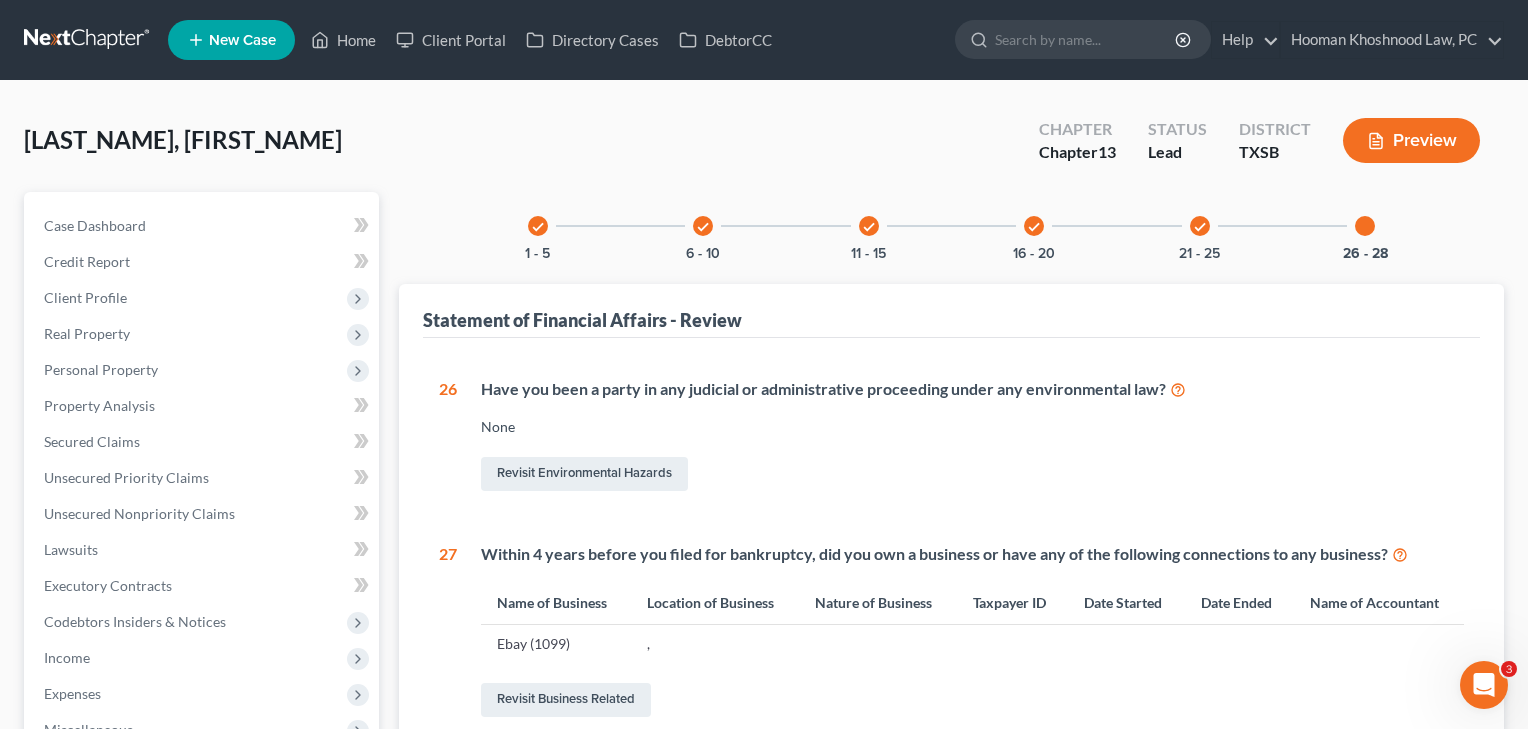 scroll, scrollTop: 0, scrollLeft: 0, axis: both 